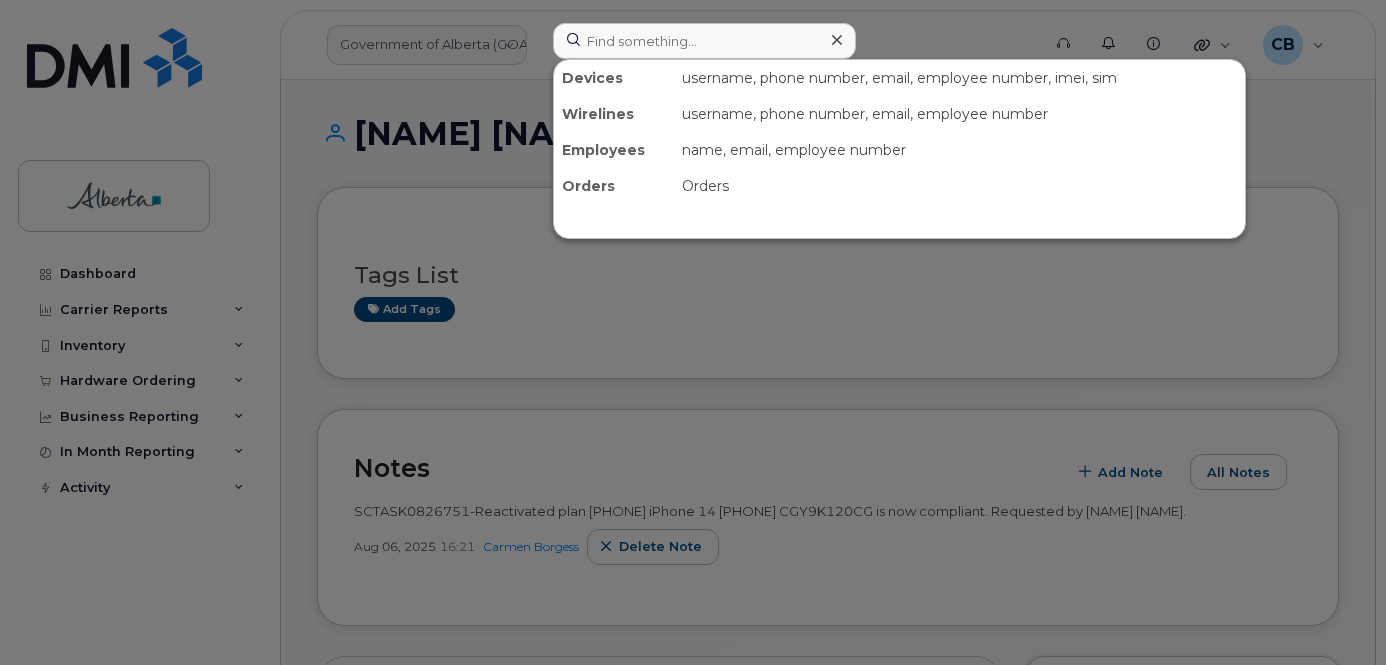 scroll, scrollTop: 0, scrollLeft: 0, axis: both 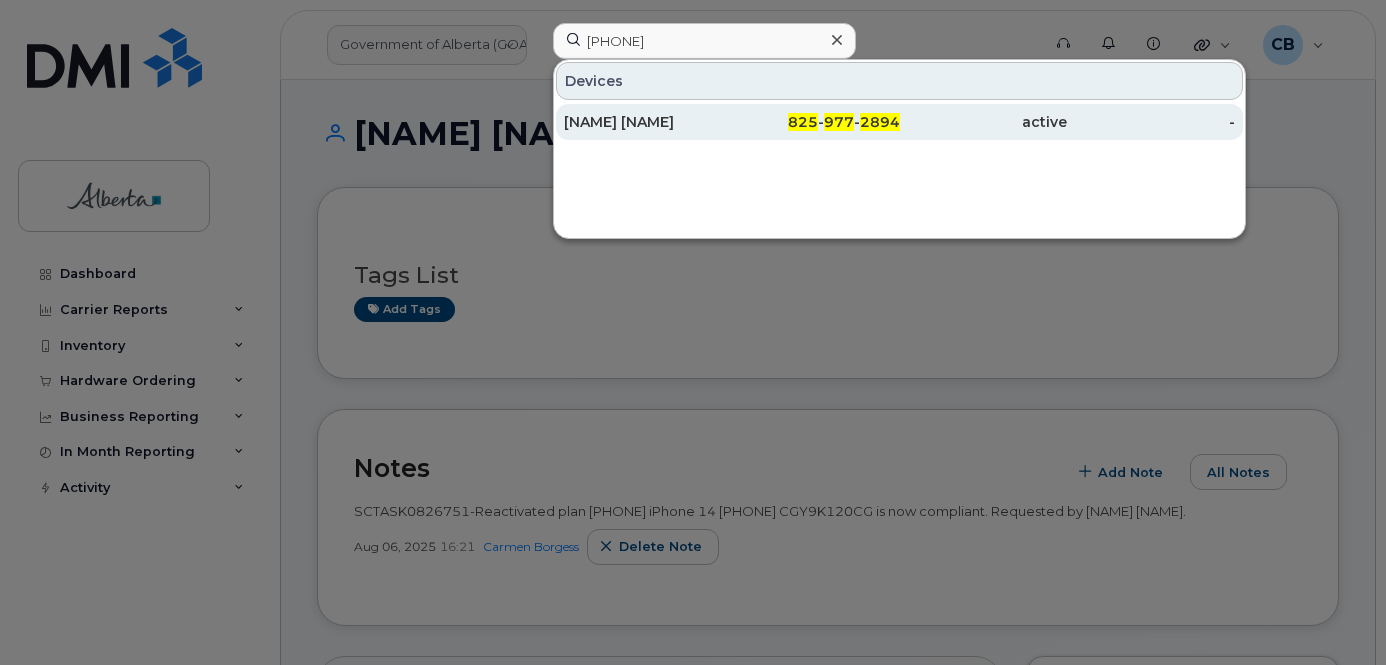 type on "[NUMBER]" 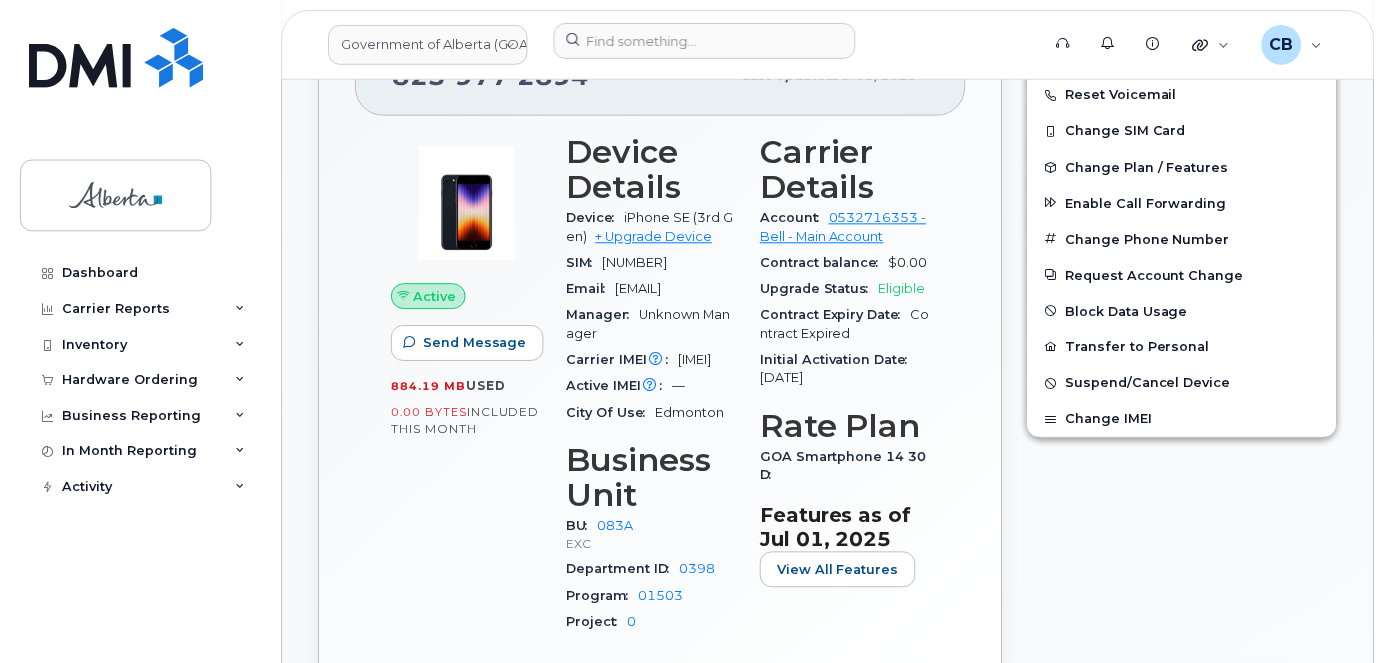scroll, scrollTop: 700, scrollLeft: 0, axis: vertical 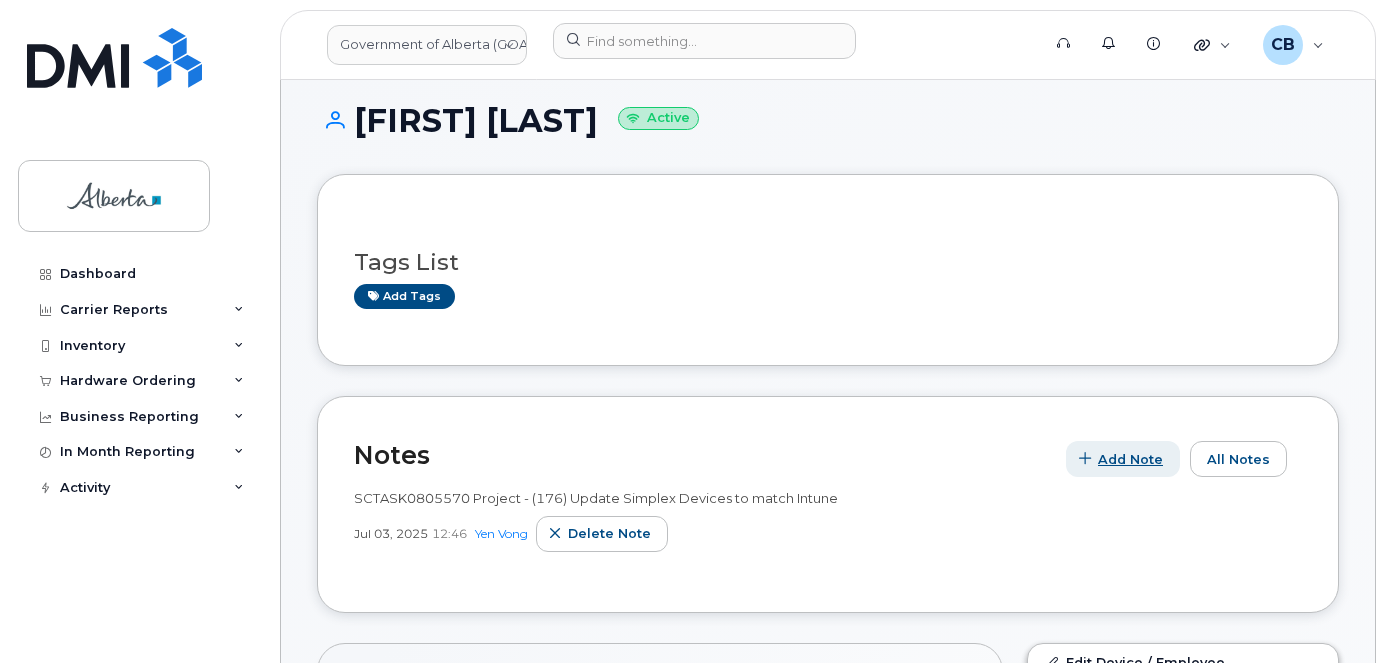 click on "Add Note" at bounding box center (1130, 459) 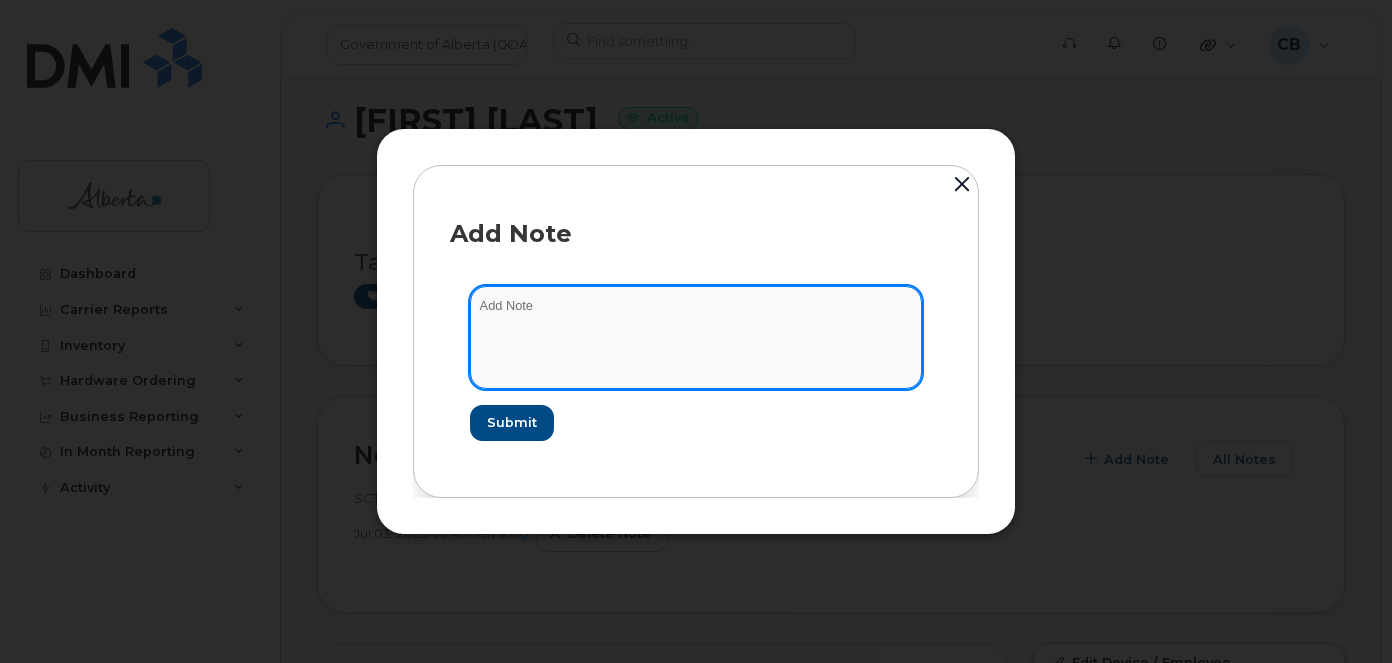 click at bounding box center [696, 337] 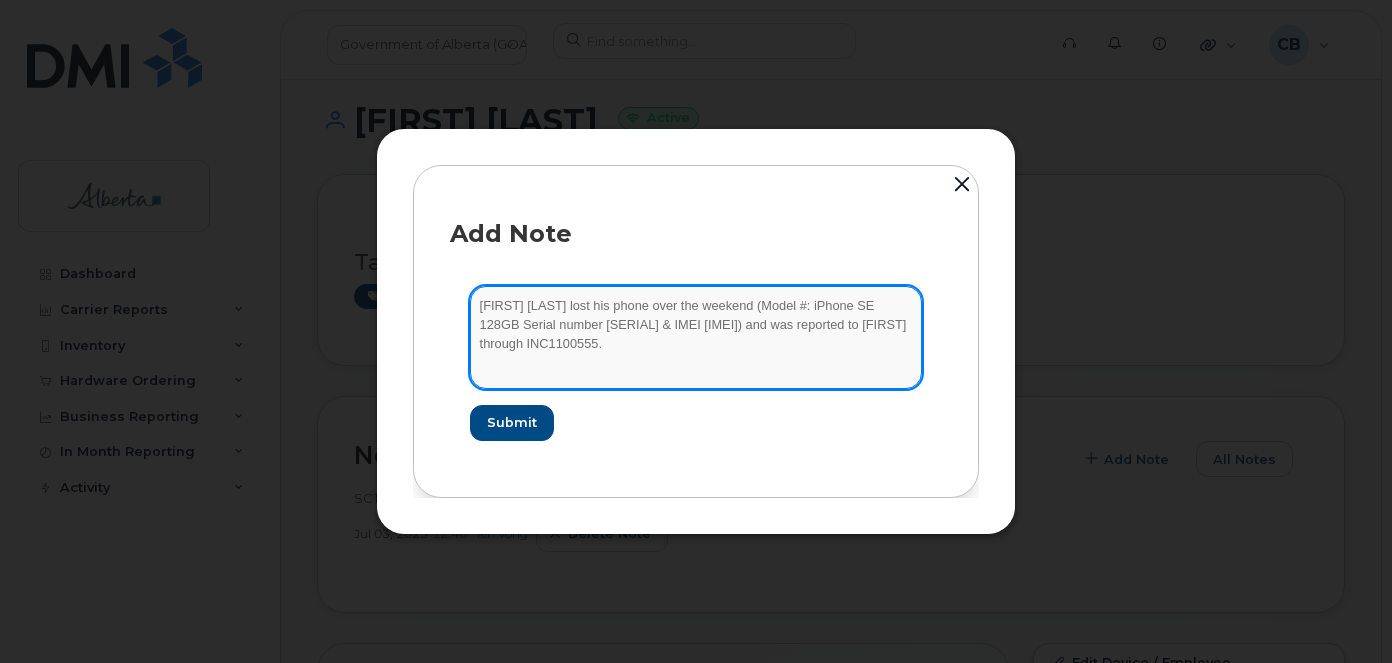 click on "Rob Williams lost his phone over the weekend (Model #: iPhone SE 128GB Serial number F7GN4R20N2 & IMEI 350328936543439) and was reported to Bernie through INC1100555." at bounding box center [696, 337] 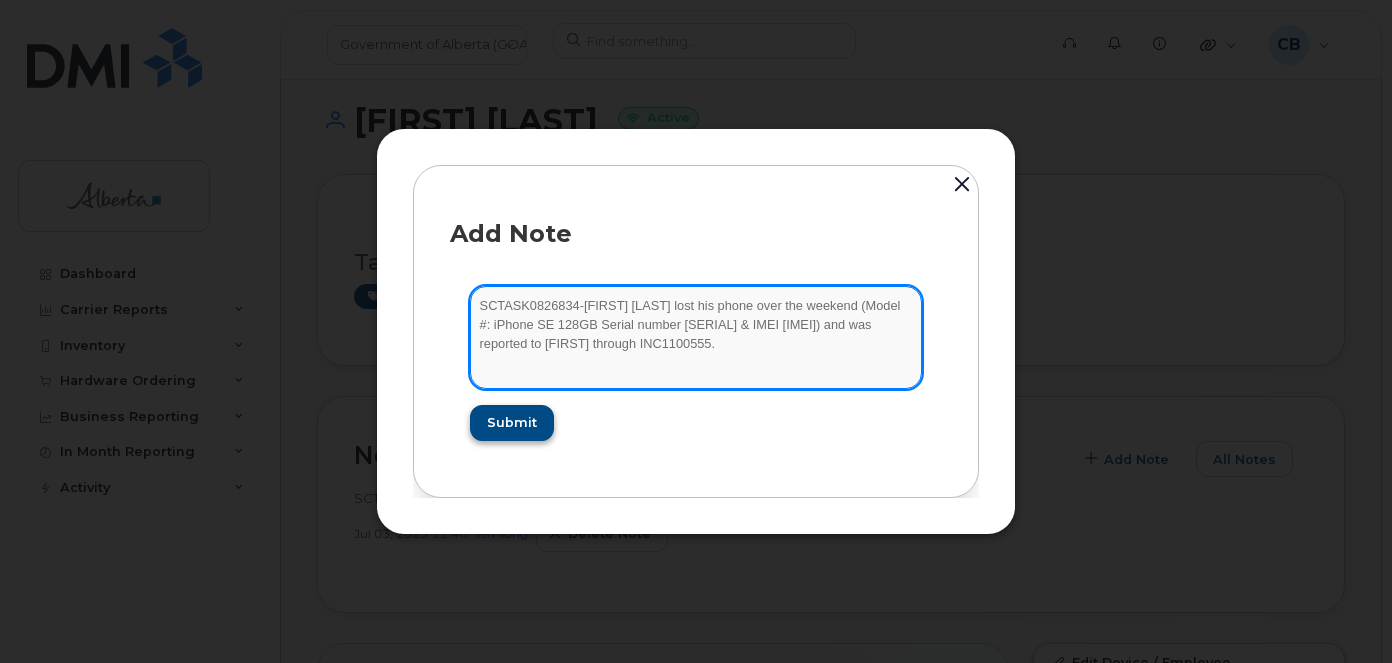 type on "SCTASK0826834-Rob Williams lost his phone over the weekend (Model #: iPhone SE 128GB Serial number F7GN4R20N2 & IMEI 350328936543439) and was reported to Bernie through INC1100555." 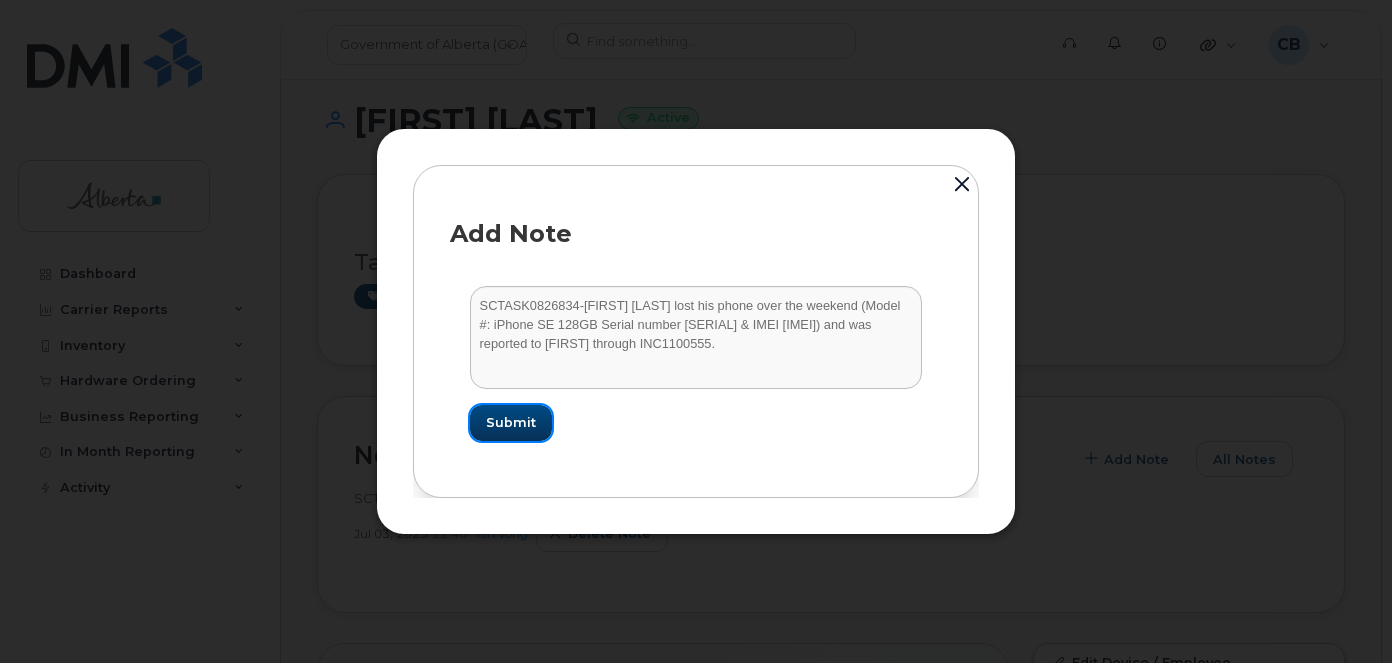 click on "Submit" at bounding box center [511, 422] 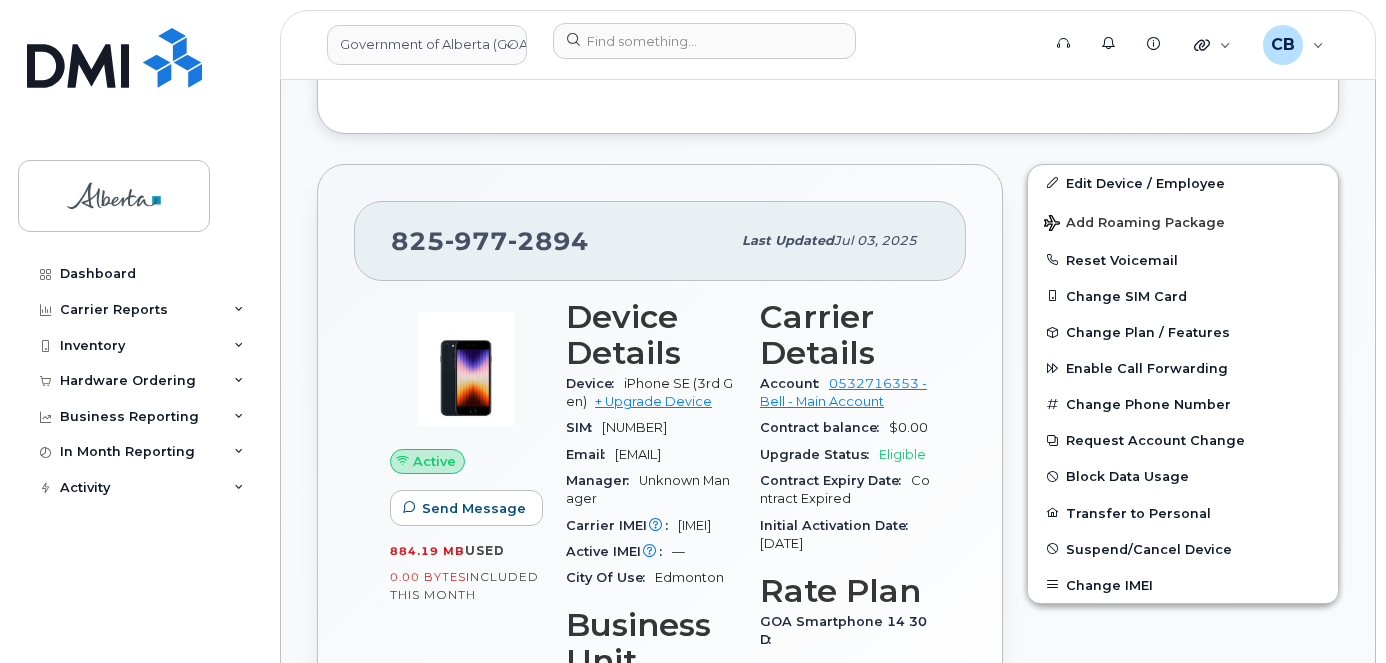 scroll, scrollTop: 543, scrollLeft: 0, axis: vertical 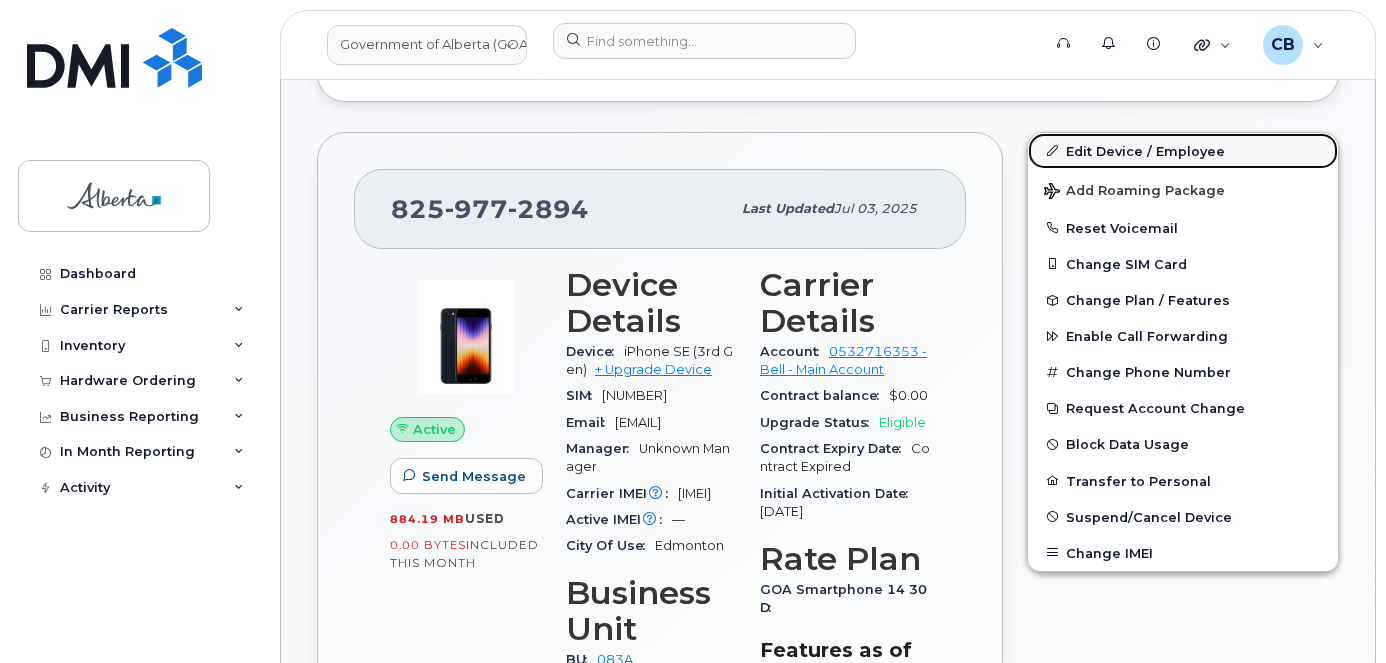 click on "Edit Device / Employee" at bounding box center (1183, 151) 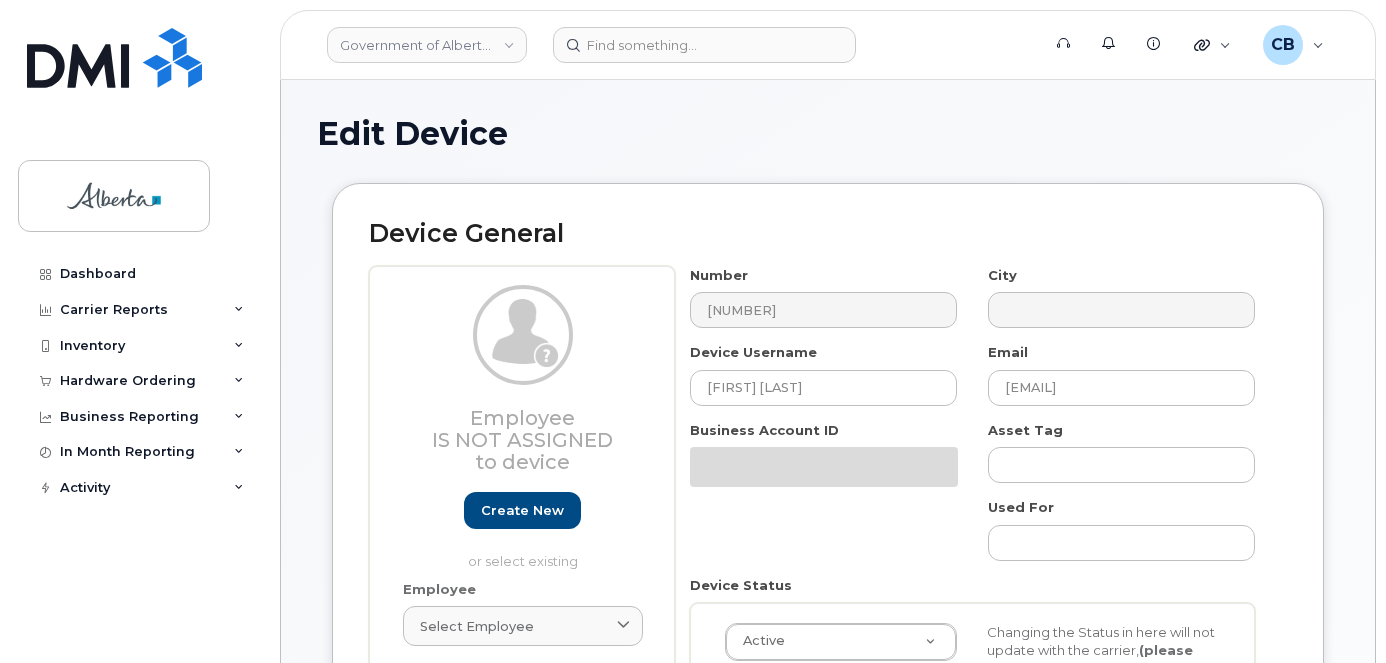 select on "4733126" 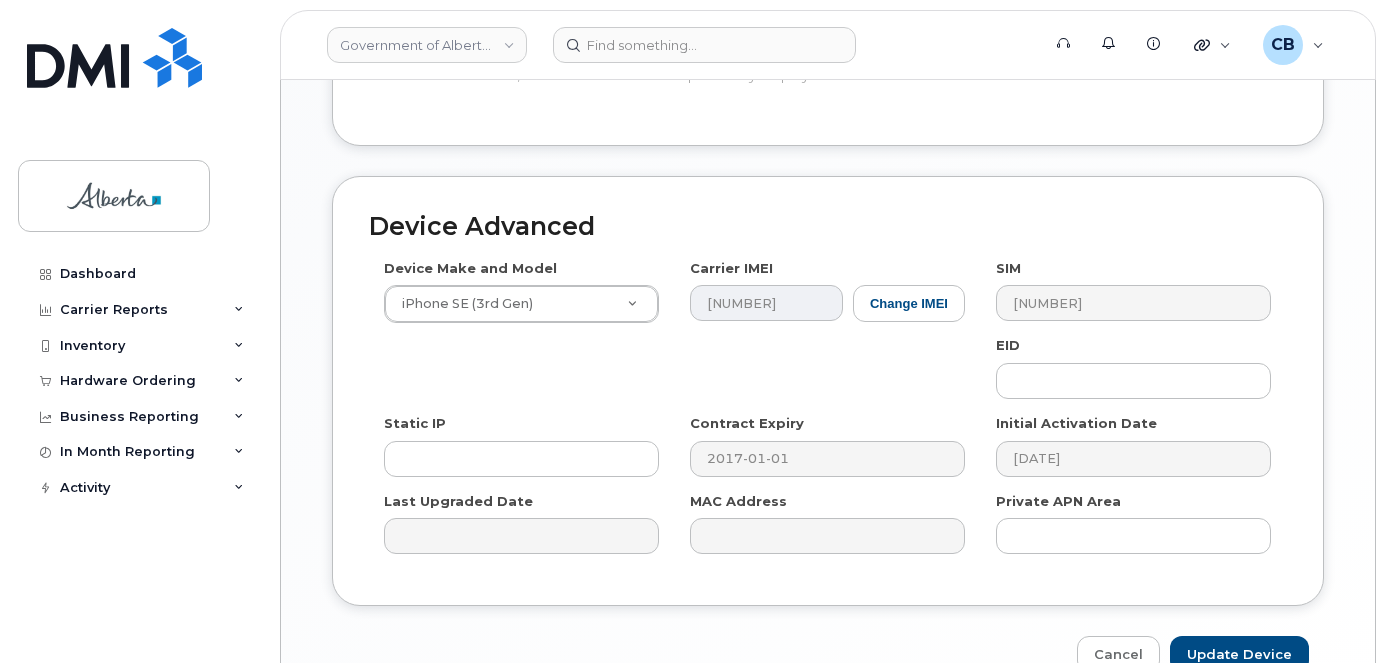 scroll, scrollTop: 1066, scrollLeft: 0, axis: vertical 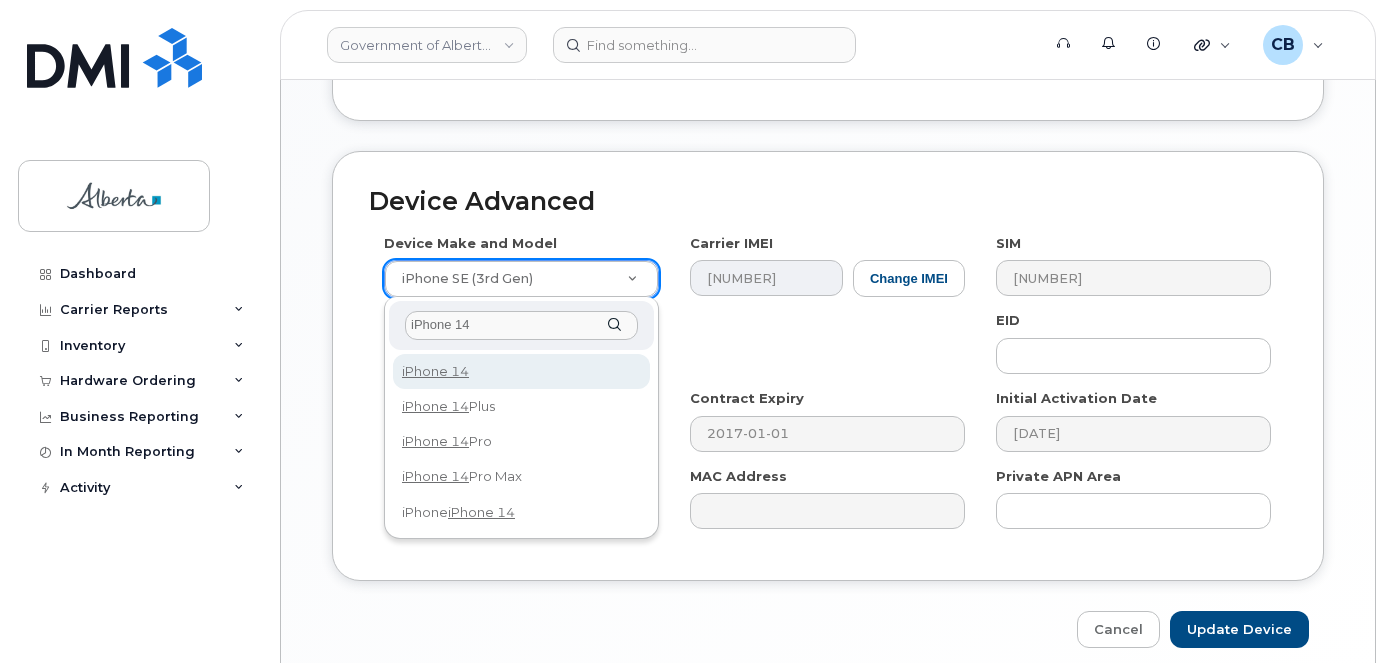 type on "iPhone 14" 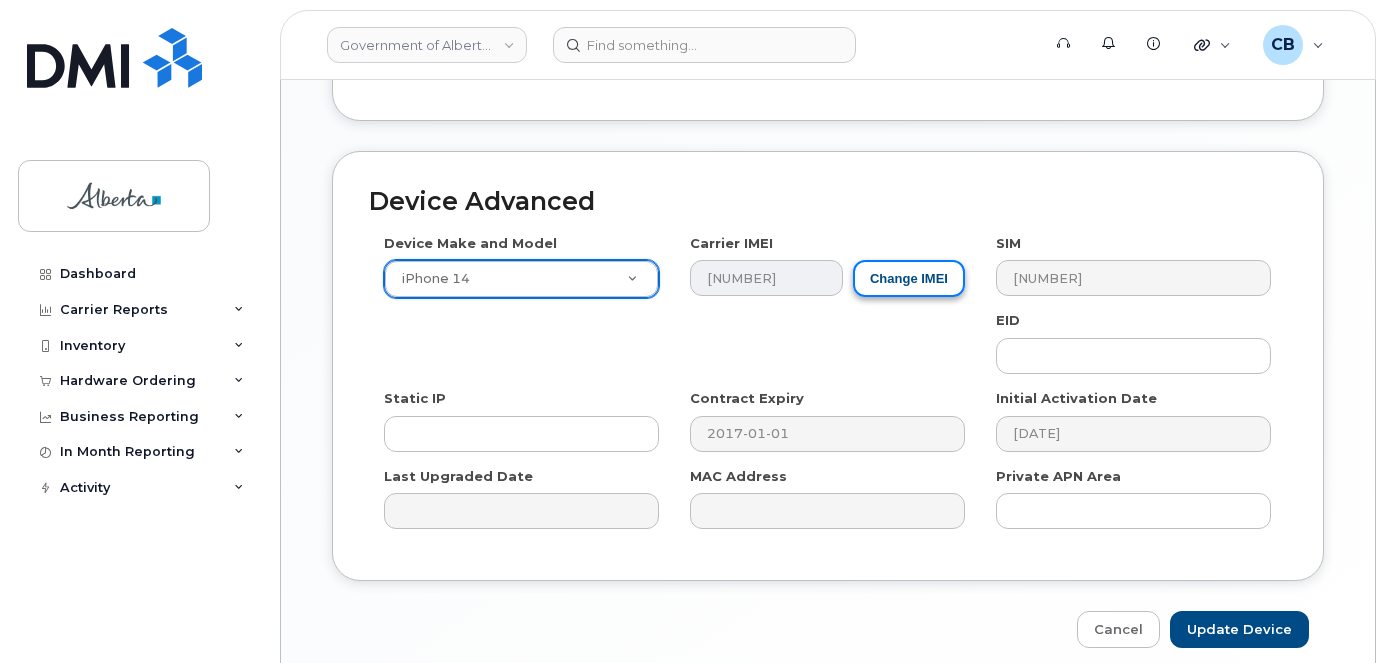 click on "Change IMEI" at bounding box center (909, 278) 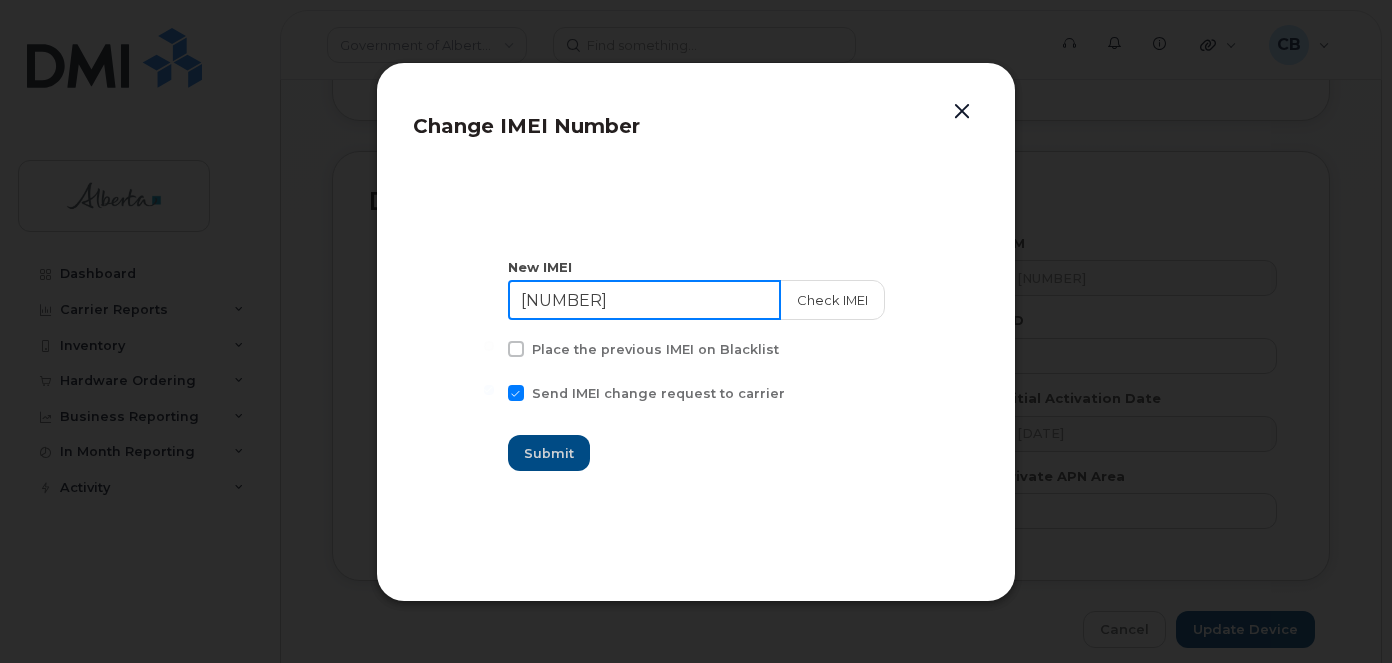 click on "350328936543439" at bounding box center (644, 300) 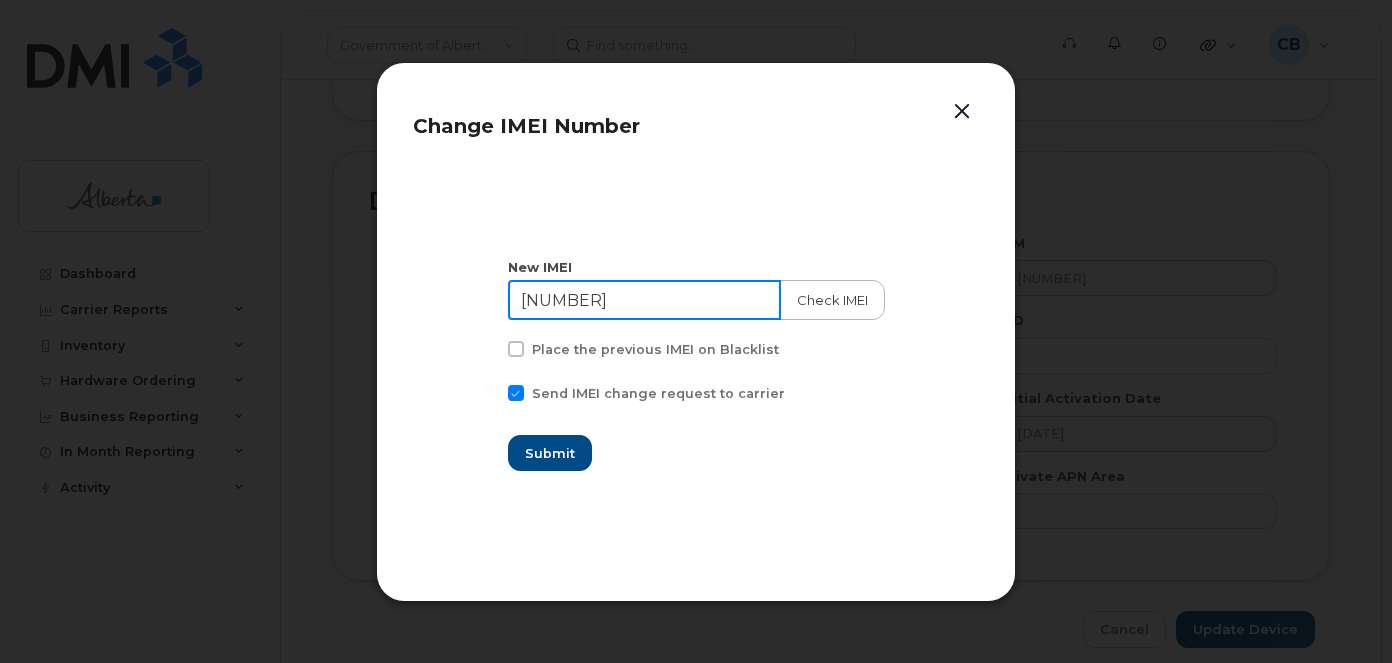 type on "351168085950244" 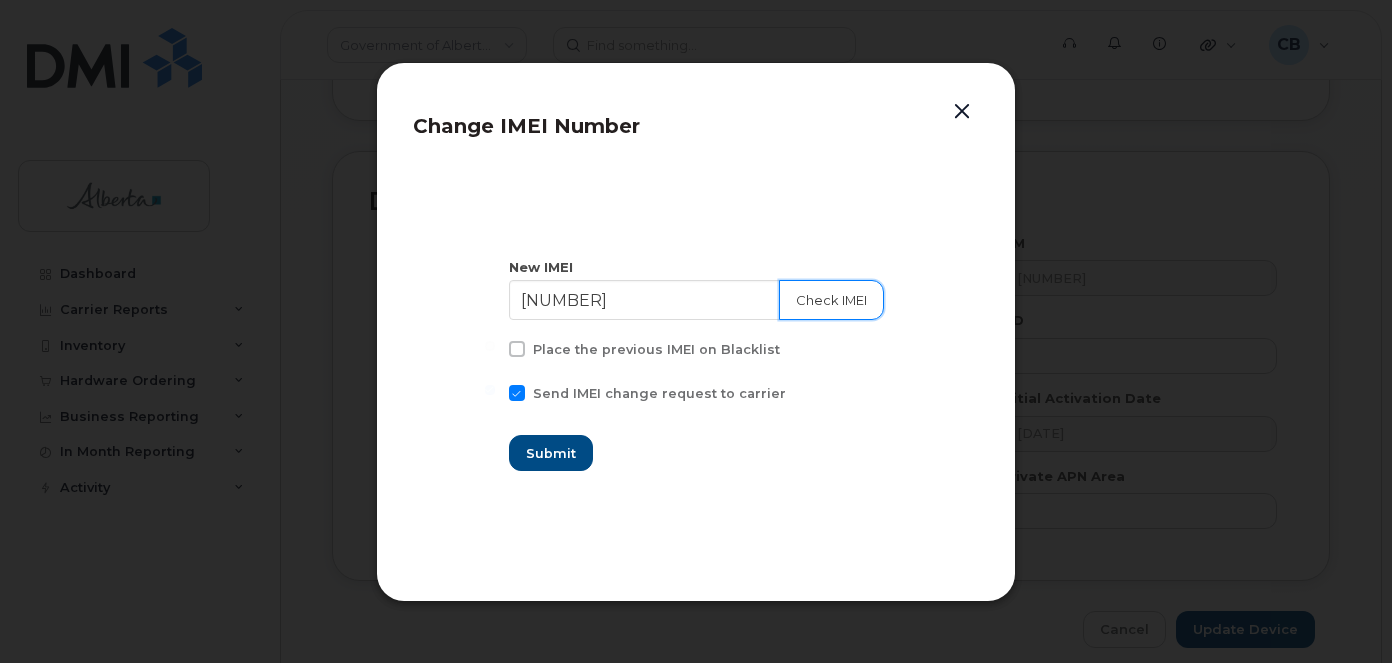 click on "Check IMEI" at bounding box center [831, 300] 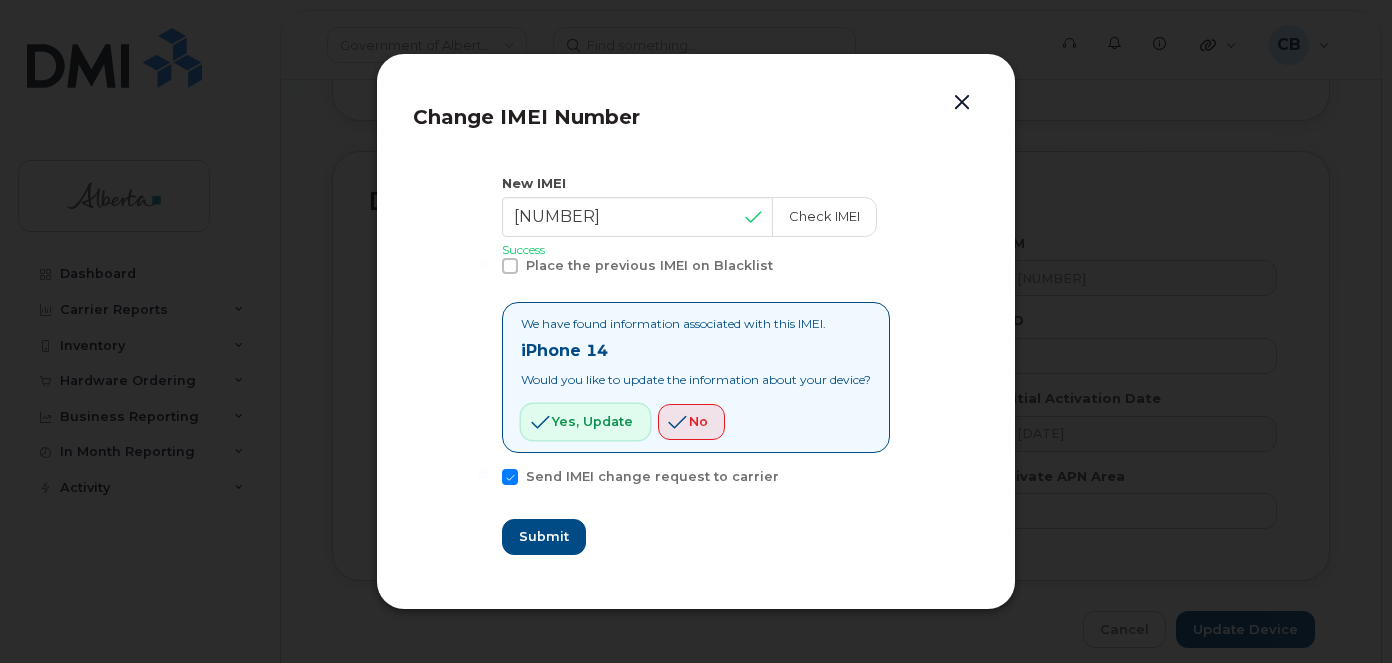 click on "Yes, update" at bounding box center [592, 421] 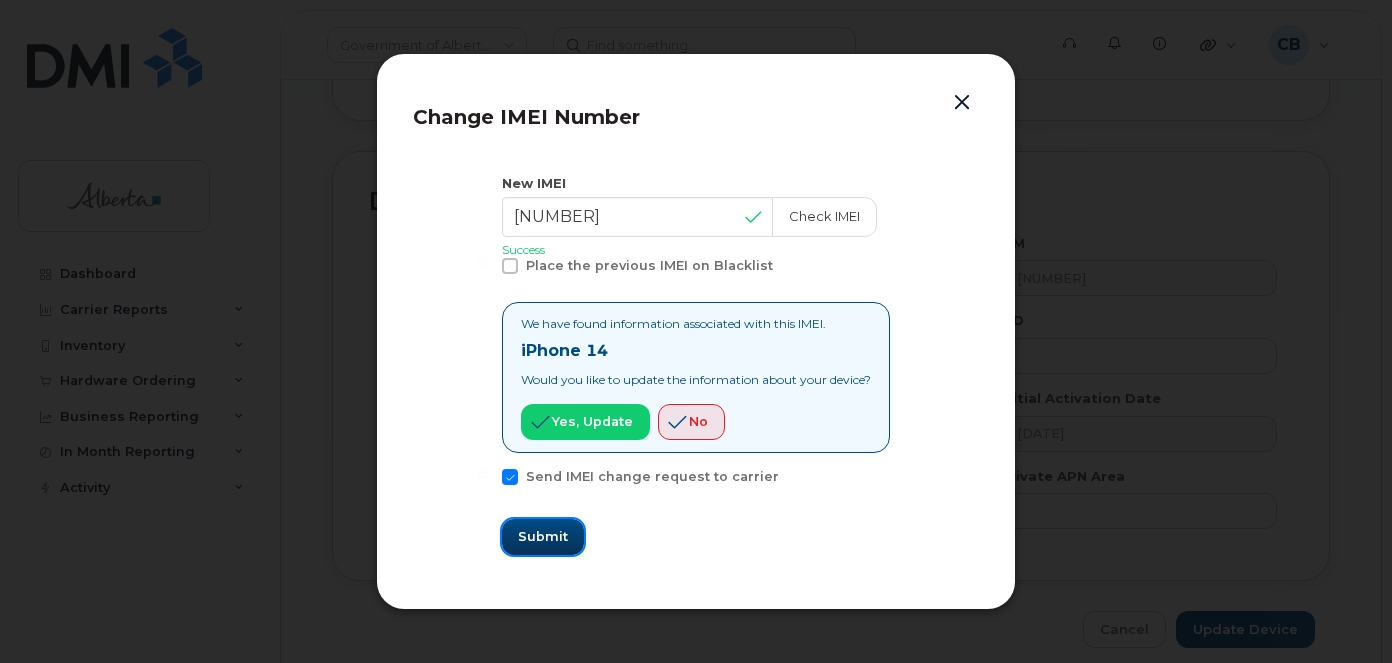click on "Submit" at bounding box center [543, 536] 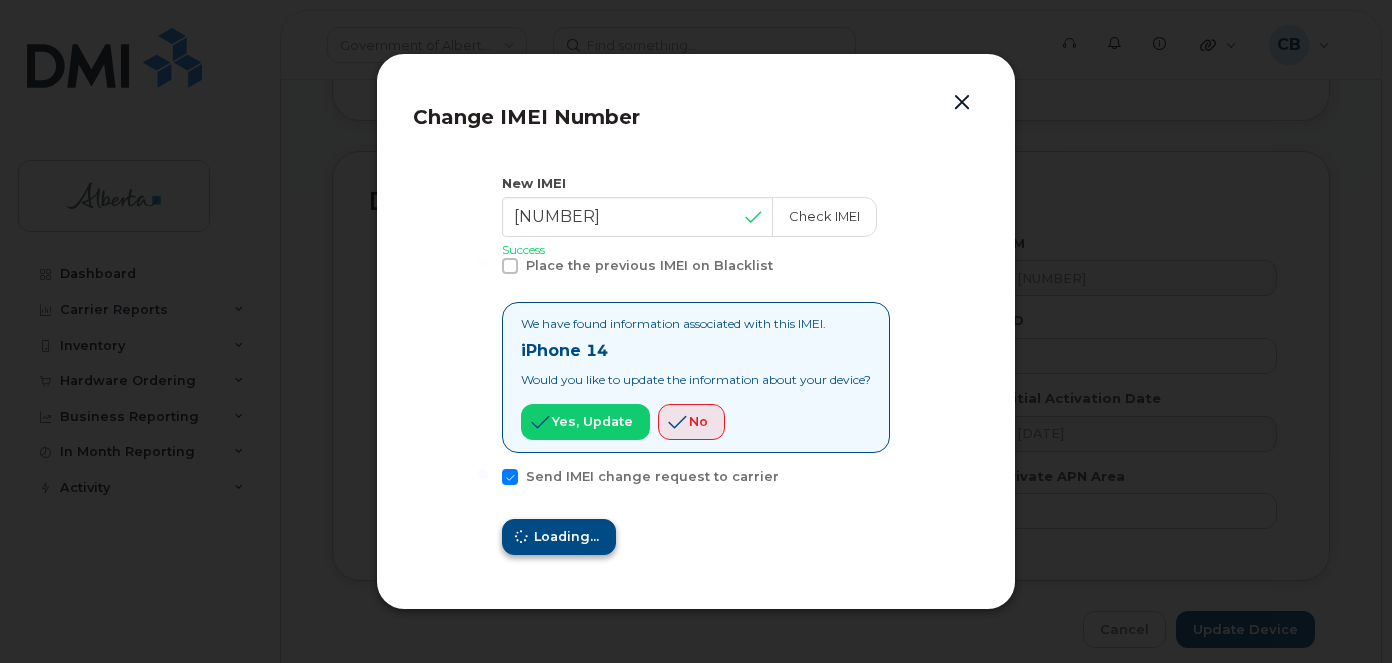 type on "351168085950244" 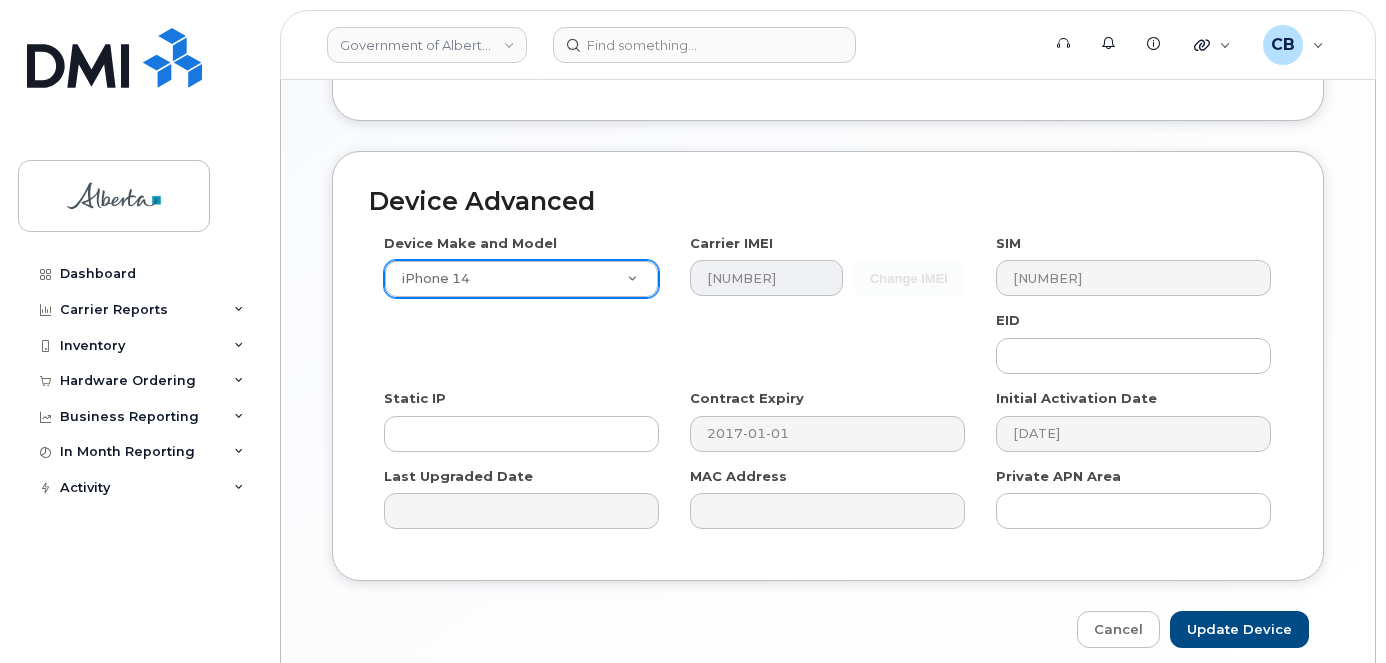 scroll, scrollTop: 1151, scrollLeft: 0, axis: vertical 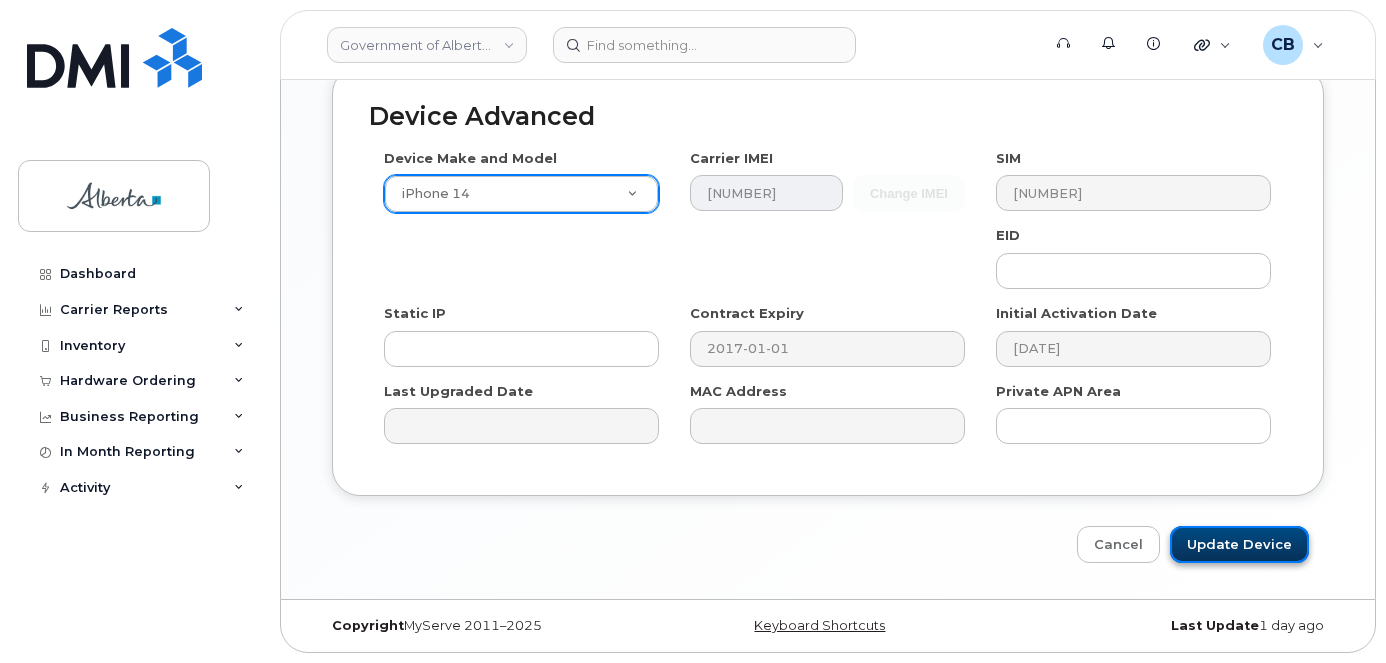 click on "Update Device" at bounding box center [1239, 544] 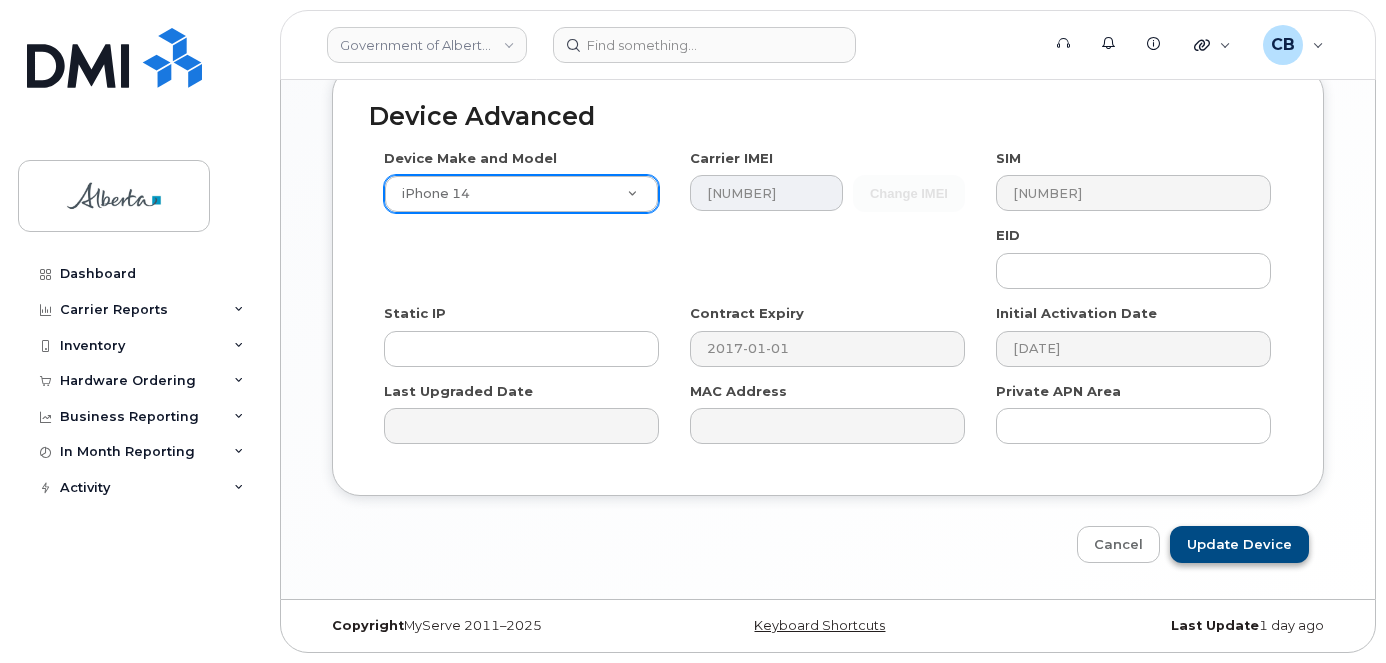 type on "Saving..." 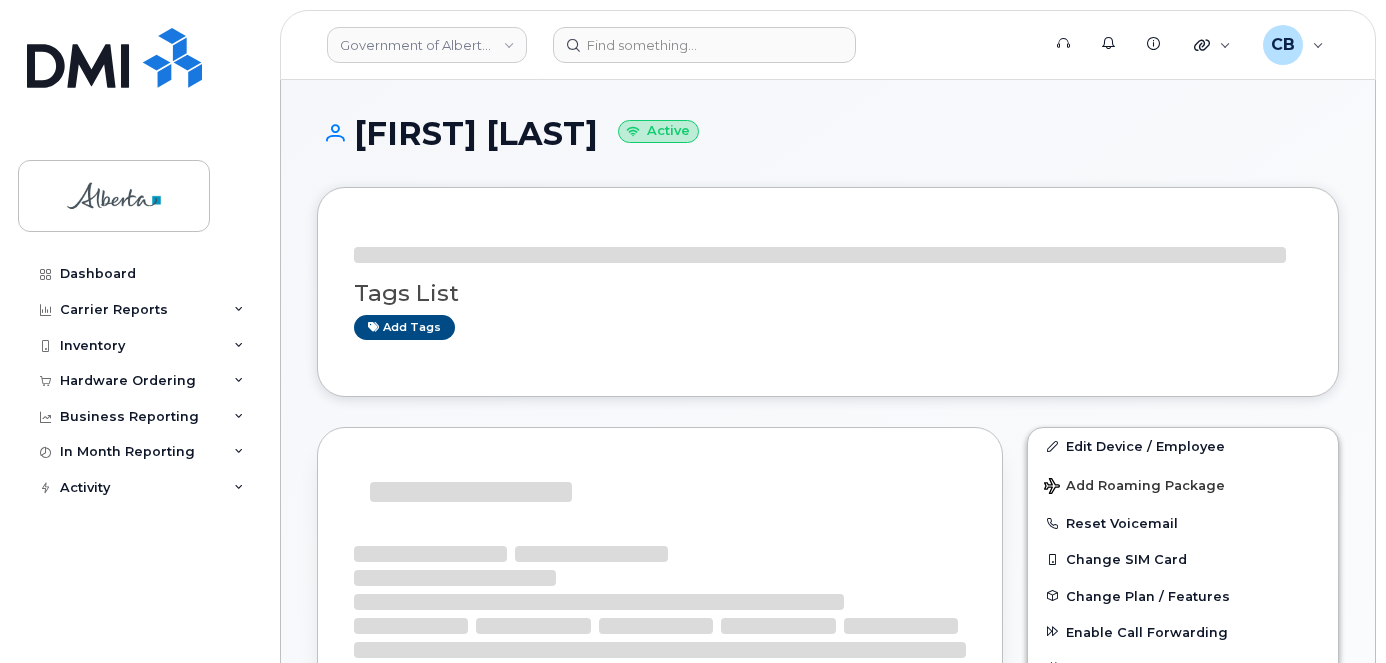 scroll, scrollTop: 0, scrollLeft: 0, axis: both 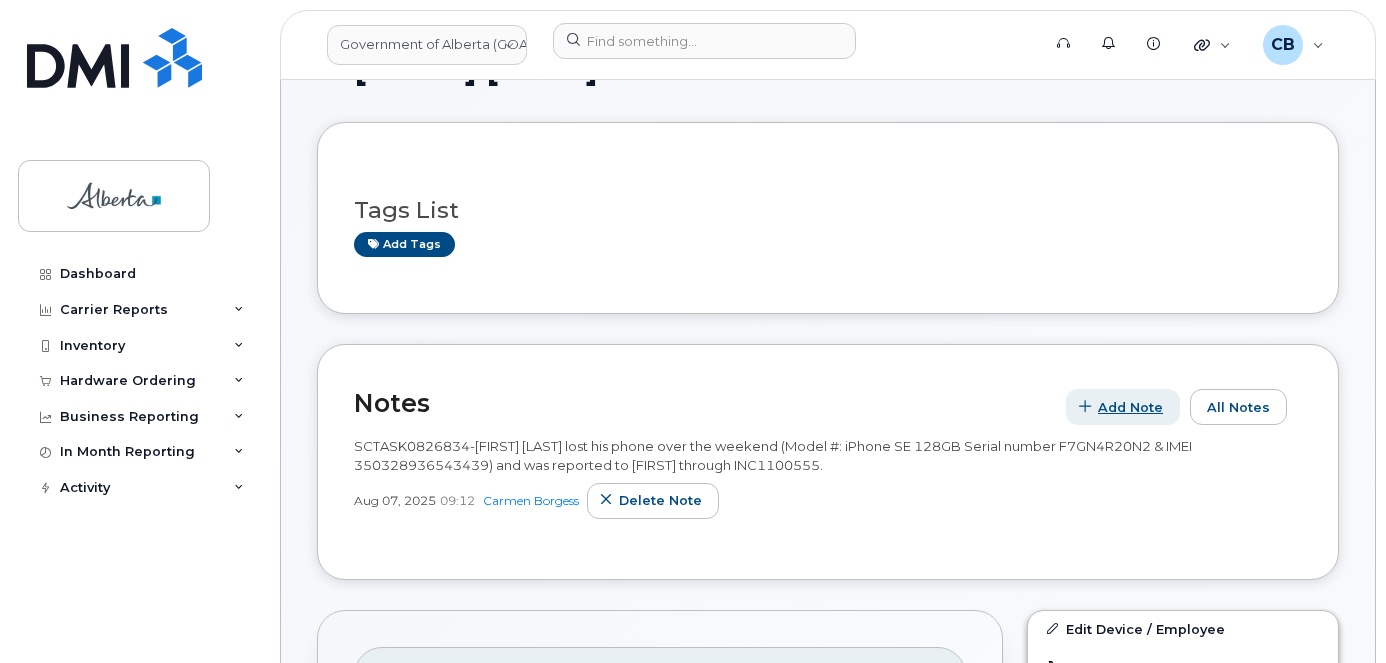 click on "Add Note" at bounding box center [1130, 407] 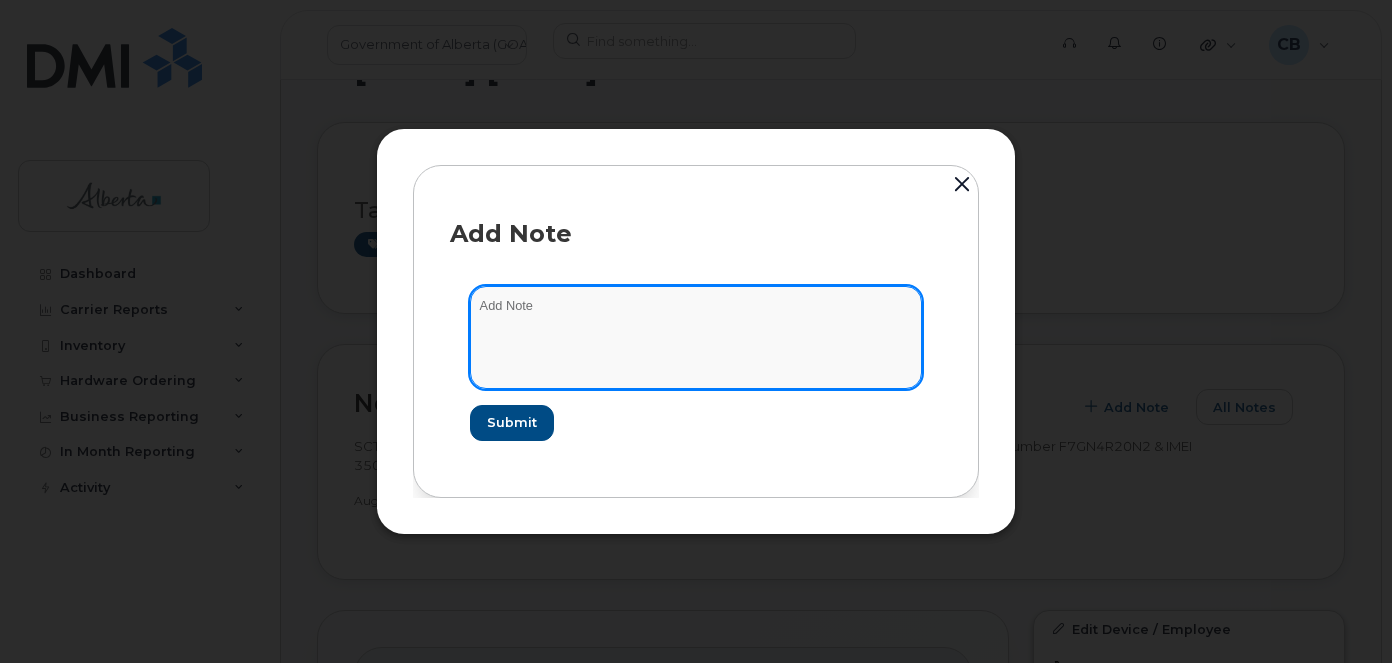 click at bounding box center [696, 337] 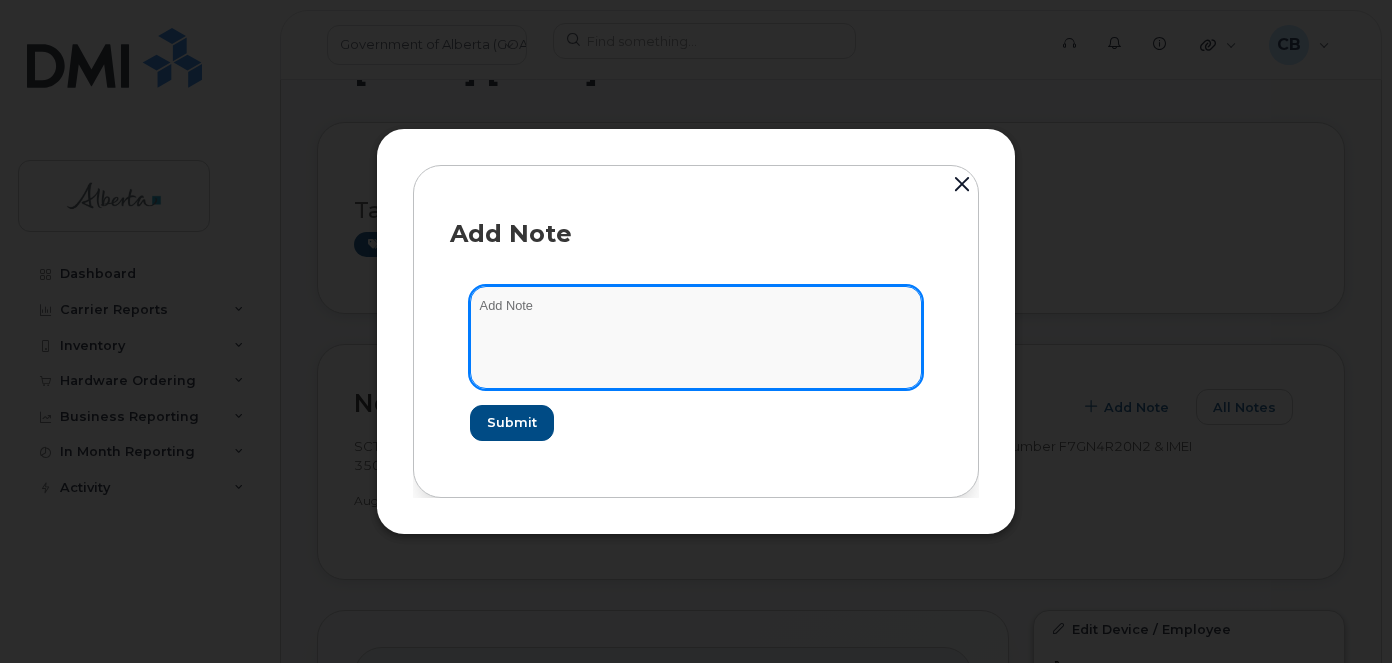 paste on "351168085950244" 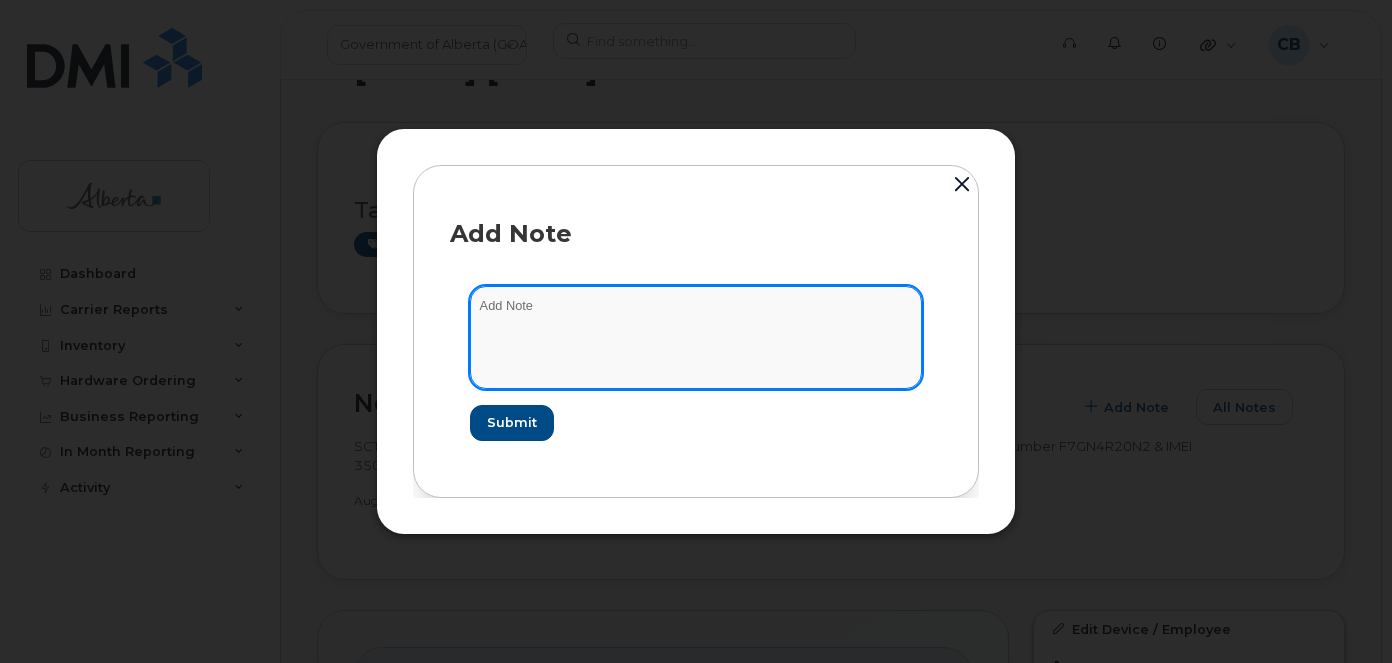 click at bounding box center [696, 337] 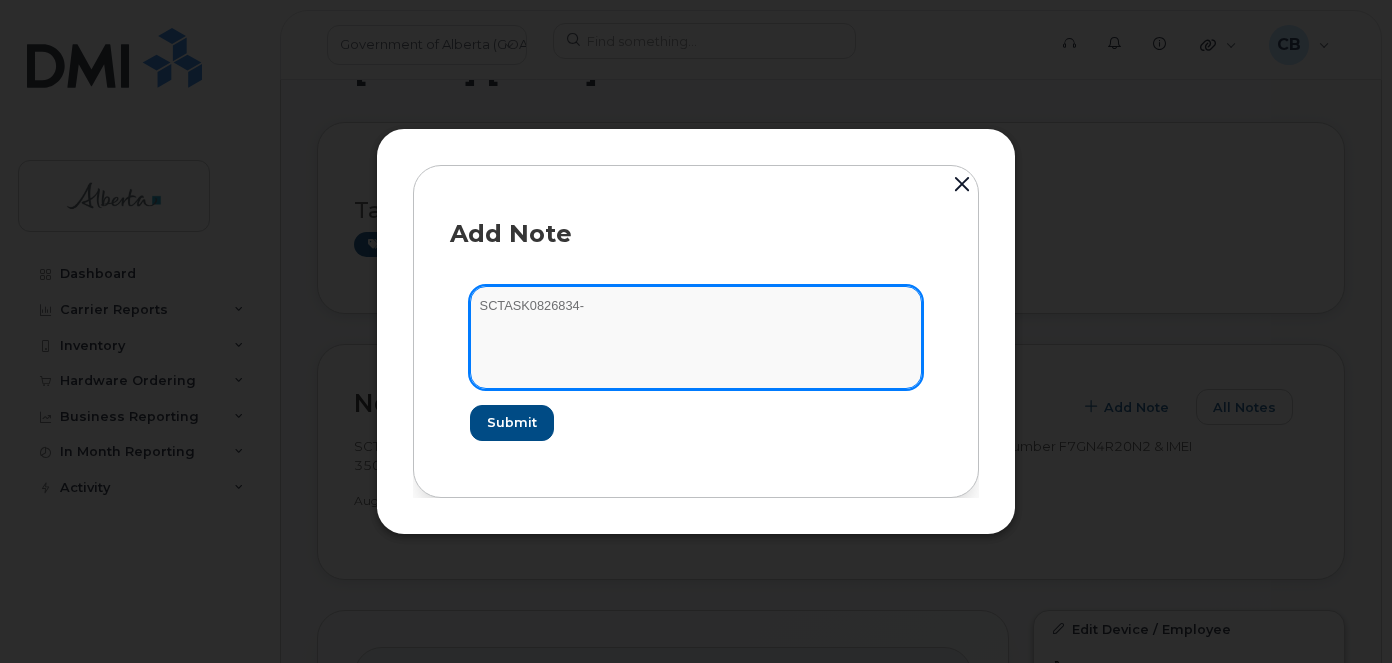 type on "SCTASK0826834-" 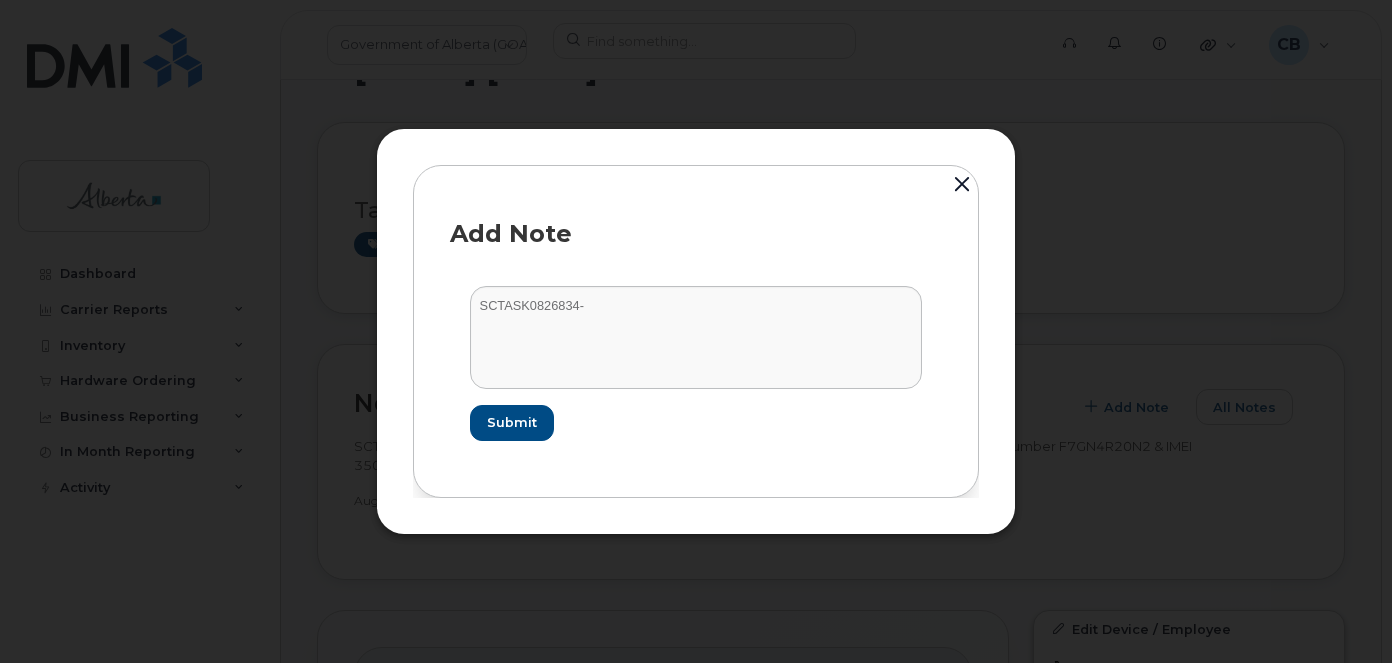 click at bounding box center [962, 186] 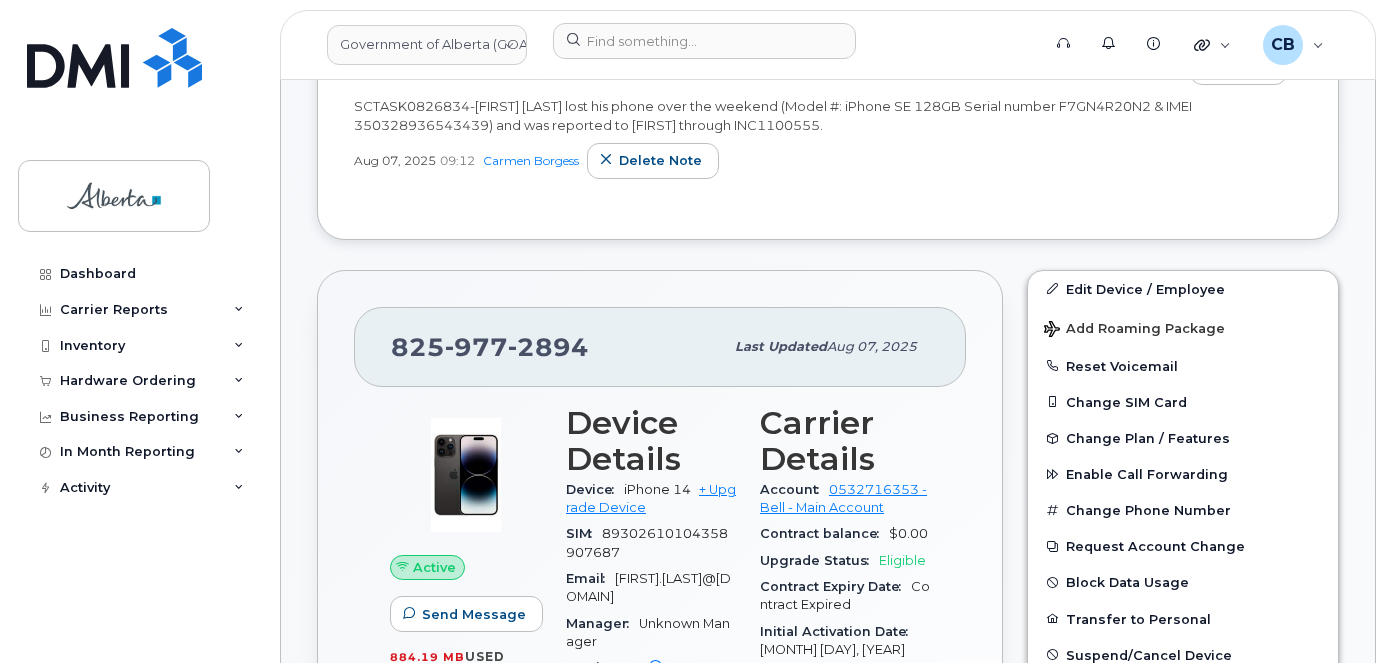 scroll, scrollTop: 413, scrollLeft: 0, axis: vertical 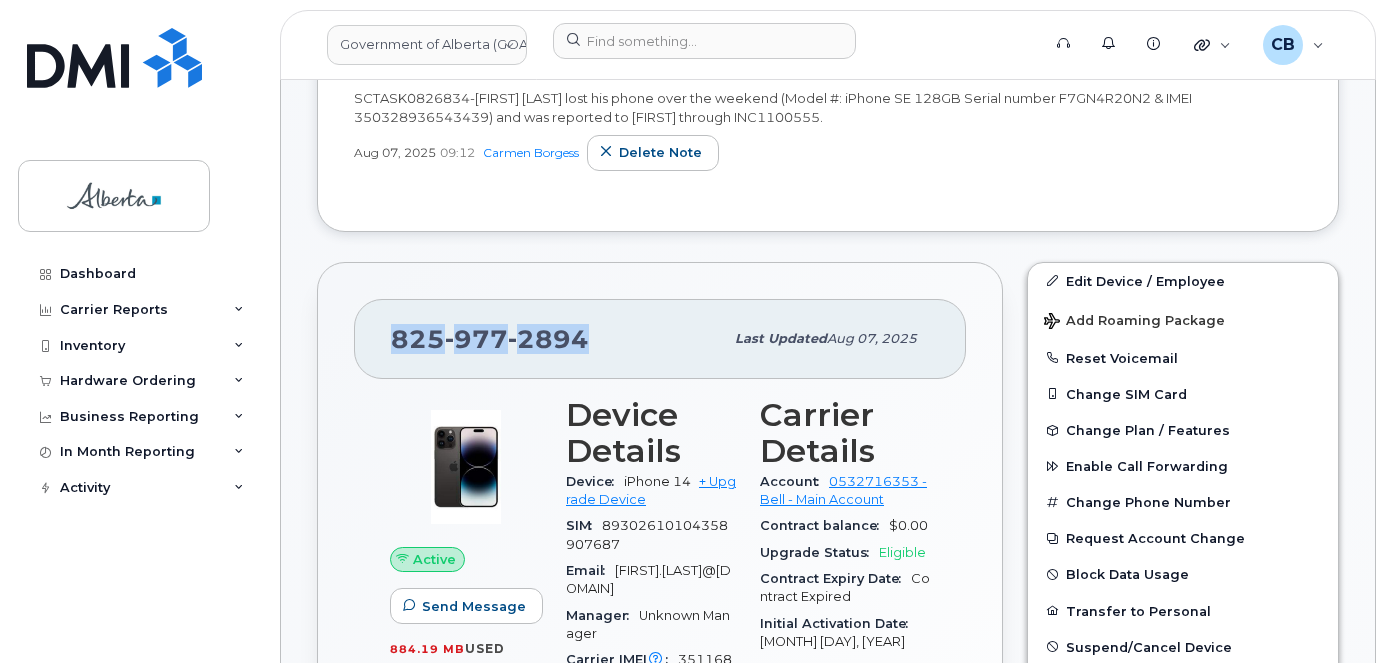 drag, startPoint x: 596, startPoint y: 335, endPoint x: 391, endPoint y: 342, distance: 205.11948 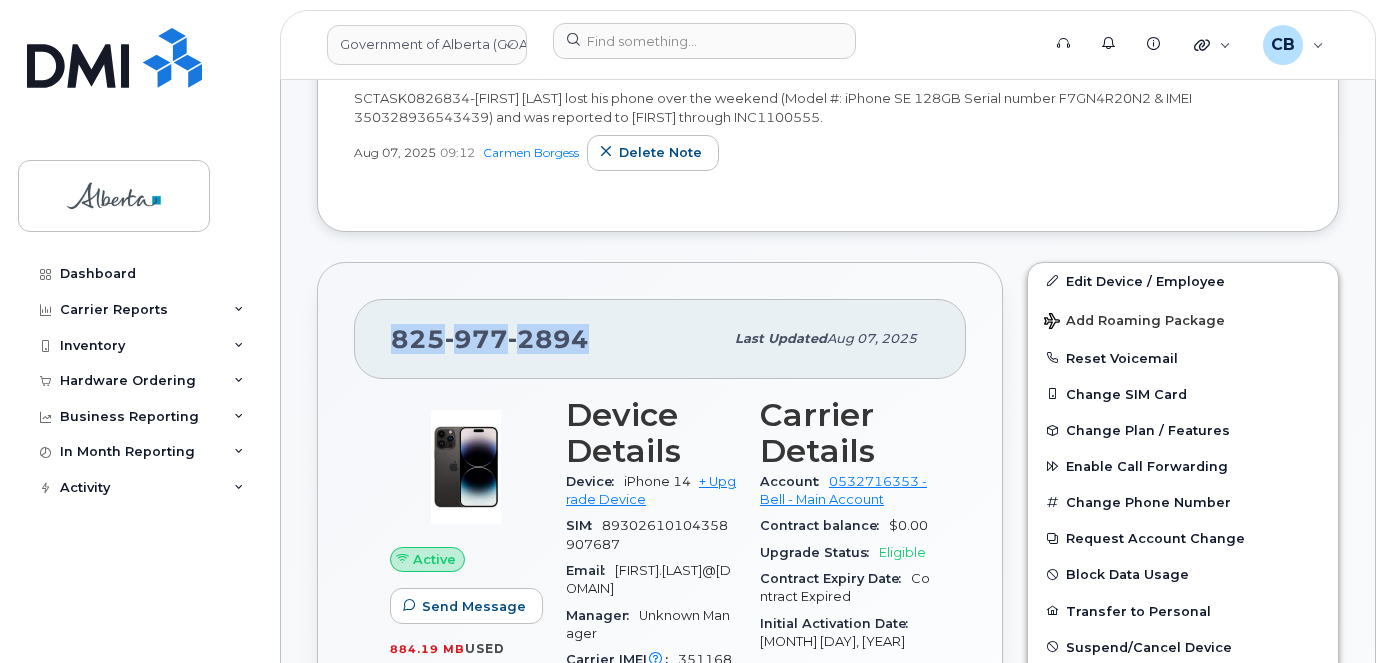 copy on "825 977 2894" 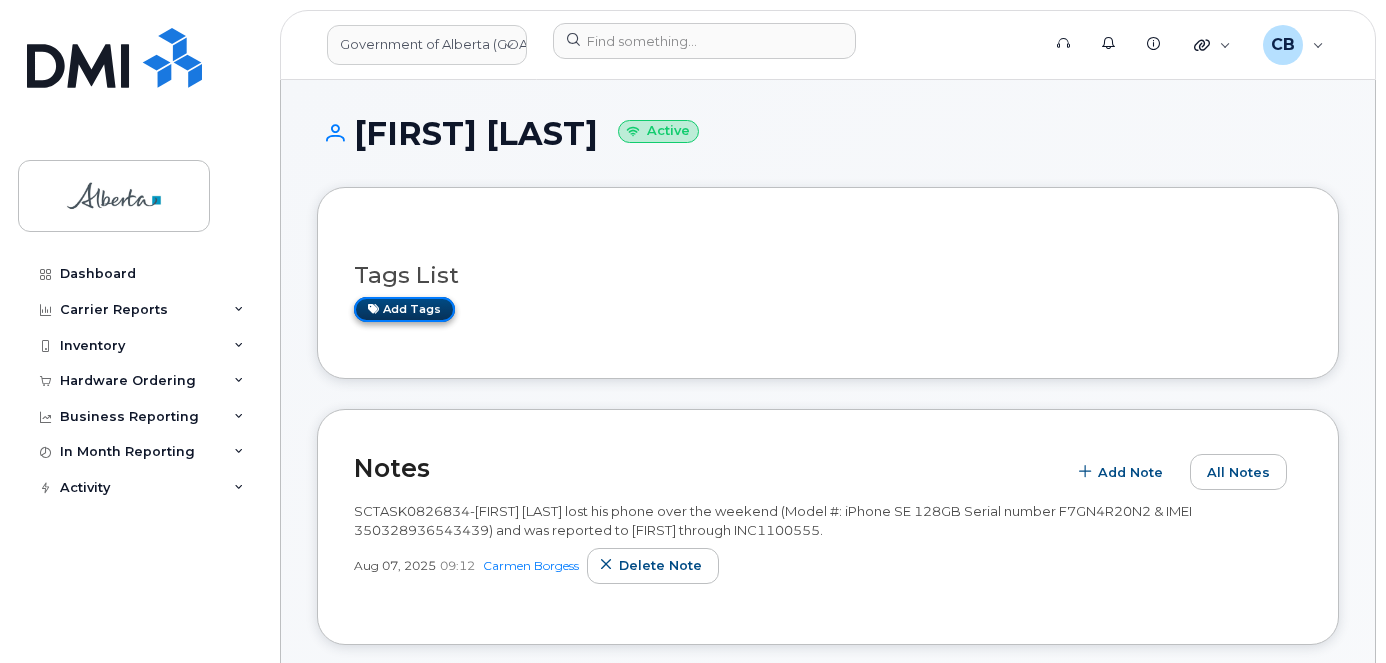 click on "Add tags" at bounding box center (404, 309) 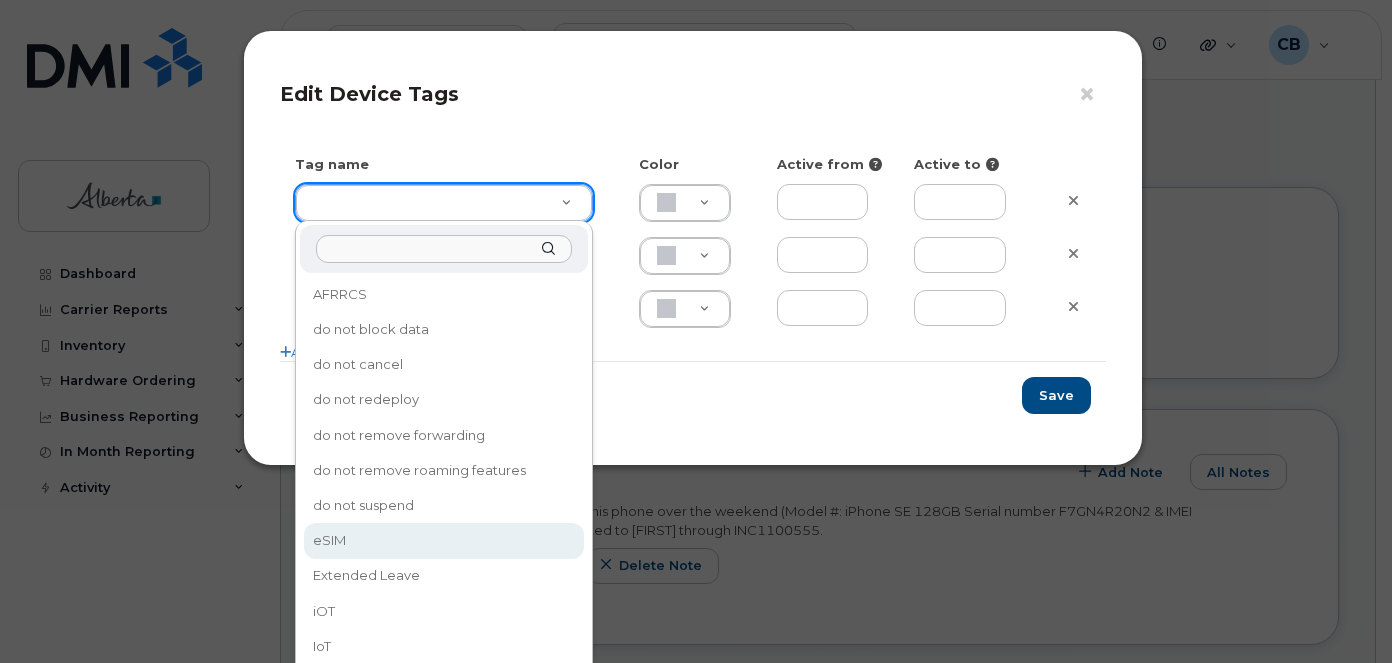 type on "eSIM" 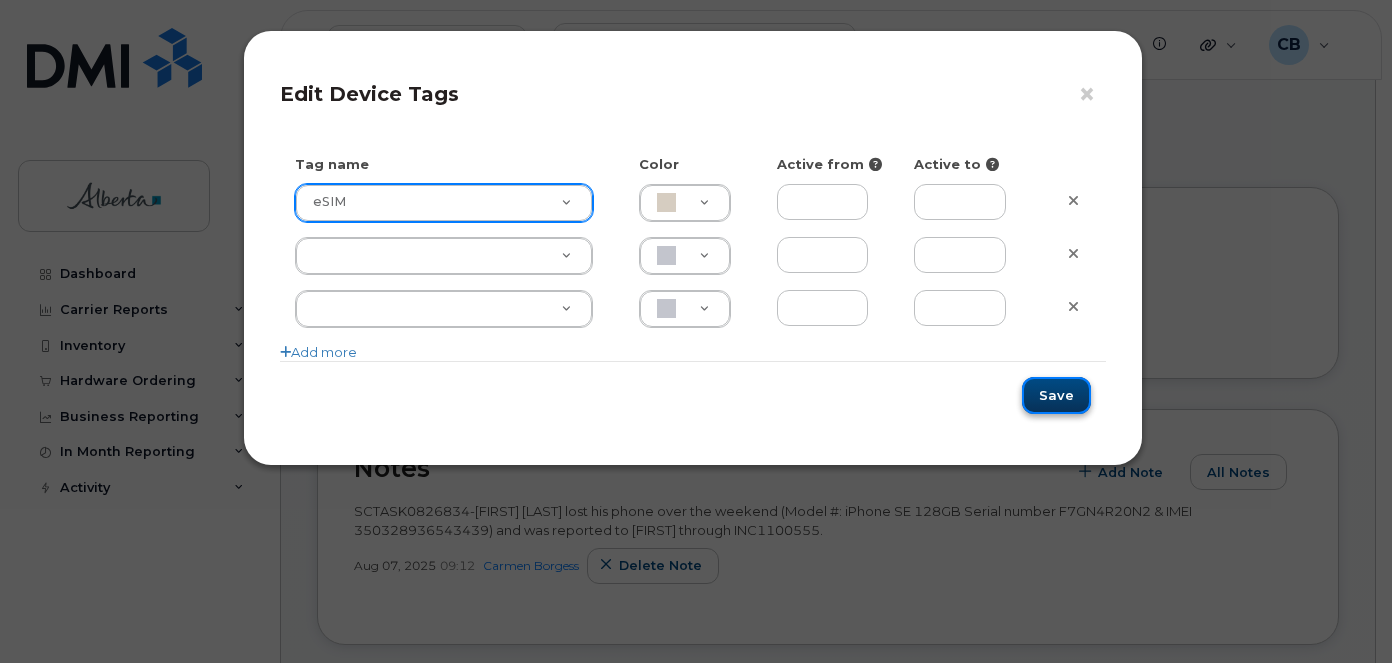click on "Save" at bounding box center (1056, 395) 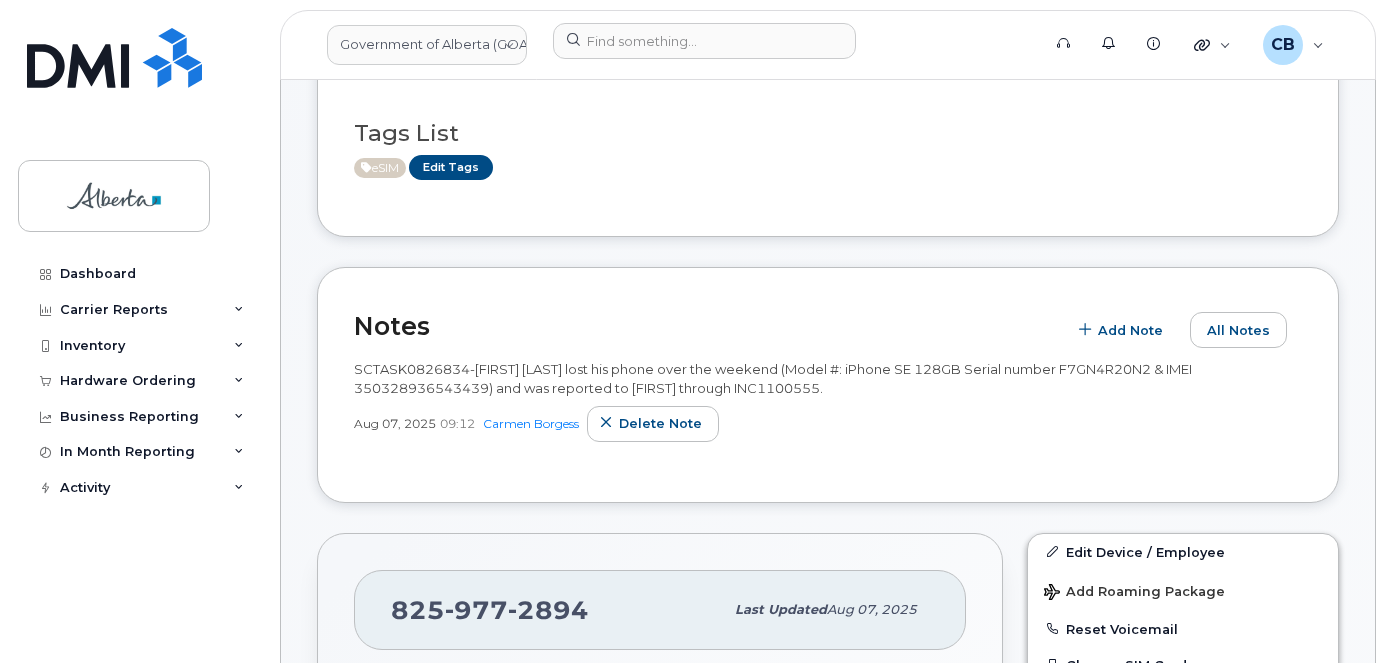 scroll, scrollTop: 258, scrollLeft: 0, axis: vertical 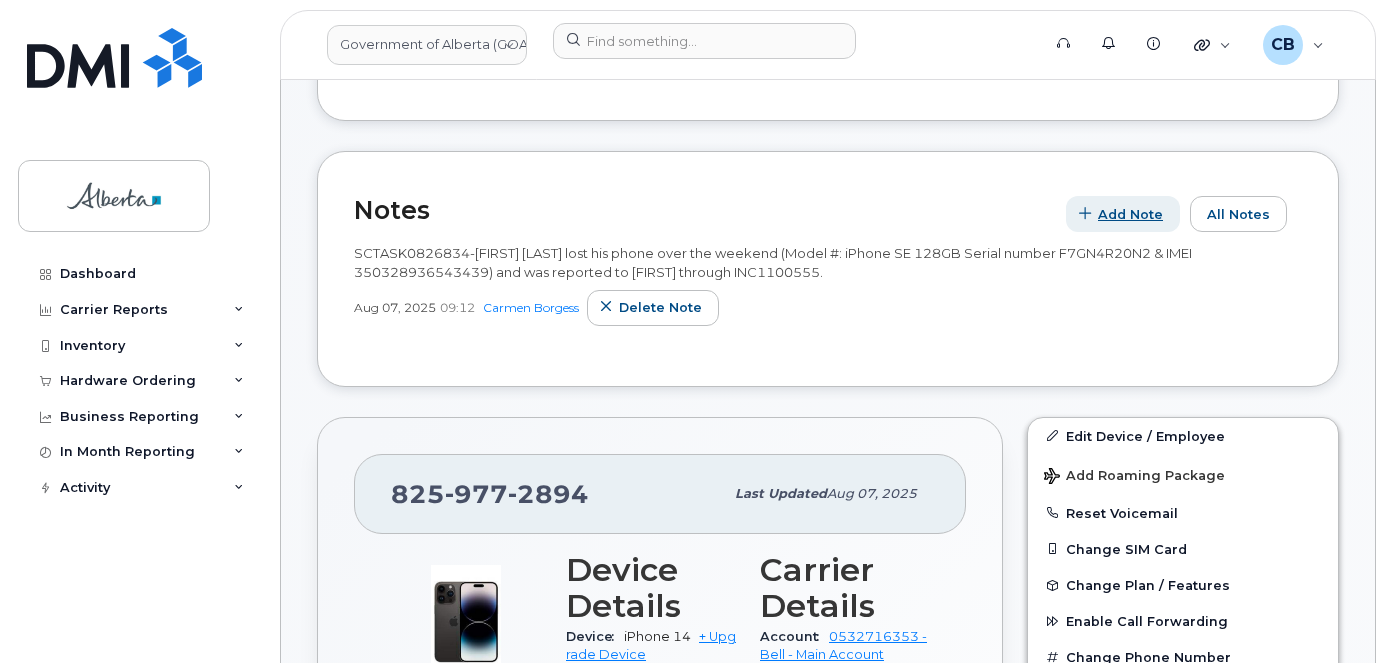 click on "Add Note" at bounding box center (1130, 214) 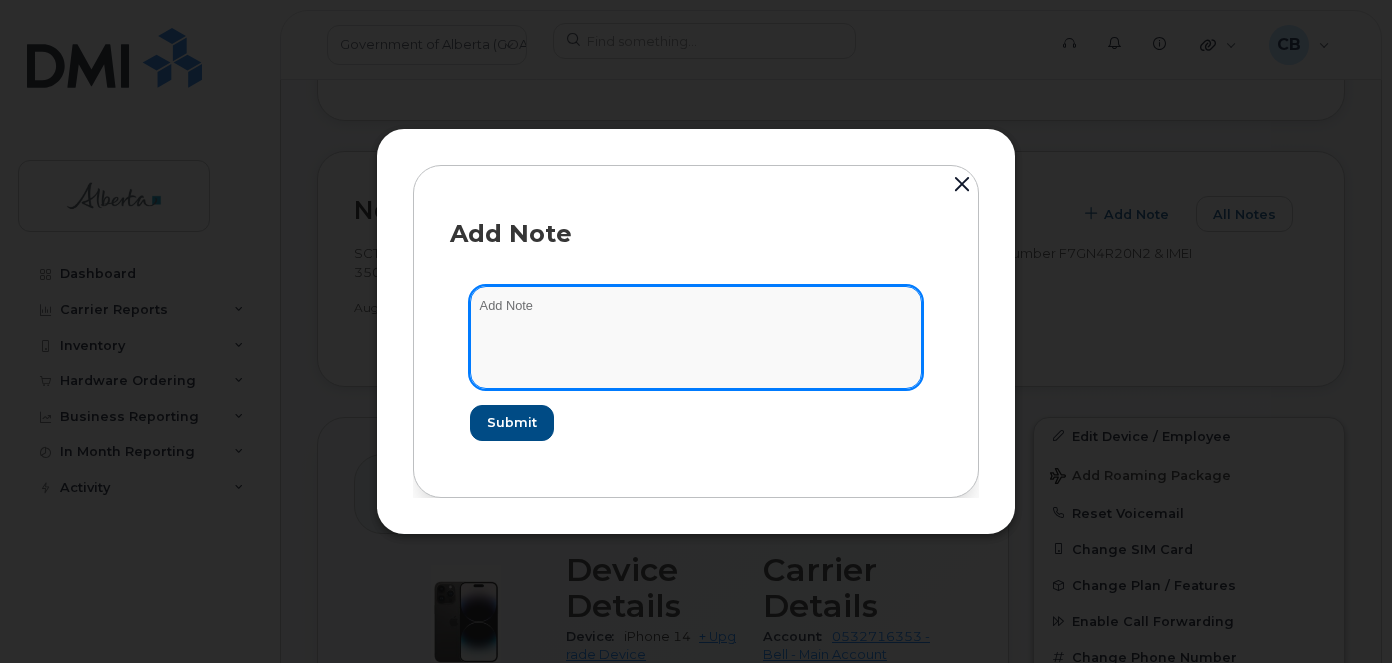 click at bounding box center (696, 337) 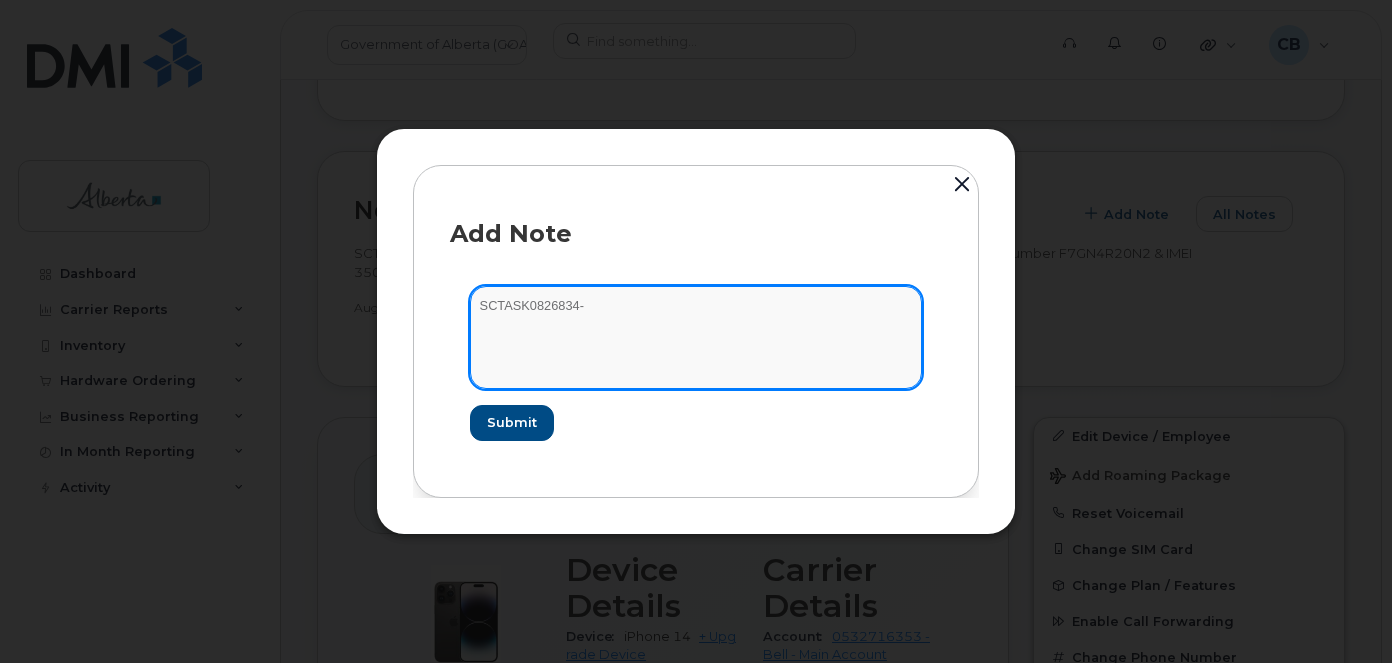 paste on "Device Assign Spare … from device IMEI/sn to device IMEI/sn. Requested by ..." 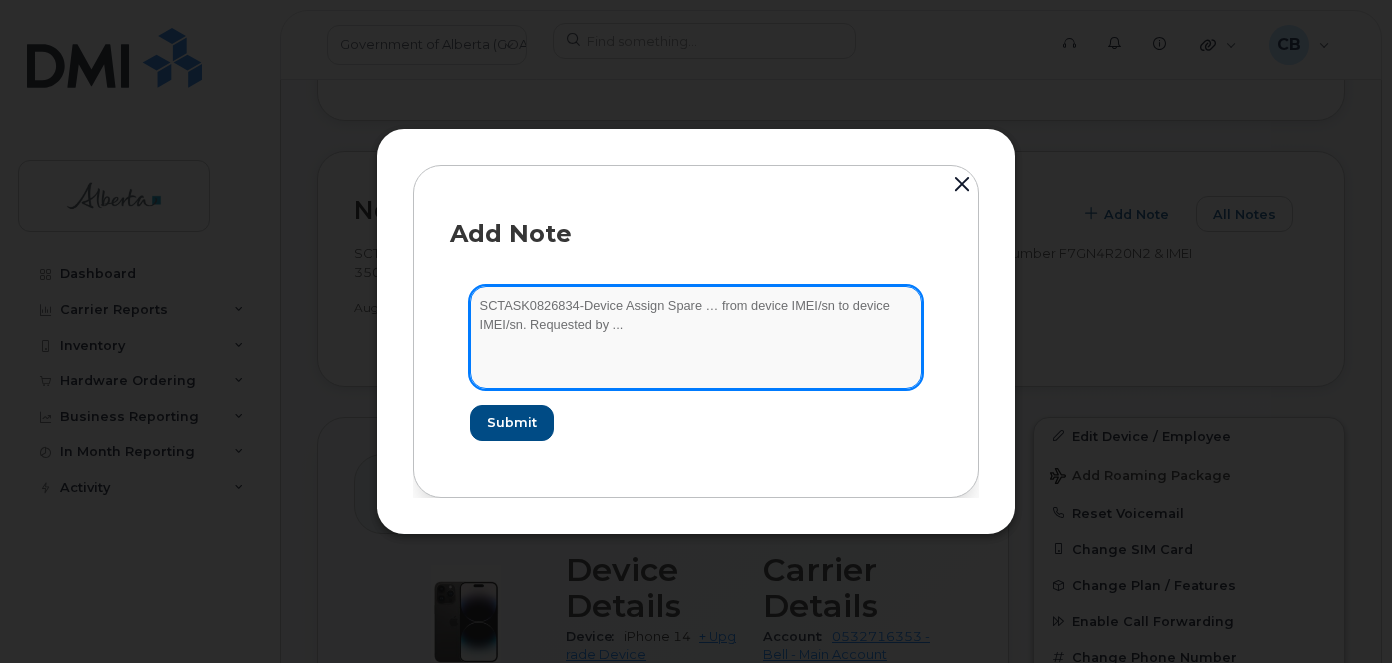 click on "SCTASK0826834-Device Assign Spare … from device IMEI/sn to device IMEI/sn. Requested by ..." at bounding box center [696, 337] 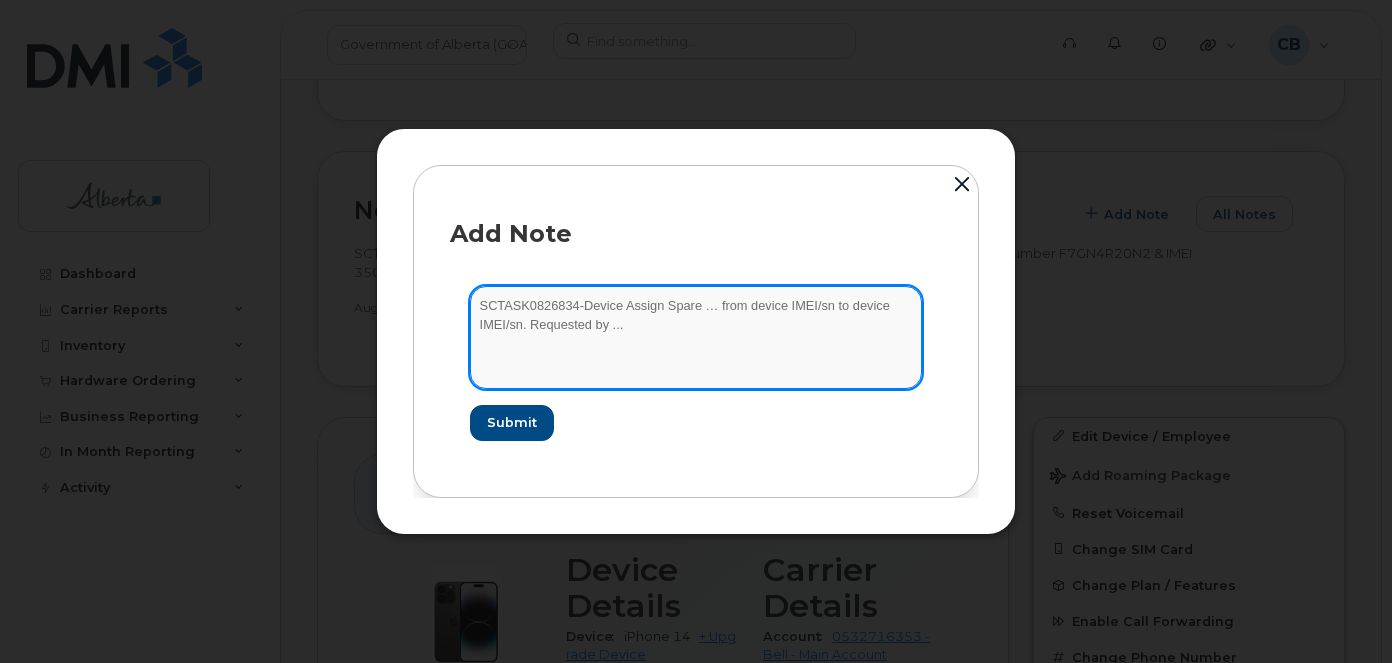 paste on "8259772894" 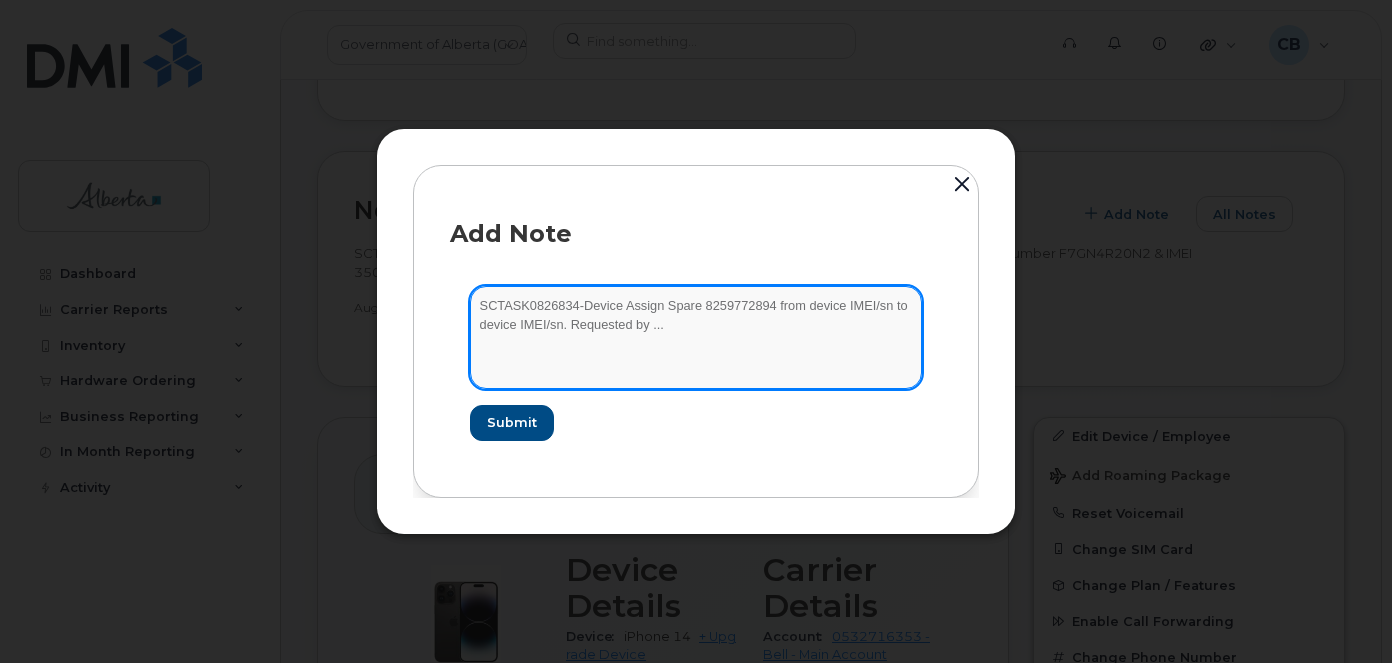 click on "SCTASK0826834-Device Assign Spare 8259772894 from device IMEI/sn to device IMEI/sn. Requested by ..." at bounding box center [696, 337] 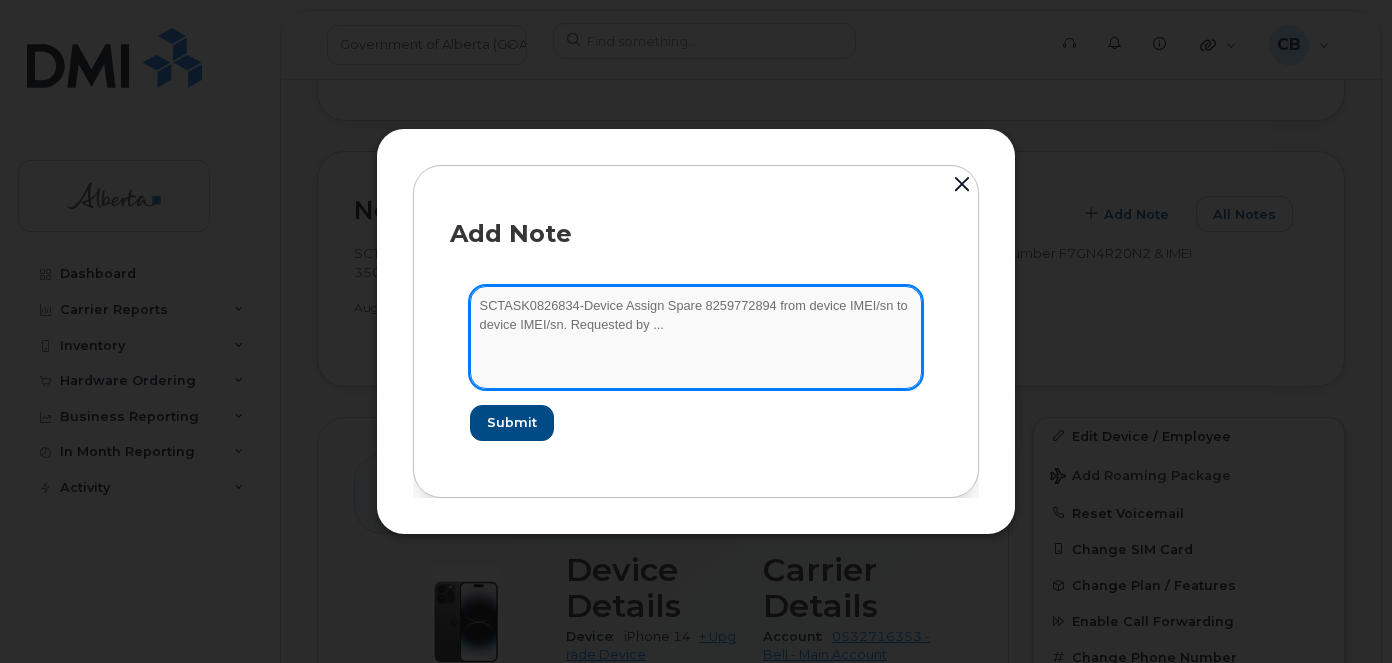 click on "SCTASK0826834-Device Assign Spare 8259772894 from device IMEI/sn to device IMEI/sn. Requested by ..." at bounding box center (696, 337) 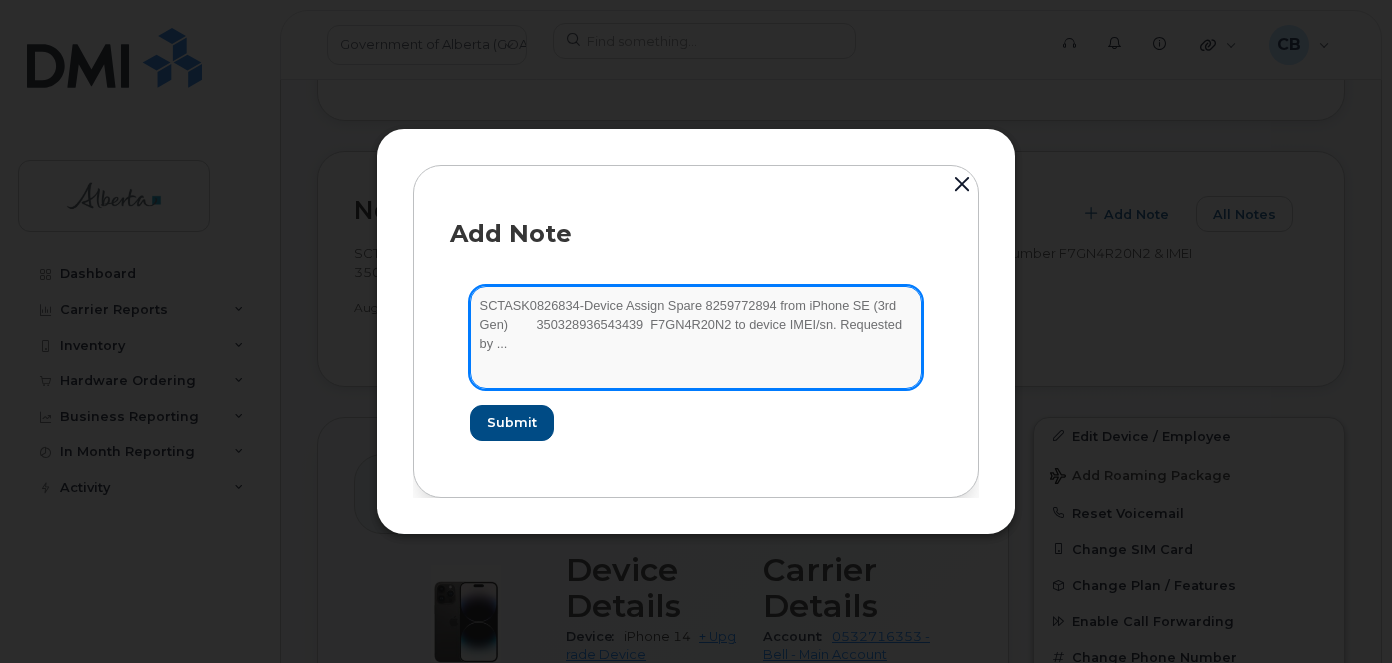 click on "SCTASK0826834-Device Assign Spare 8259772894 from iPhone SE (3rd Gen)	350328936543439	F7GN4R20N2 to device IMEI/sn. Requested by ..." at bounding box center (696, 337) 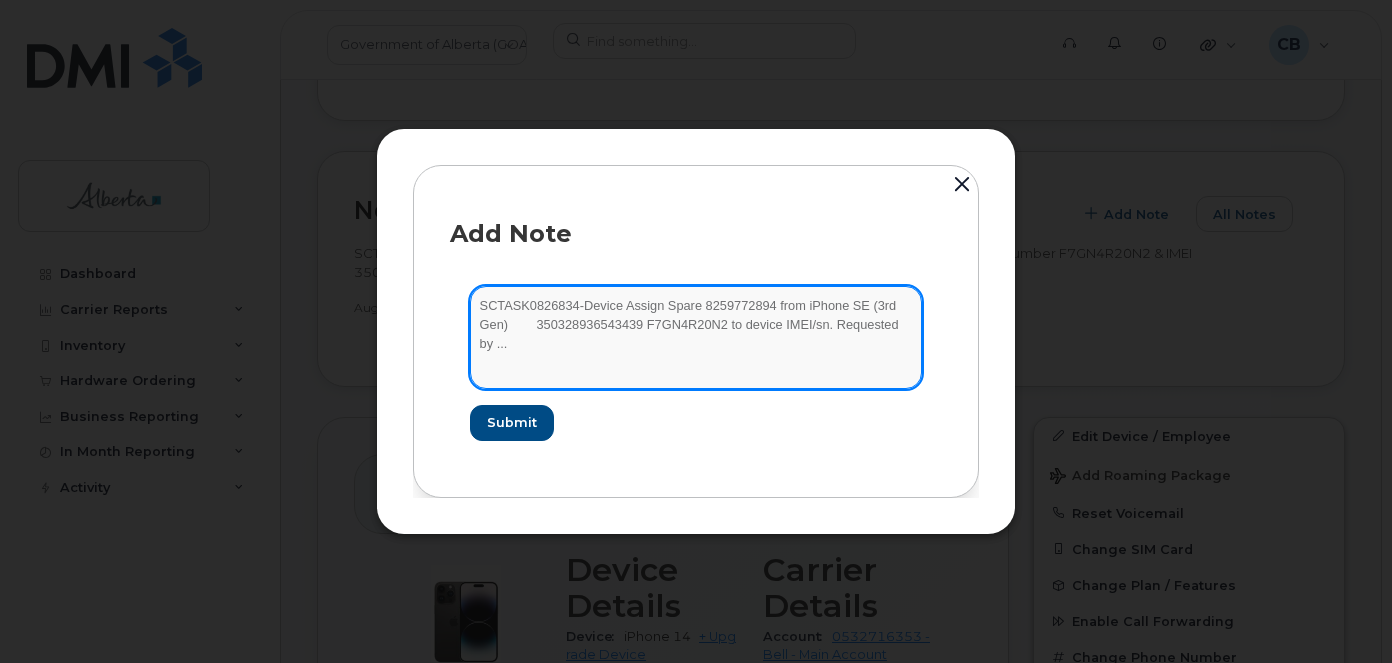 click on "SCTASK0826834-Device Assign Spare 8259772894 from iPhone SE (3rd Gen)	350328936543439 F7GN4R20N2 to device IMEI/sn. Requested by ..." at bounding box center (696, 337) 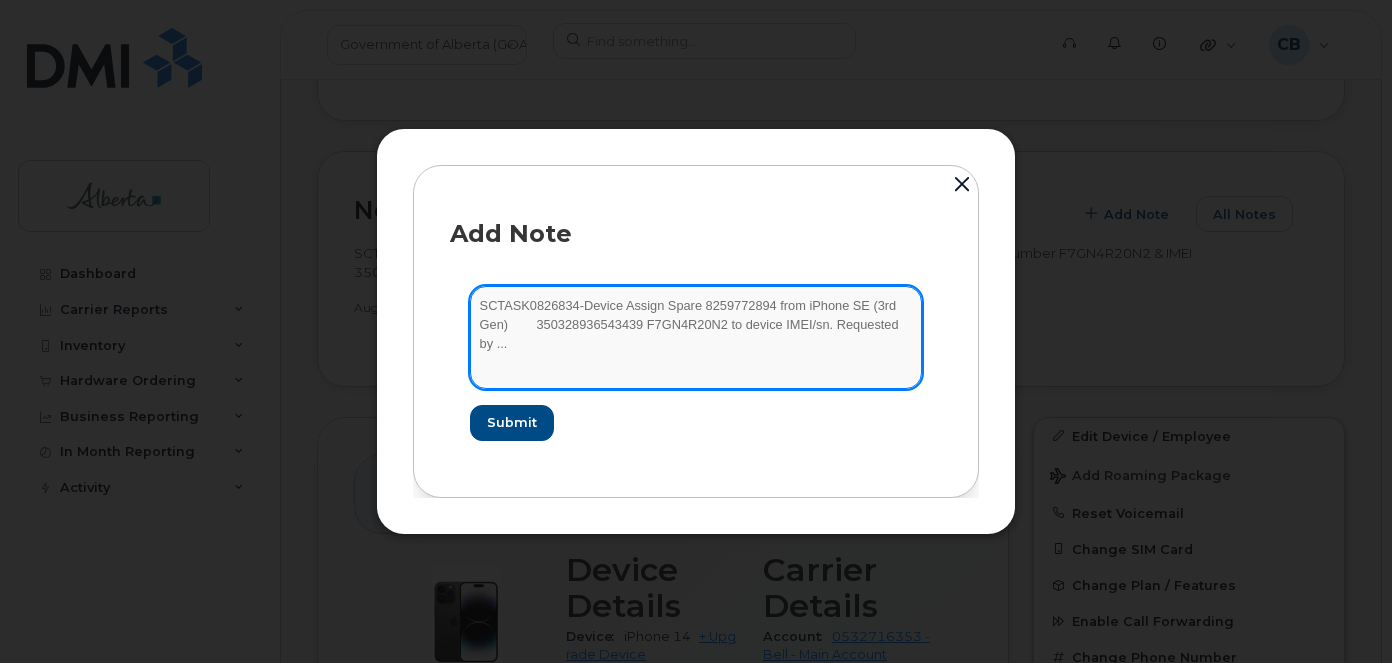 click on "SCTASK0826834-Device Assign Spare 8259772894 from iPhone SE (3rd Gen)	350328936543439 F7GN4R20N2 to device IMEI/sn. Requested by ..." at bounding box center (696, 337) 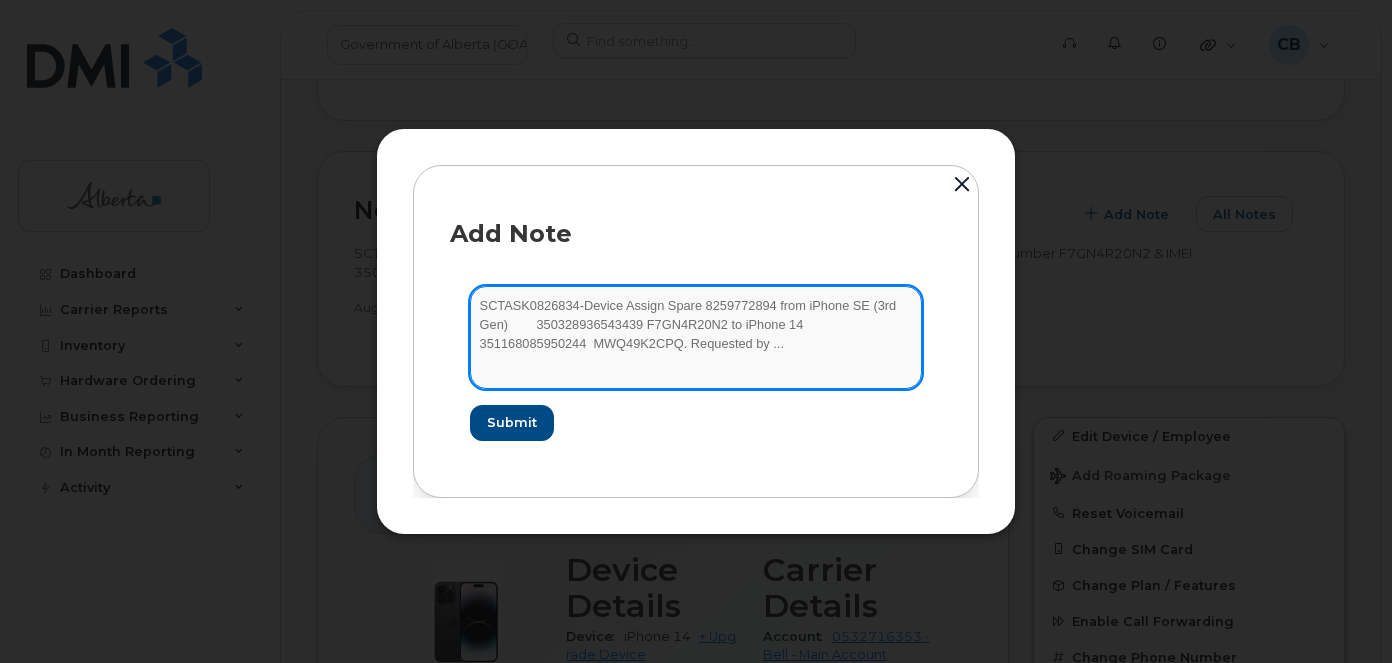 click on "SCTASK0826834-Device Assign Spare 8259772894 from iPhone SE (3rd Gen)	350328936543439 F7GN4R20N2 to iPhone 14	351168085950244	MWQ49K2CPQ. Requested by ..." at bounding box center (696, 337) 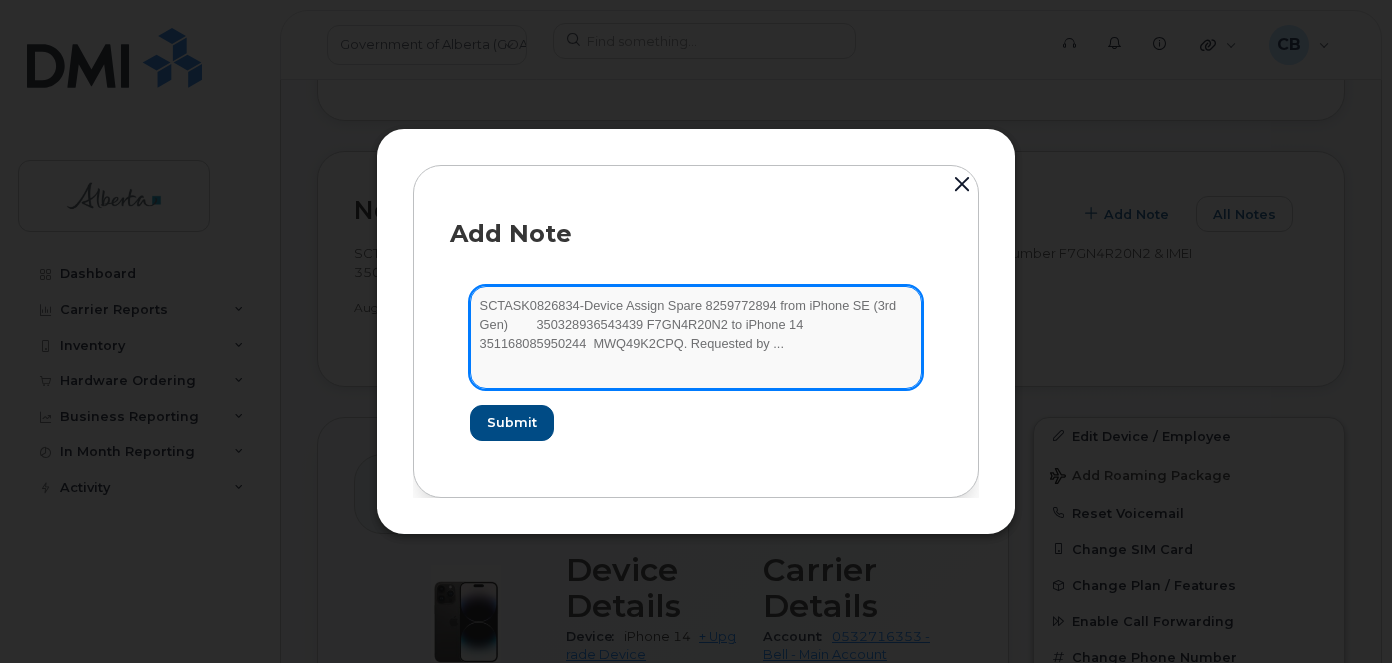 click on "SCTASK0826834-Device Assign Spare 8259772894 from iPhone SE (3rd Gen)	350328936543439 F7GN4R20N2 to iPhone 14	351168085950244	MWQ49K2CPQ. Requested by ..." at bounding box center [696, 337] 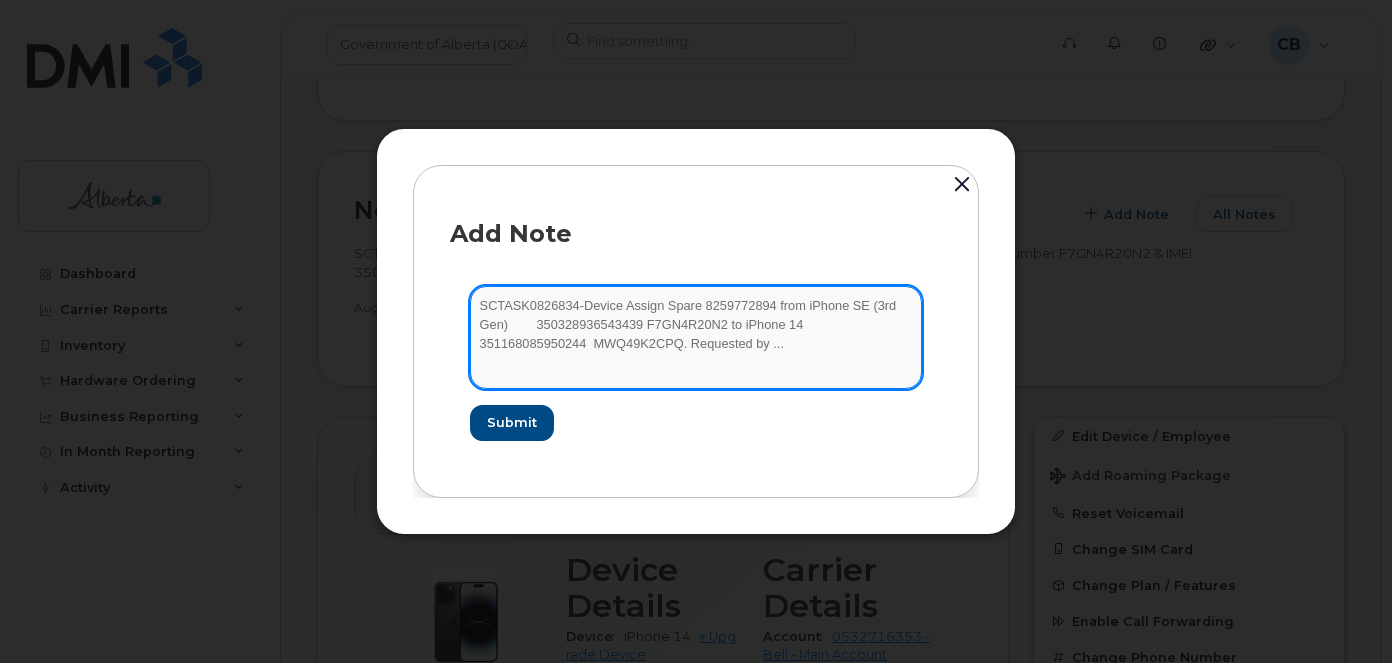 drag, startPoint x: 659, startPoint y: 344, endPoint x: 649, endPoint y: 346, distance: 10.198039 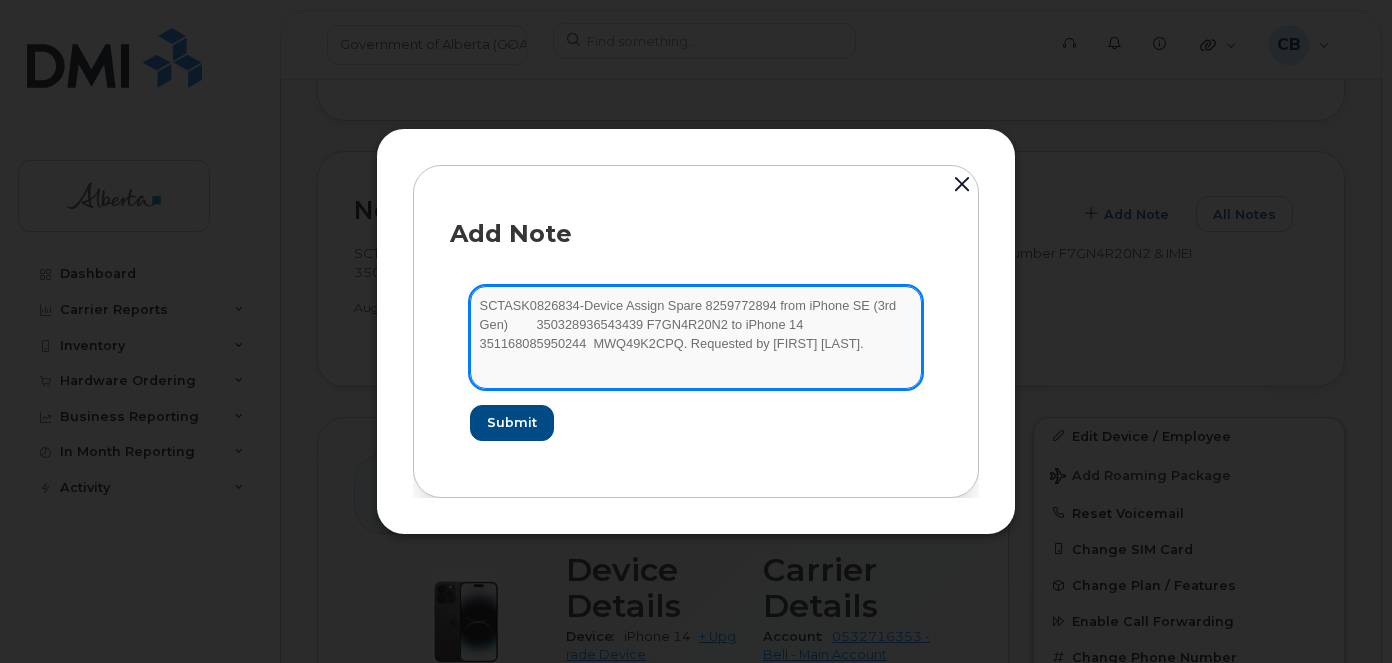 click on "SCTASK0826834-Device Assign Spare 8259772894 from iPhone SE (3rd Gen)	350328936543439 F7GN4R20N2 to iPhone 14	351168085950244	MWQ49K2CPQ. Requested by Rico Talento." at bounding box center [696, 337] 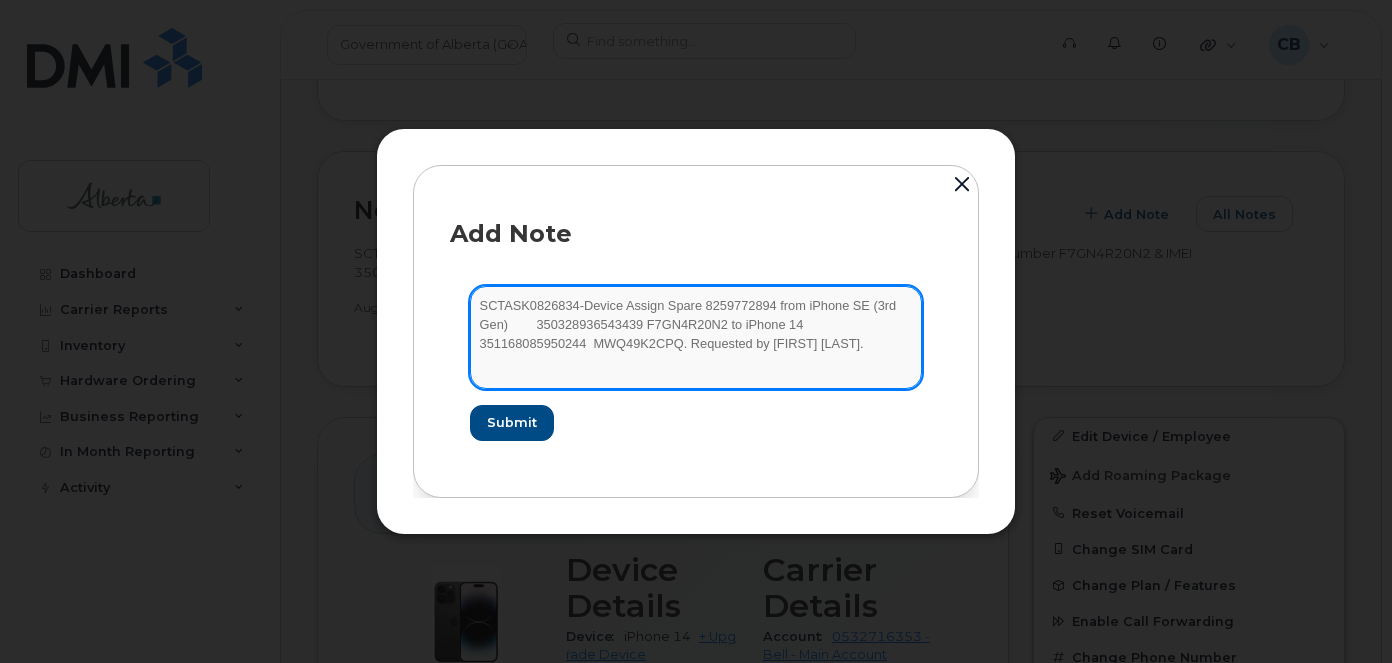 click on "SCTASK0826834-Device Assign Spare 8259772894 from iPhone SE (3rd Gen)	350328936543439 F7GN4R20N2 to iPhone 14	351168085950244	MWQ49K2CPQ. Requested by Rico Talento." at bounding box center (696, 337) 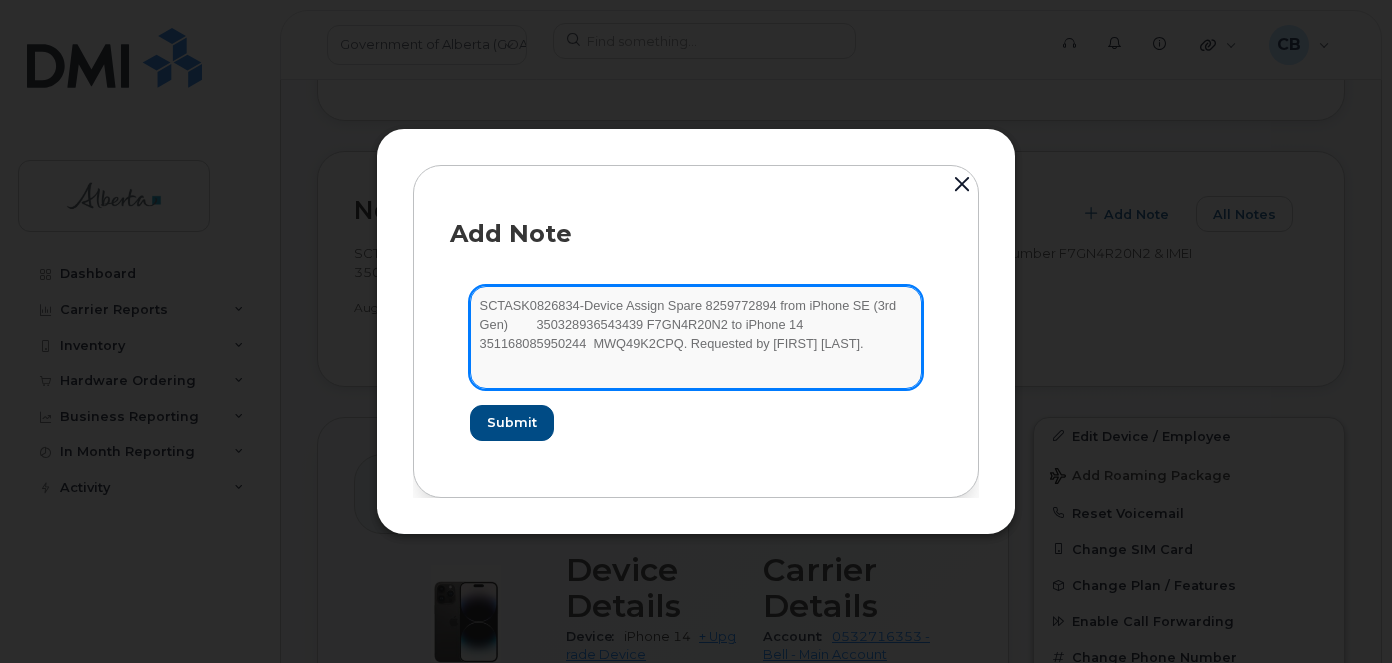 click on "SCTASK0826834-Device Assign Spare 8259772894 from iPhone SE (3rd Gen)	350328936543439 F7GN4R20N2 to iPhone 14	351168085950244	MWQ49K2CPQ. Requested by Rico Talento." at bounding box center (696, 337) 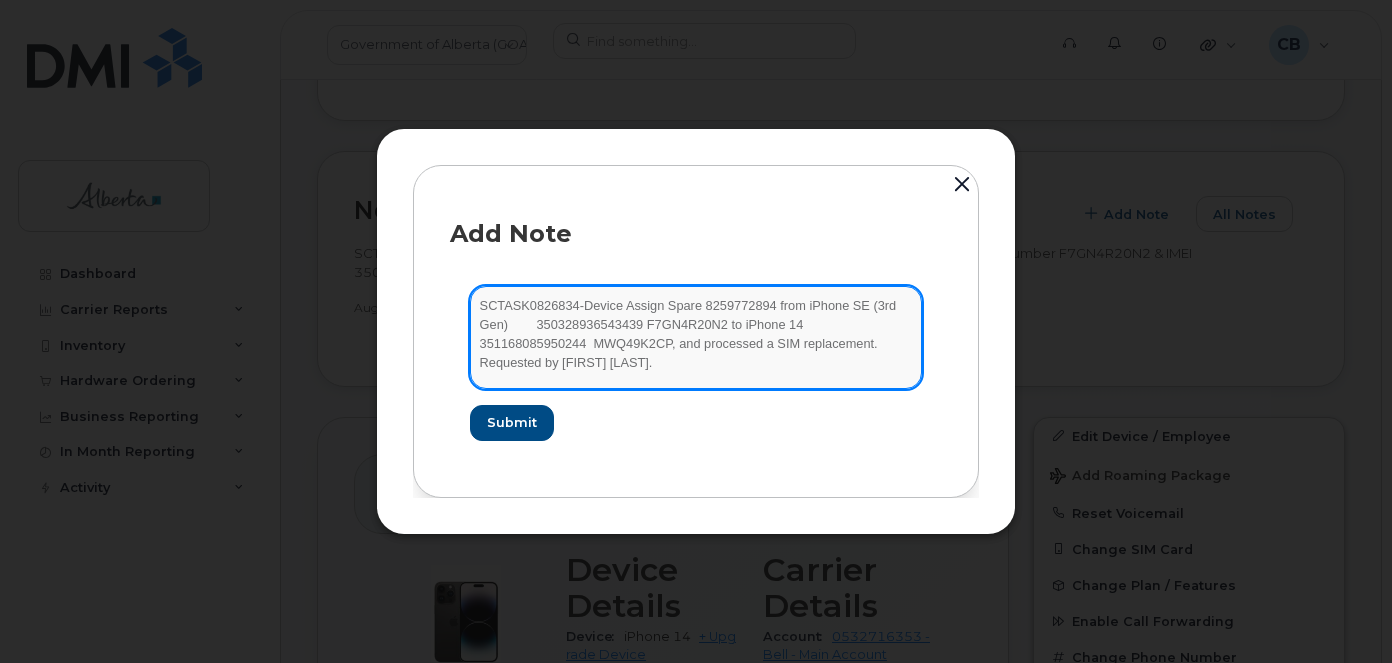 click on "SCTASK0826834-Device Assign Spare 8259772894 from iPhone SE (3rd Gen)	350328936543439 F7GN4R20N2 to iPhone 14	351168085950244	MWQ49K2CP, and processed a SIM replacement. Requested by Rico Talento." at bounding box center (696, 337) 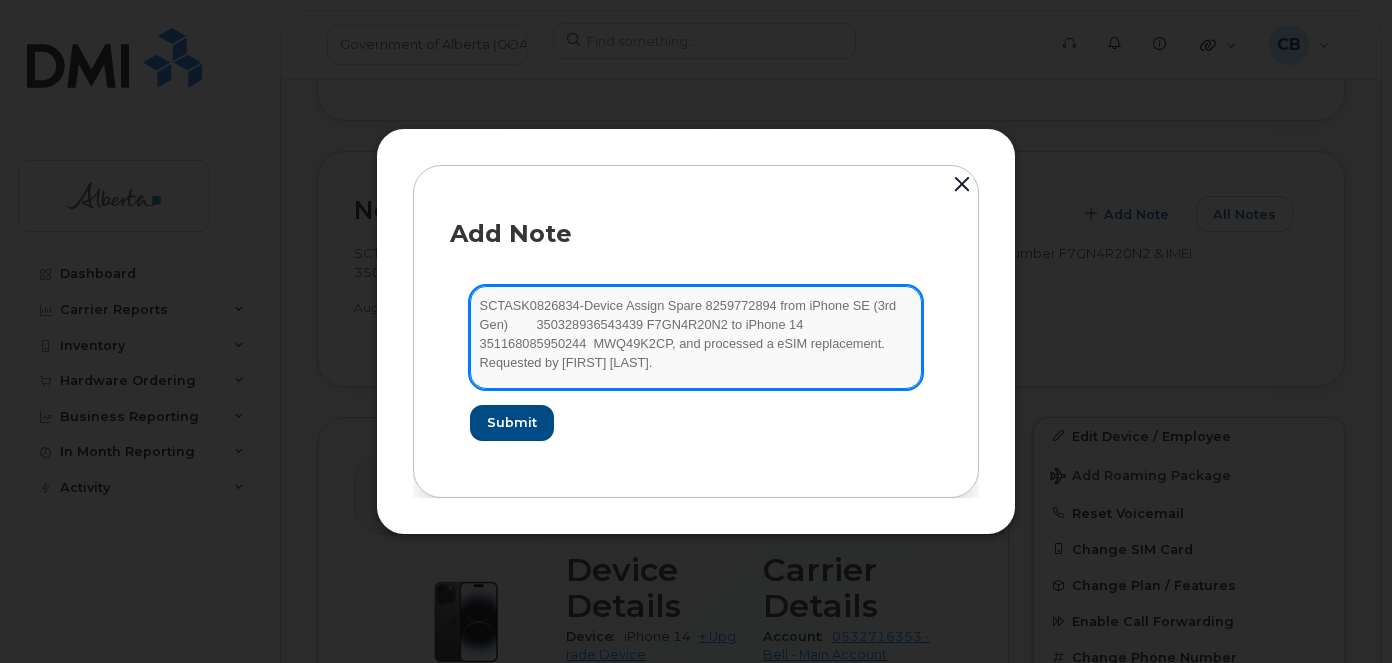 type on "SCTASK0826834-Device Assign Spare 8259772894 from iPhone SE (3rd Gen)	350328936543439 F7GN4R20N2 to iPhone 14	351168085950244	MWQ49K2CP, and processed a eSIM replacement. Requested by Rico Talento." 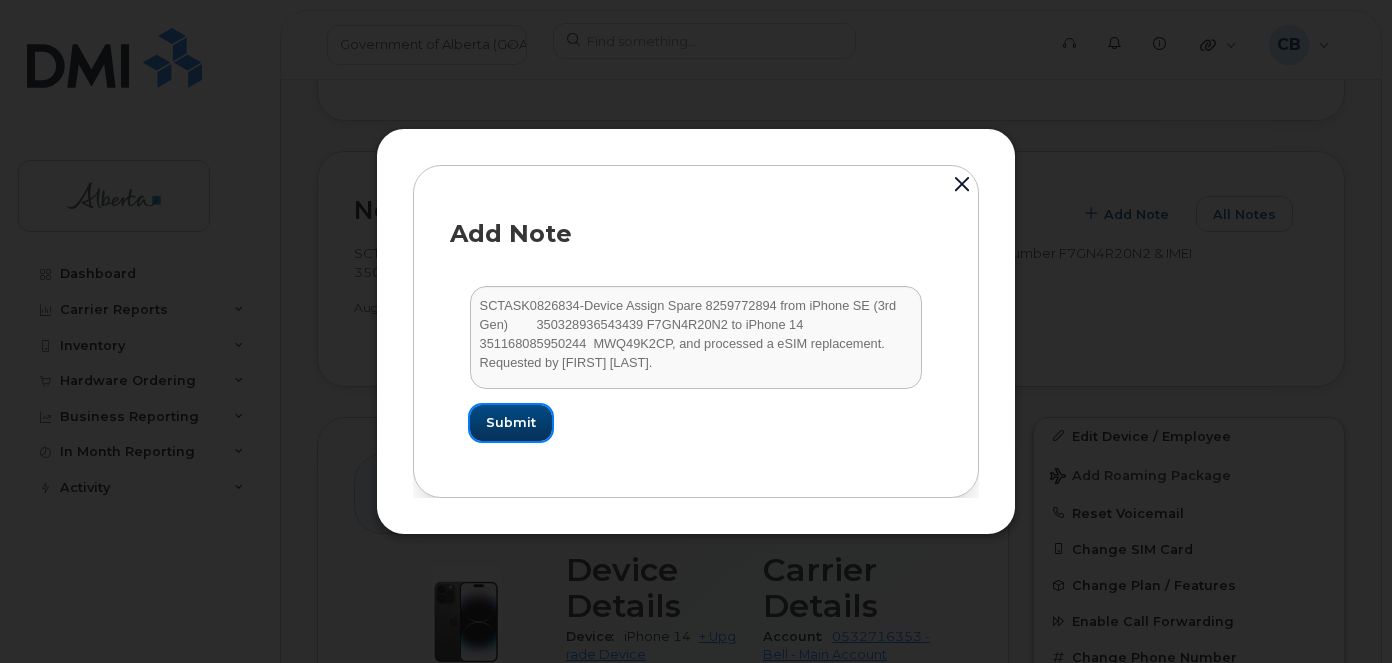 click on "Submit" at bounding box center [511, 422] 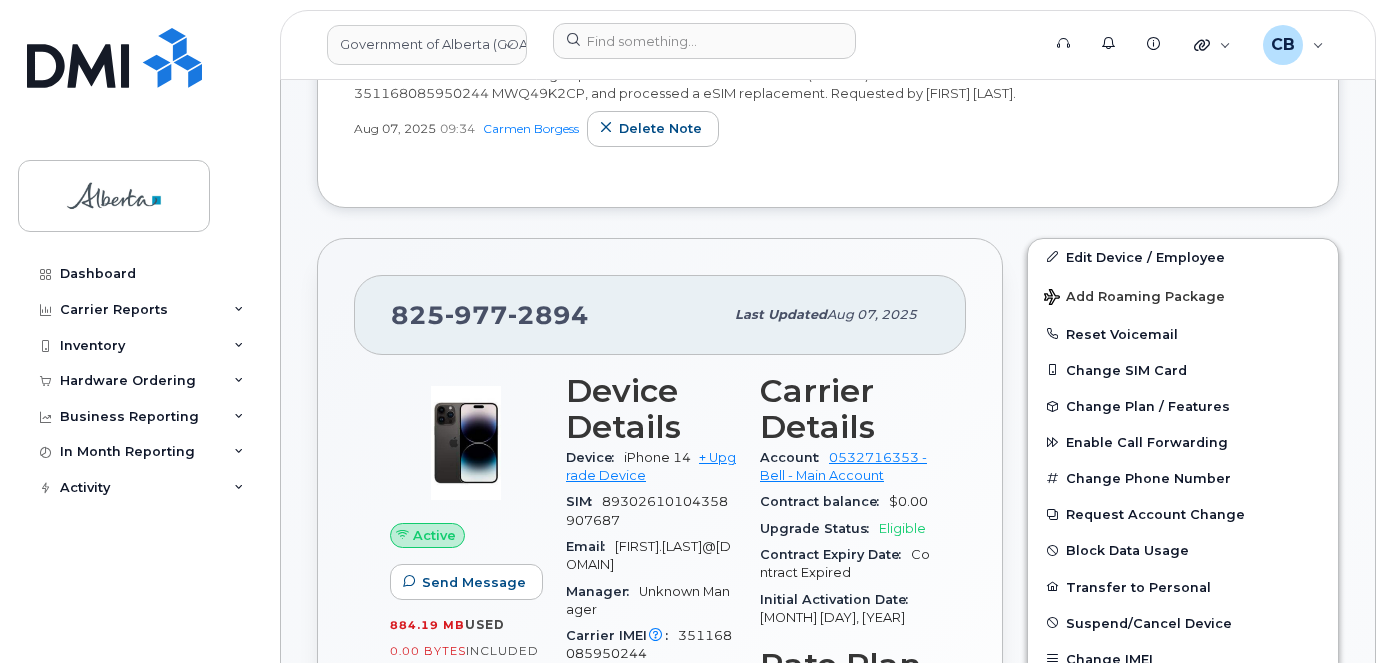 scroll, scrollTop: 458, scrollLeft: 0, axis: vertical 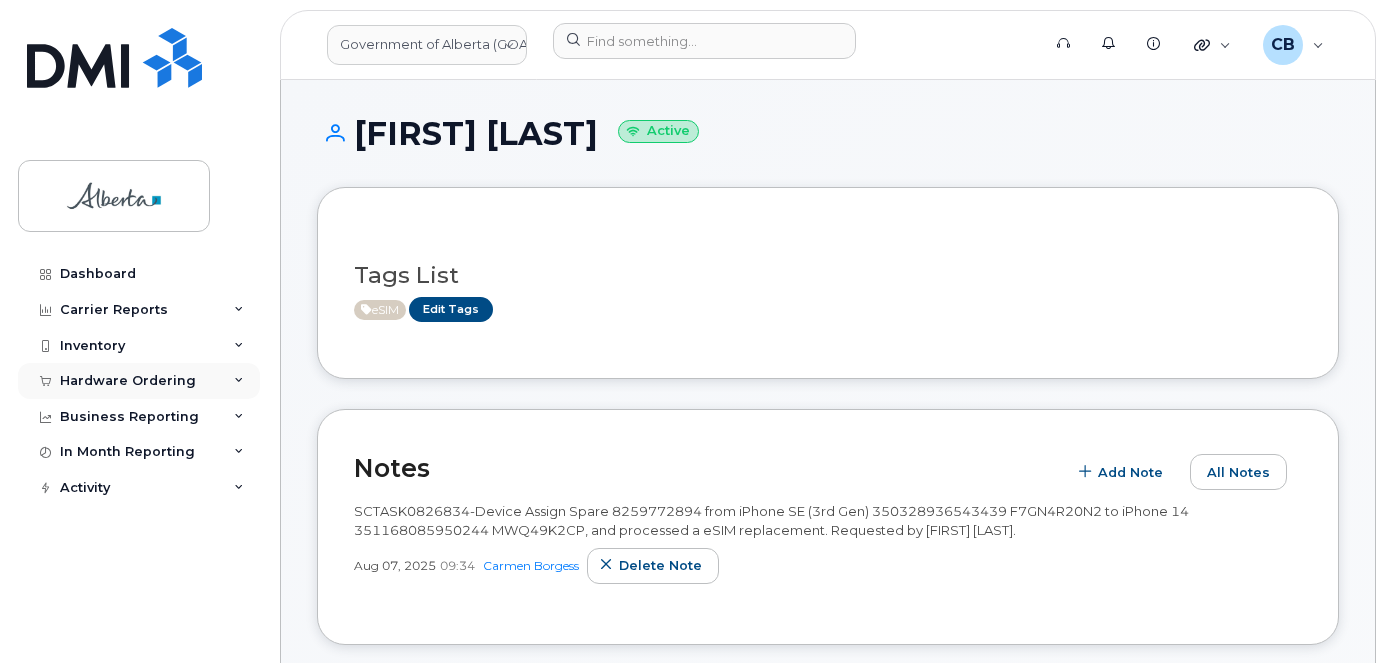 click on "Hardware Ordering" at bounding box center (139, 381) 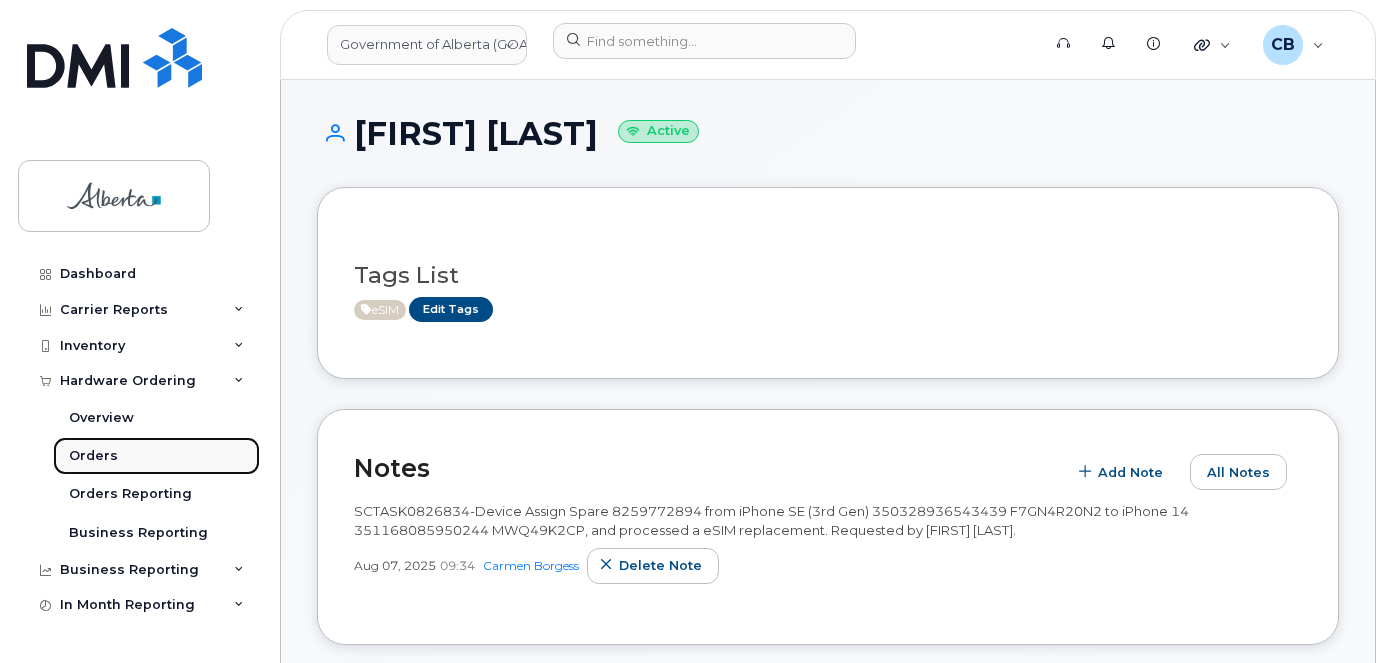 click on "Orders" at bounding box center [93, 456] 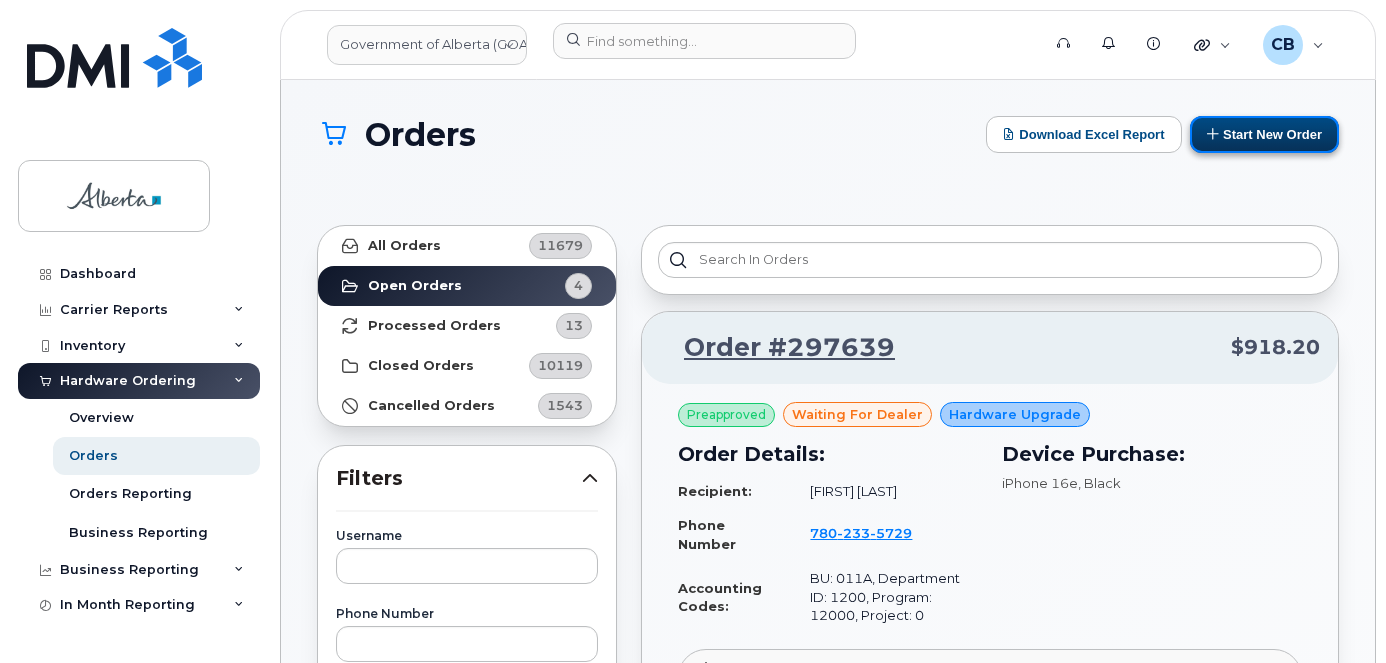 click on "Start New Order" at bounding box center [1264, 134] 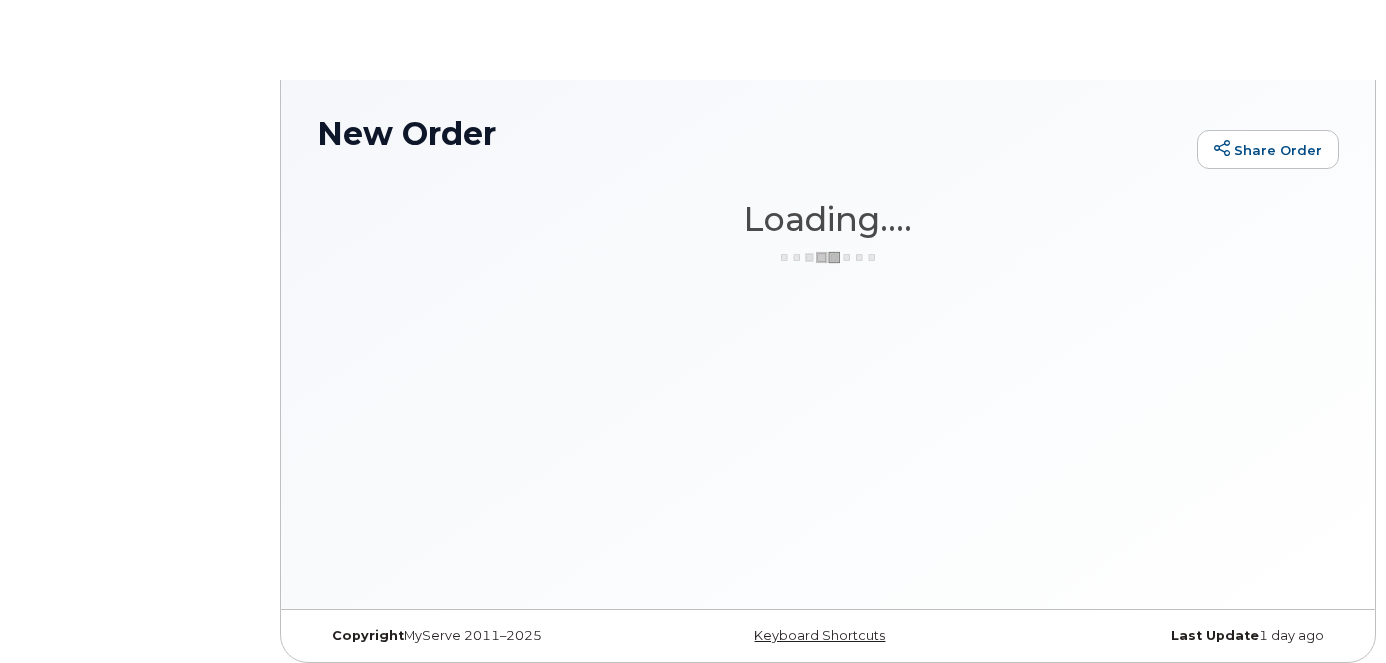 scroll, scrollTop: 0, scrollLeft: 0, axis: both 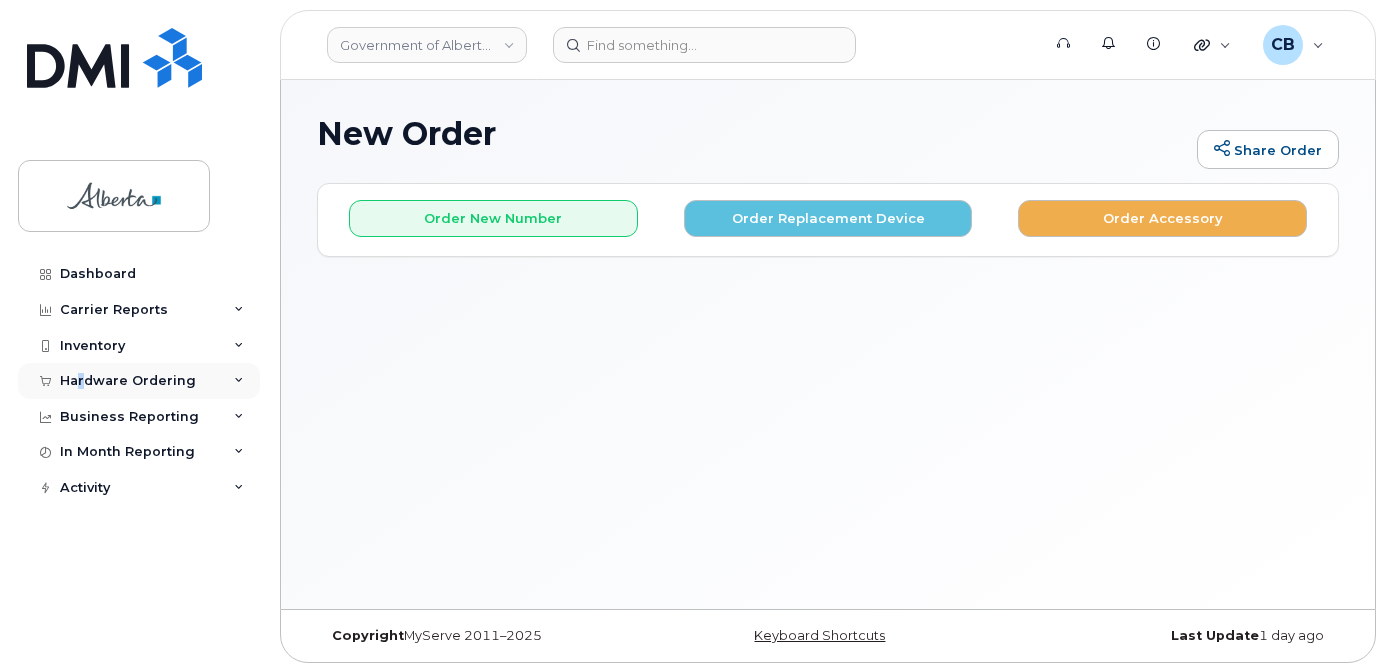 click on "Hardware Ordering" at bounding box center (128, 381) 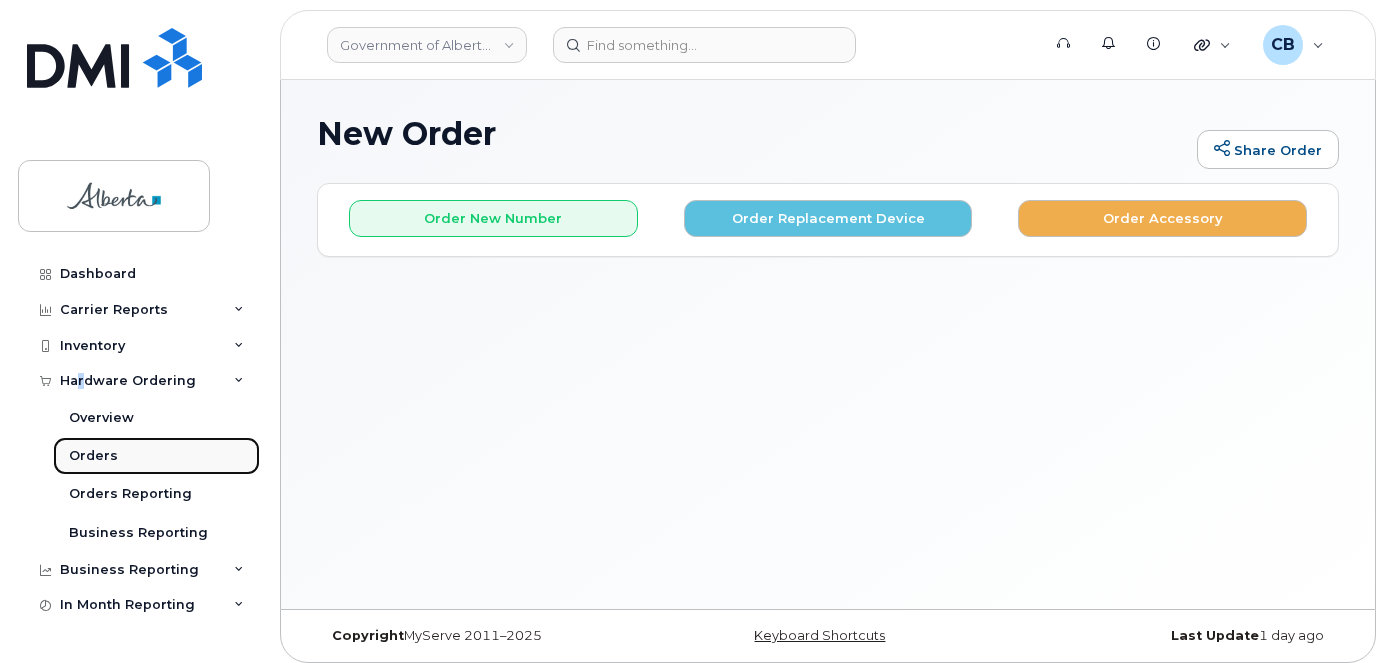 click on "Orders" at bounding box center (93, 456) 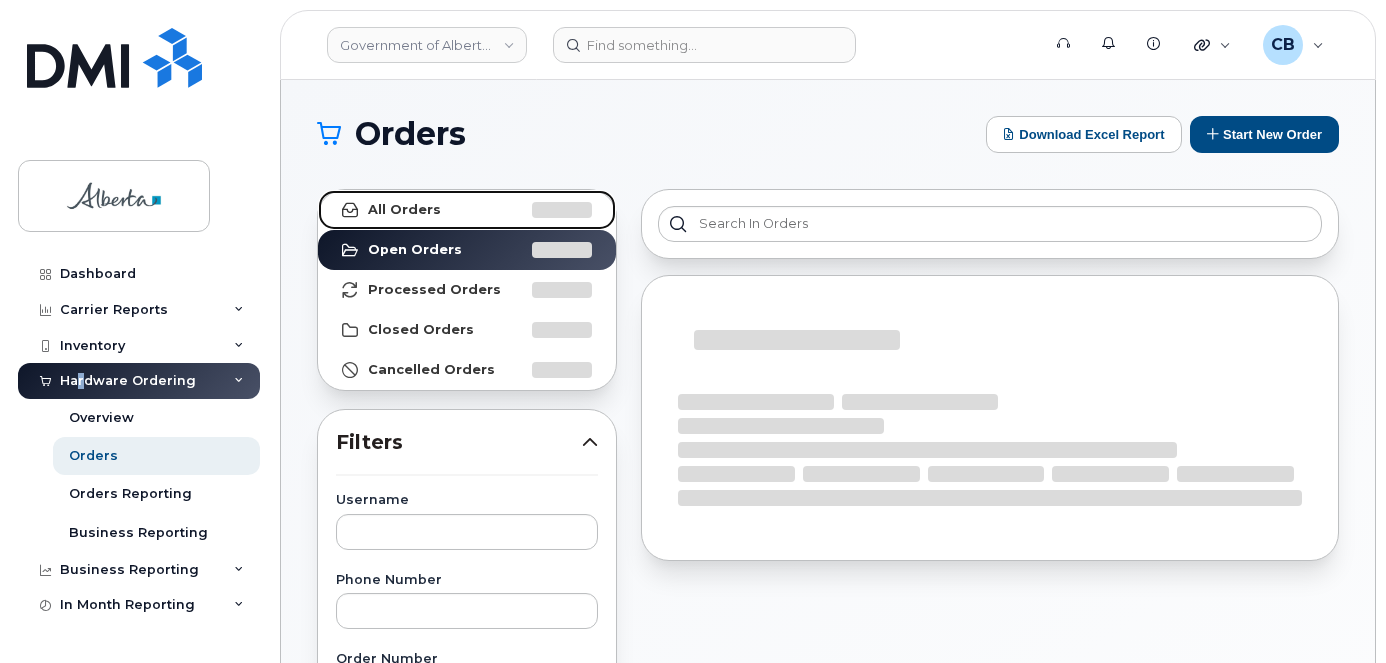 click on "All Orders" at bounding box center (404, 210) 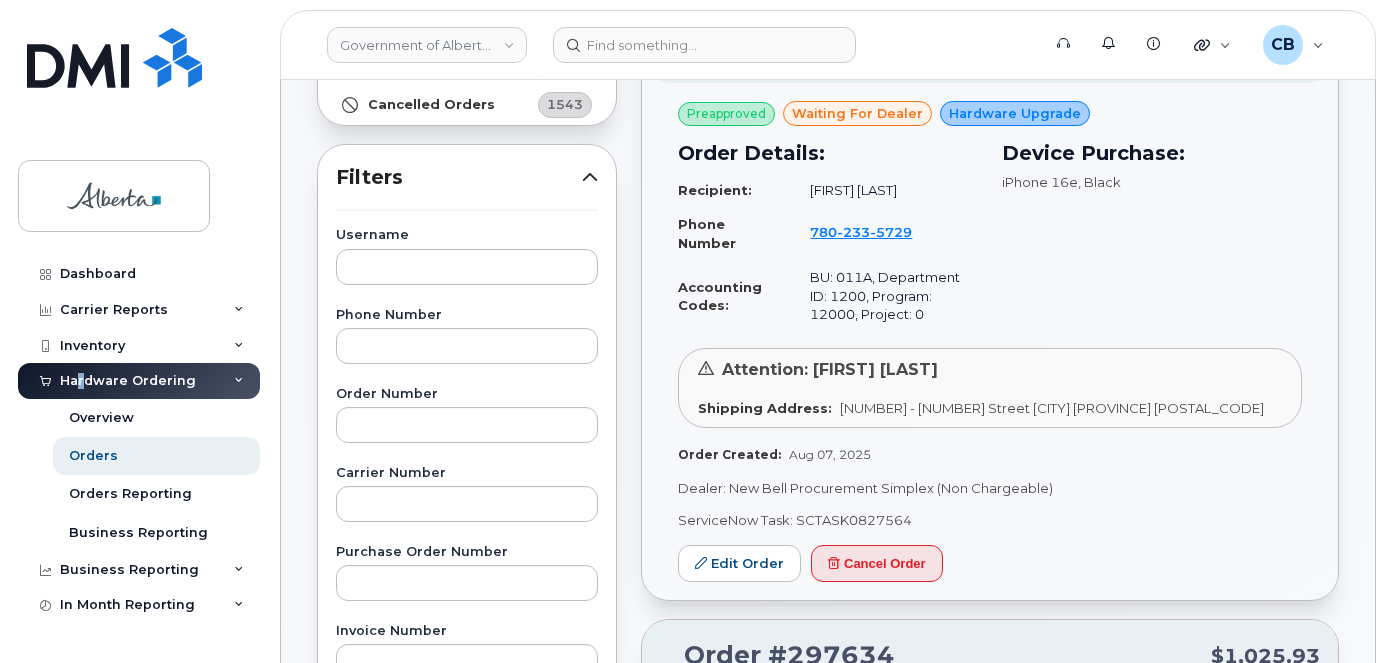 scroll, scrollTop: 300, scrollLeft: 0, axis: vertical 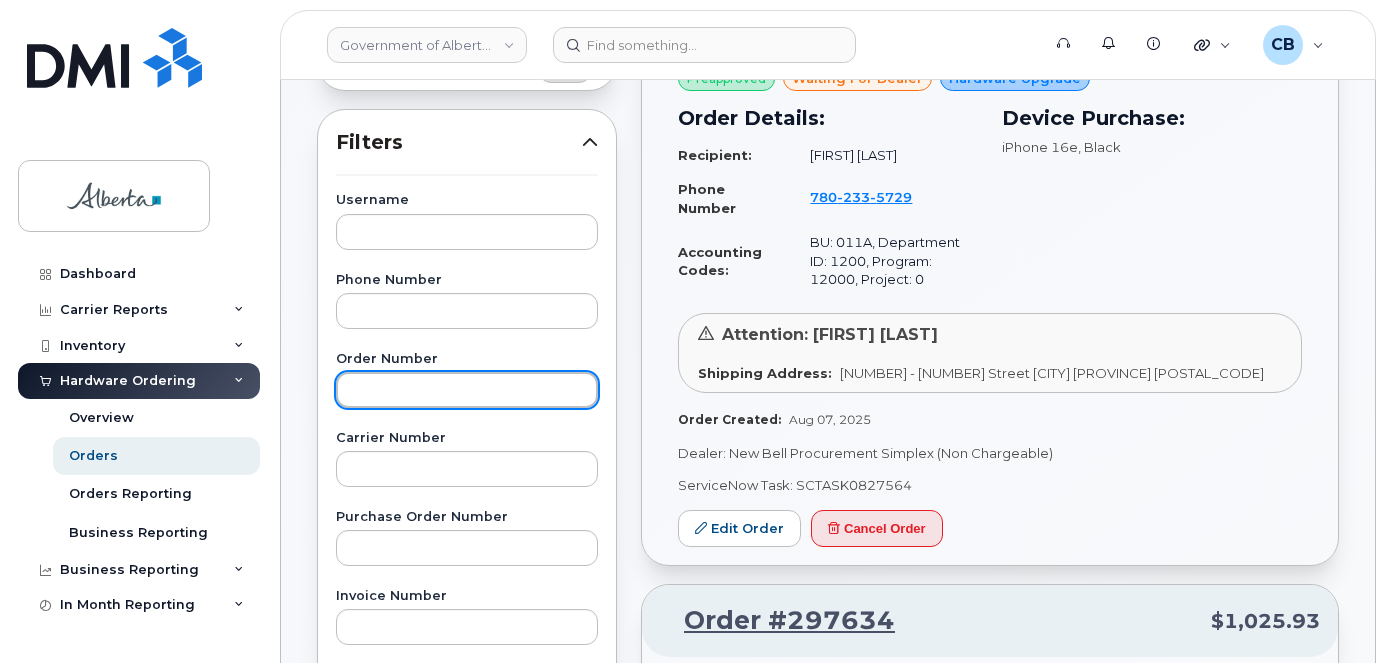 click at bounding box center [467, 390] 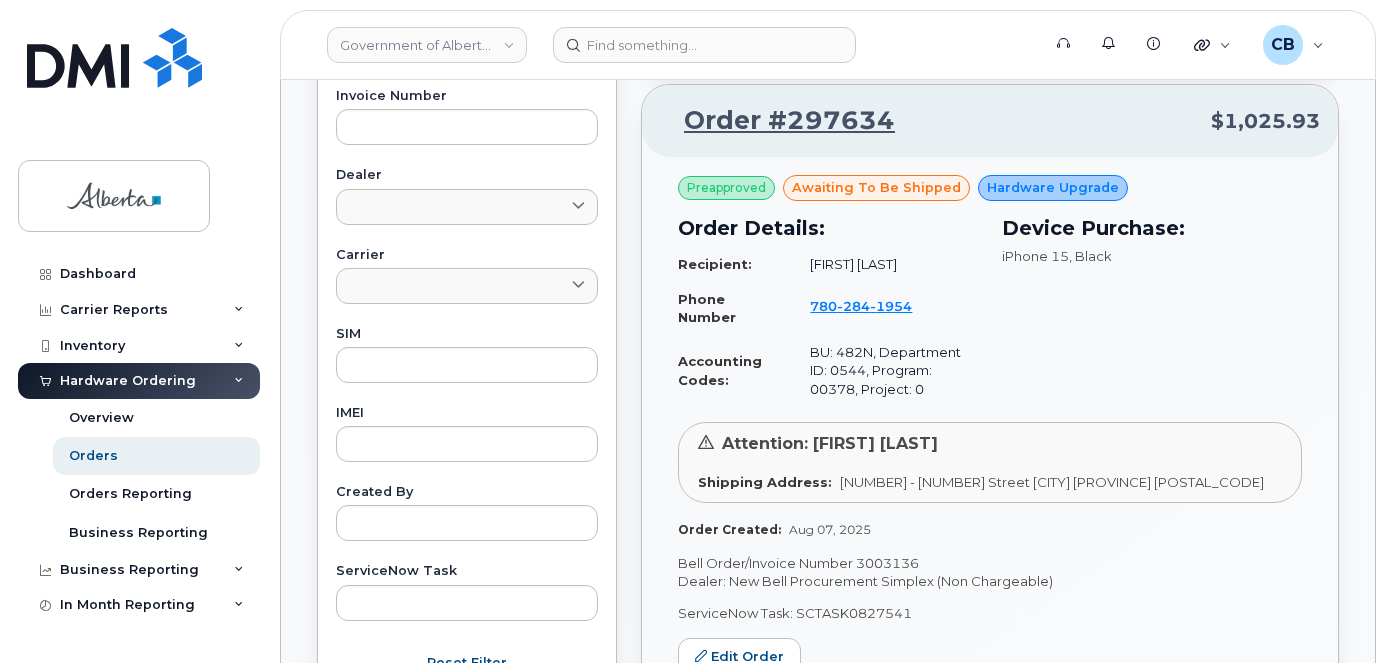 scroll, scrollTop: 1100, scrollLeft: 0, axis: vertical 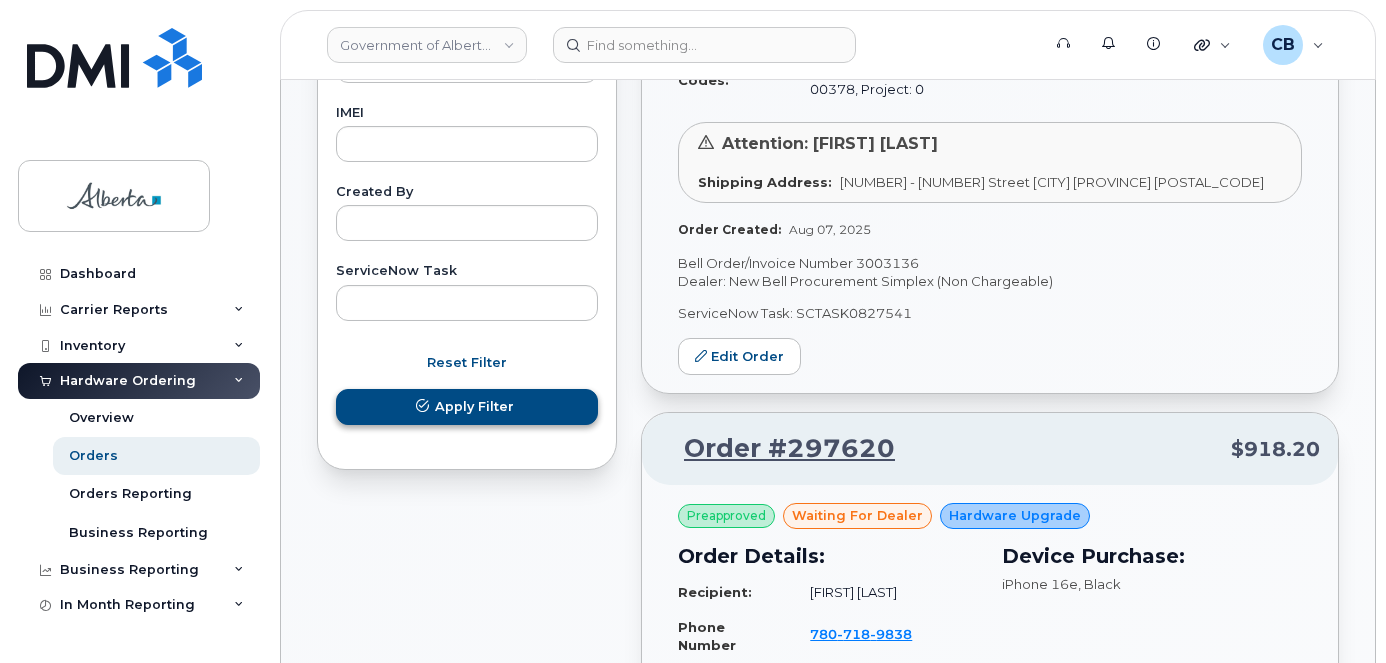 type on "297509" 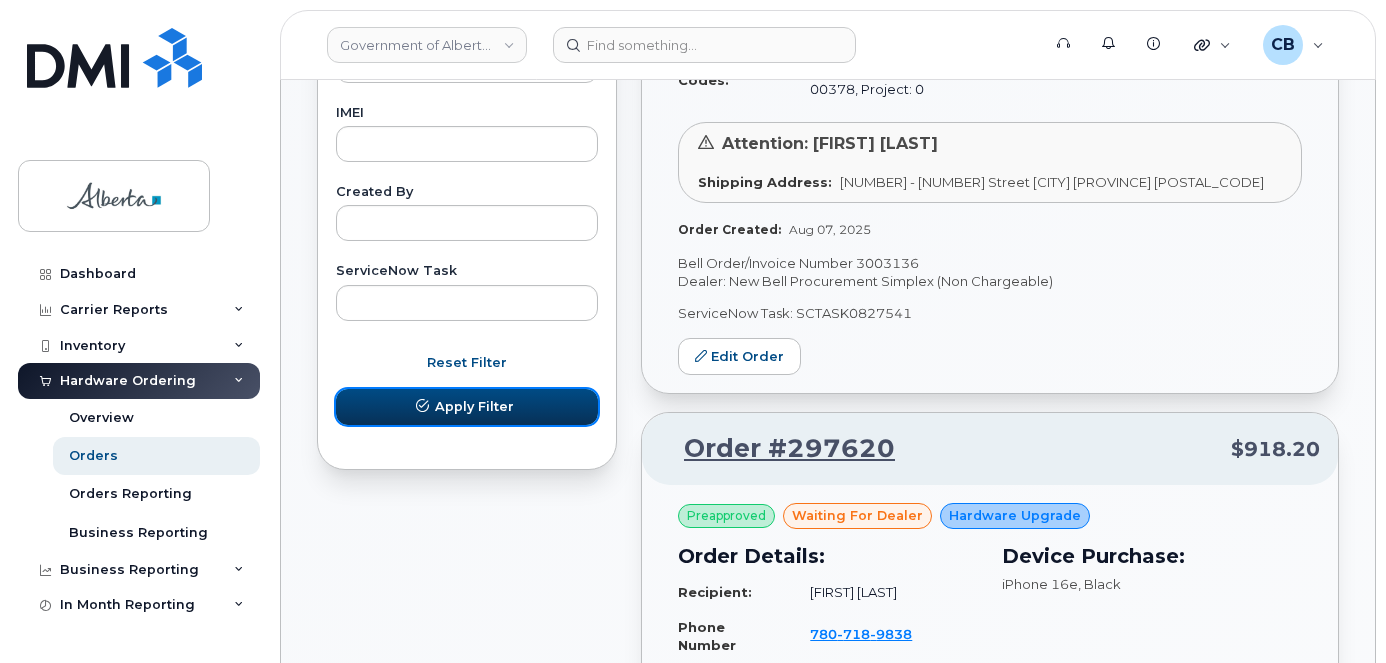 click on "Apply Filter" at bounding box center (474, 406) 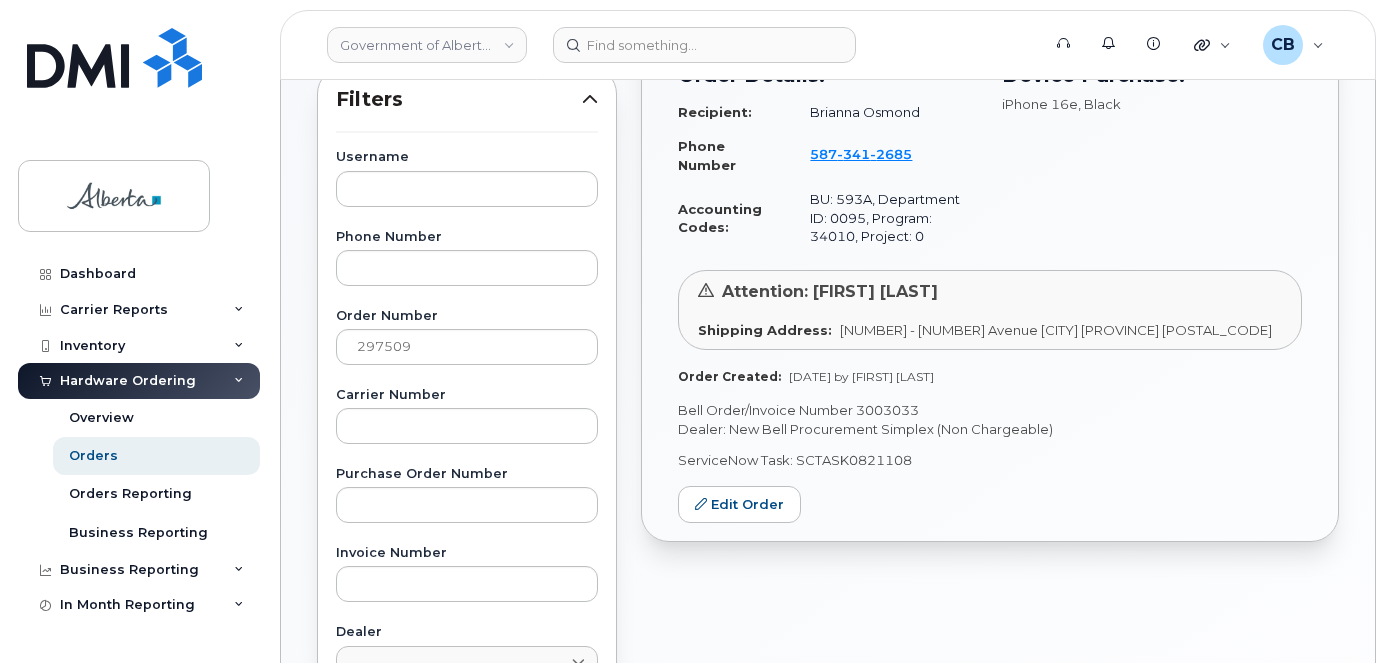 scroll, scrollTop: 407, scrollLeft: 0, axis: vertical 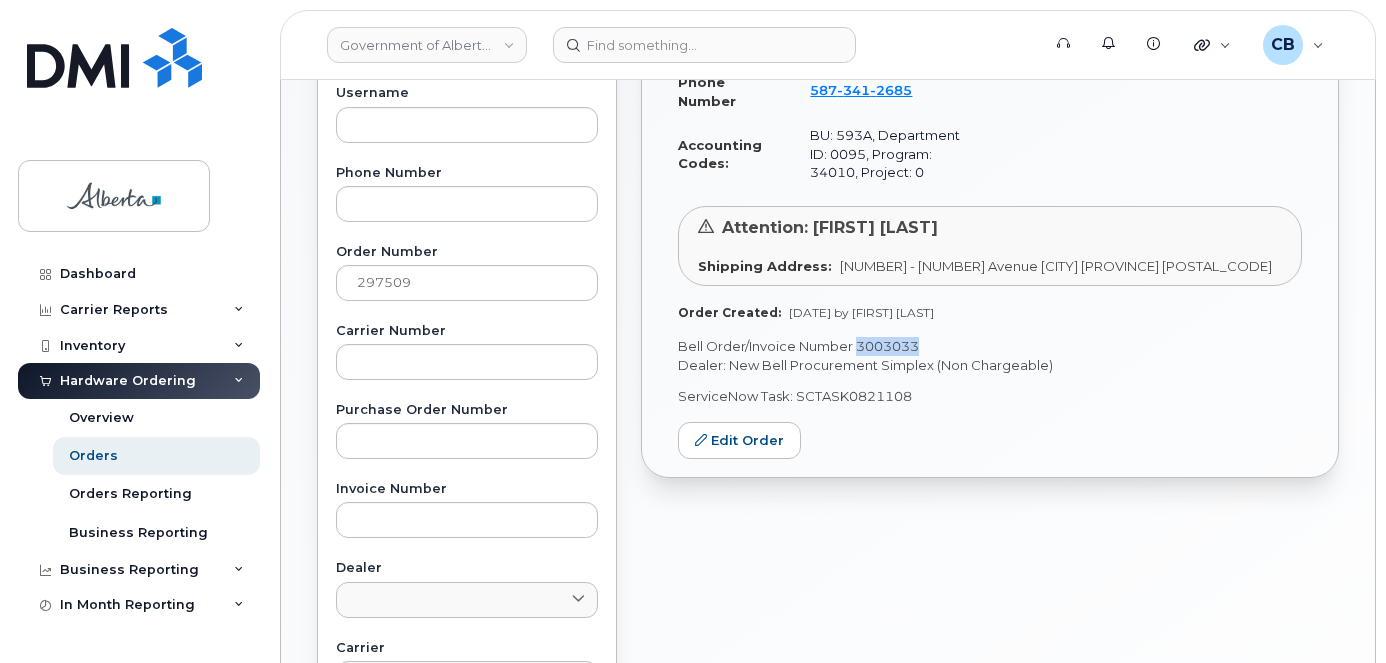 drag, startPoint x: 924, startPoint y: 340, endPoint x: 858, endPoint y: 345, distance: 66.189125 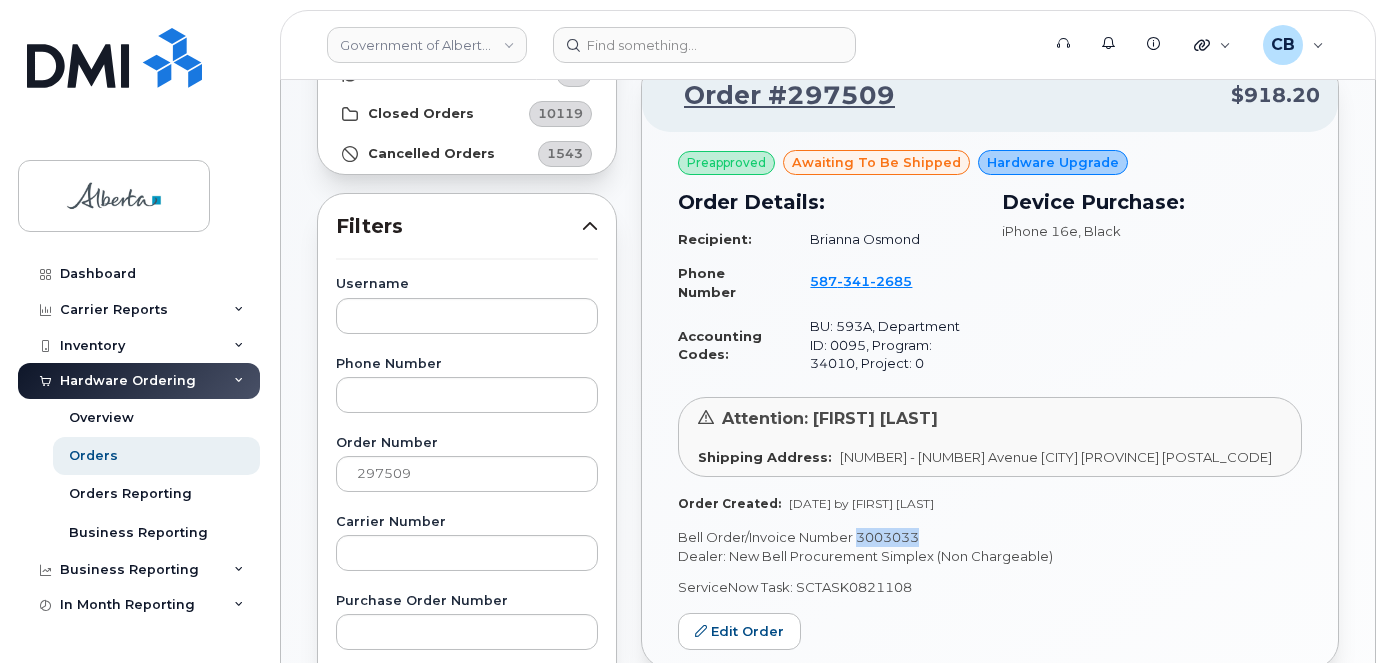 scroll, scrollTop: 222, scrollLeft: 0, axis: vertical 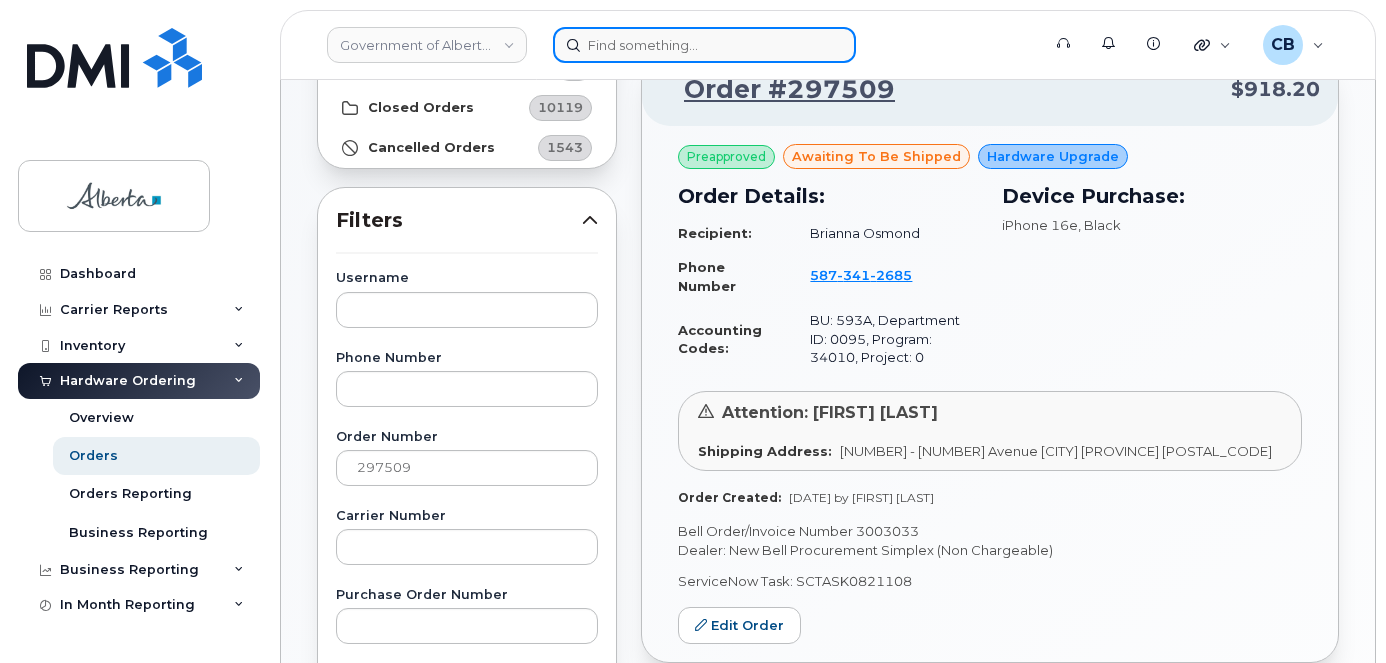 click at bounding box center [704, 45] 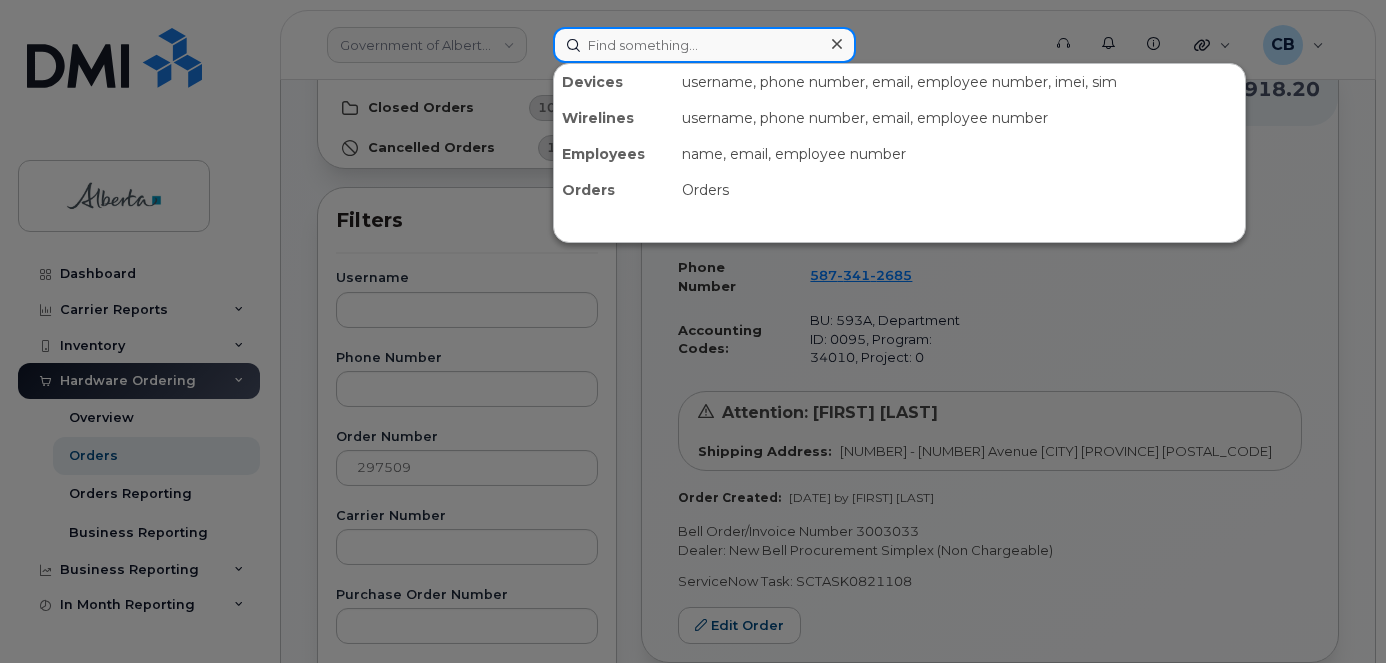 paste on "(587) 338-4438" 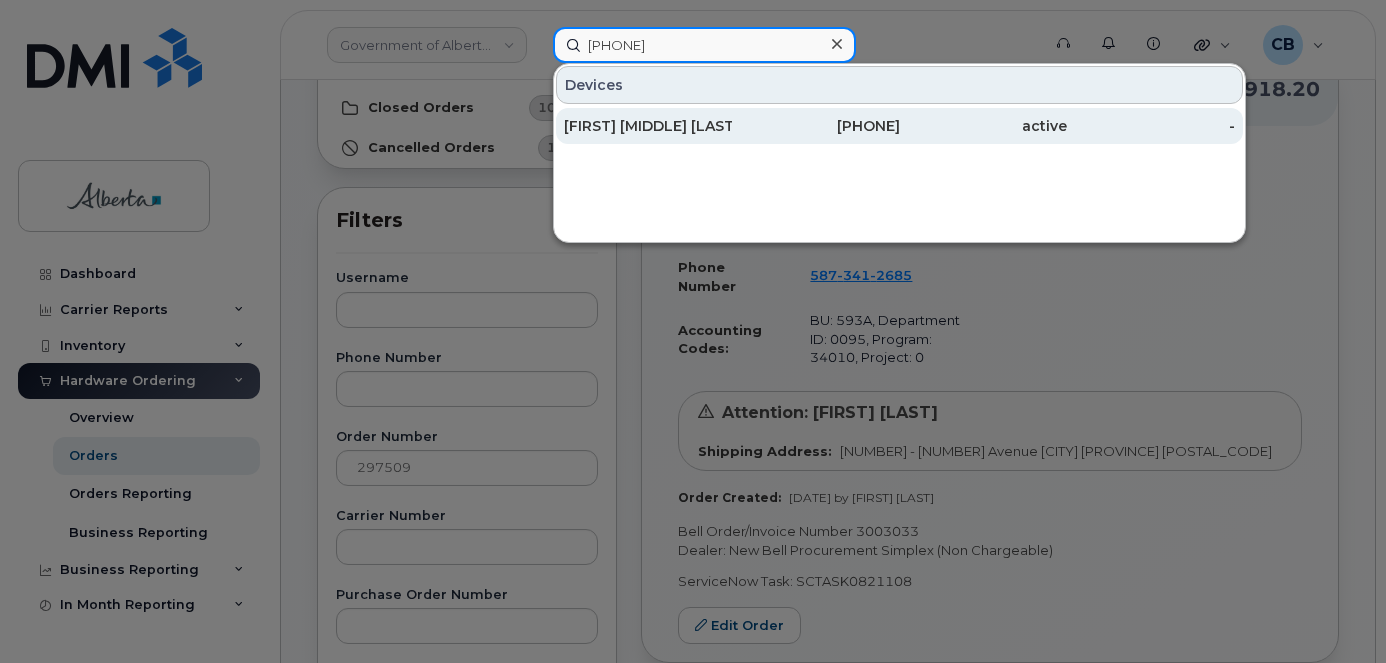 type on "(587) 338-4438" 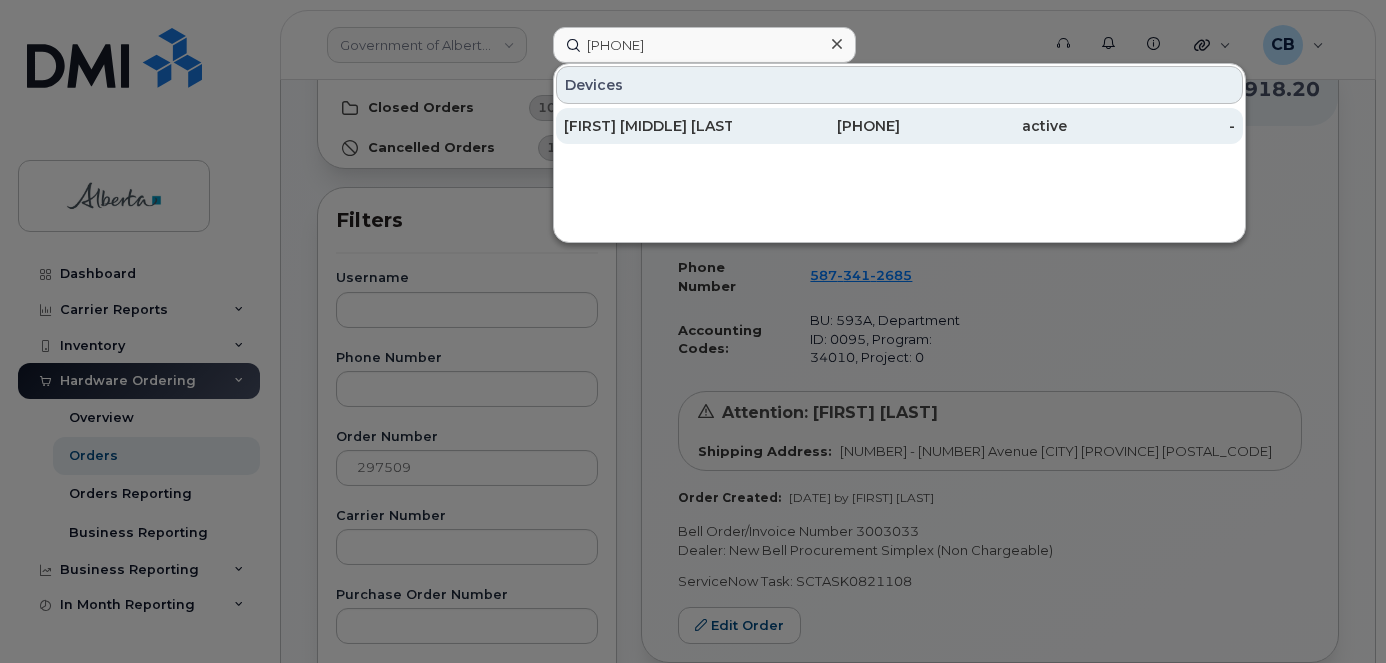 click on "Bruno M. Chikeka" at bounding box center (648, 126) 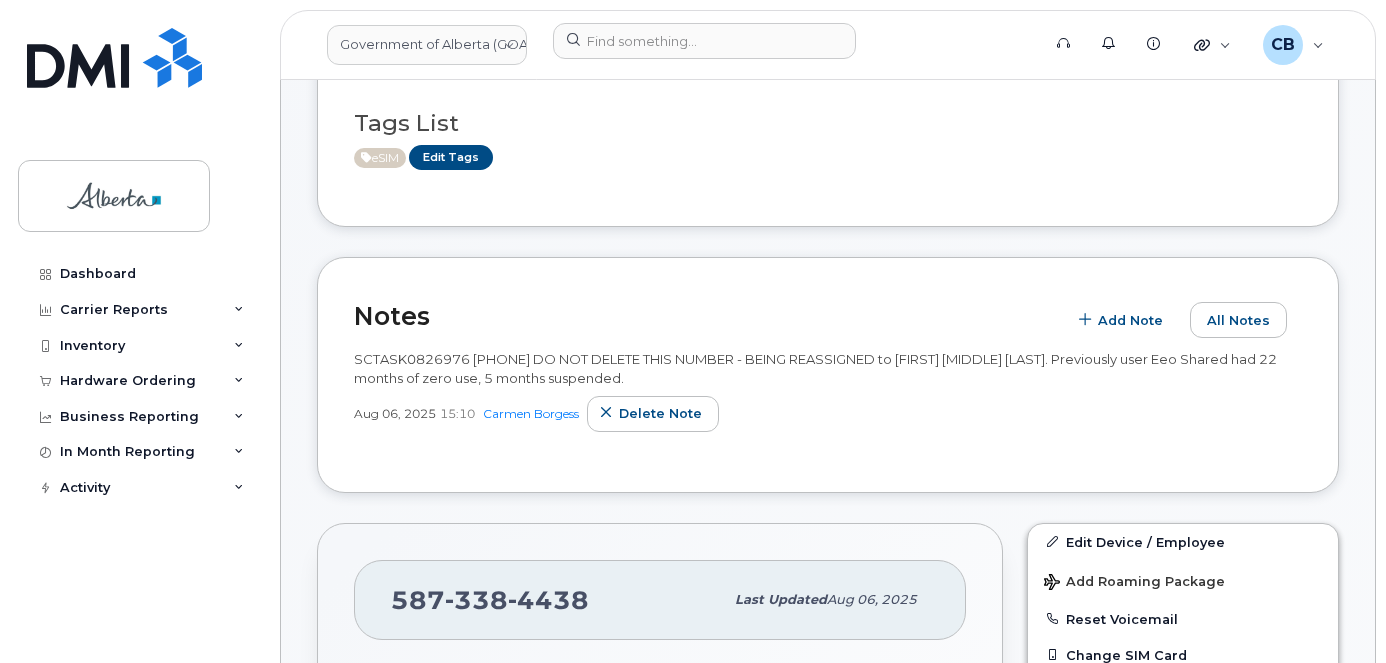 scroll, scrollTop: 200, scrollLeft: 0, axis: vertical 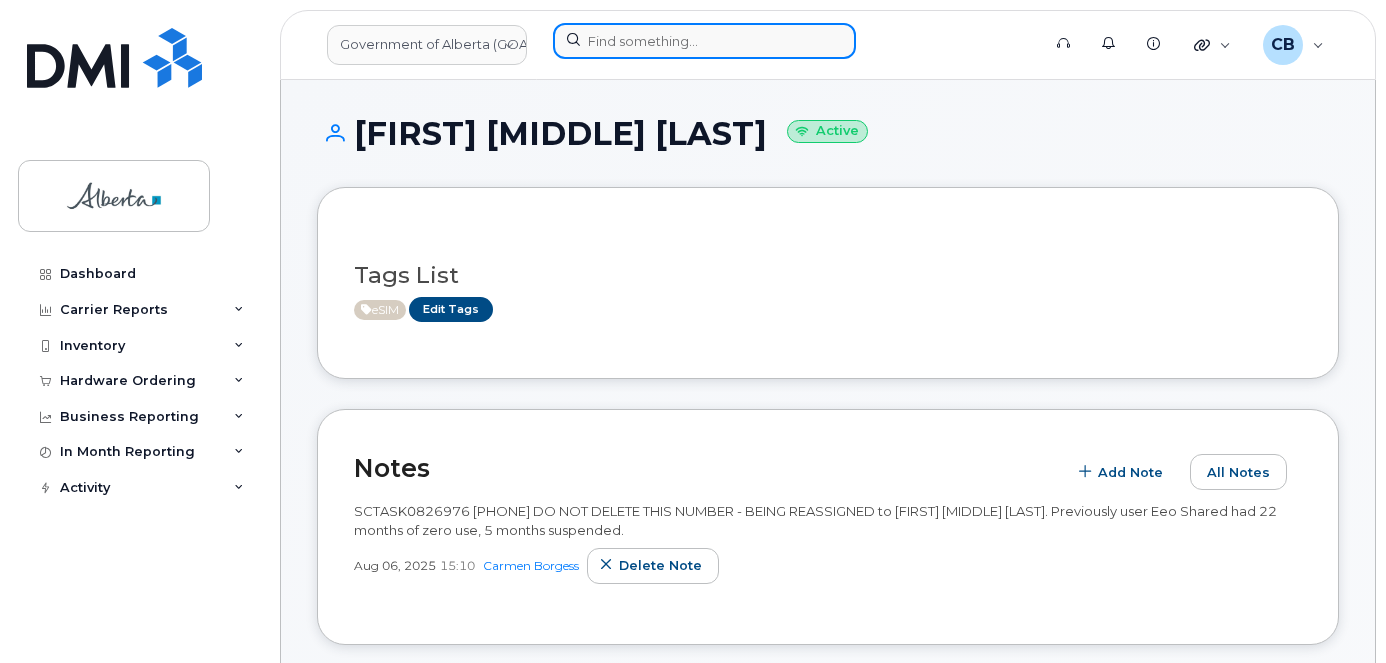 click at bounding box center (704, 41) 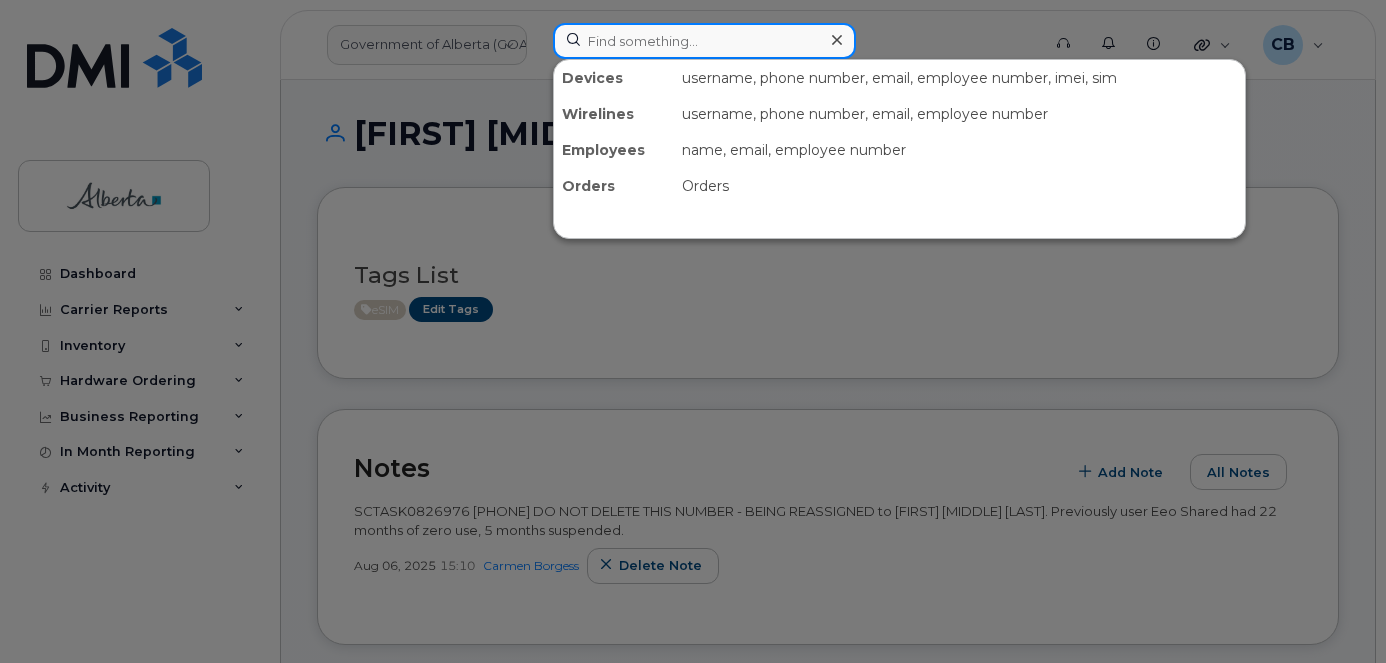 paste on "[PHONE]" 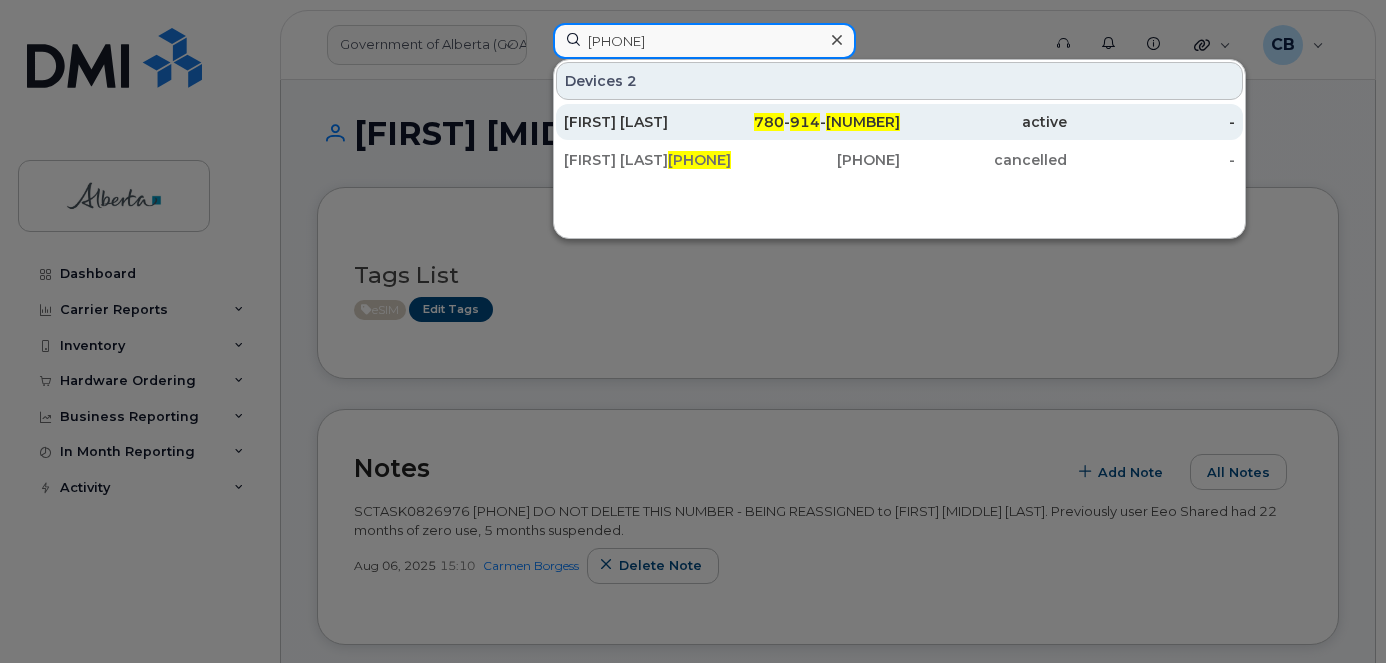 type on "[PHONE]" 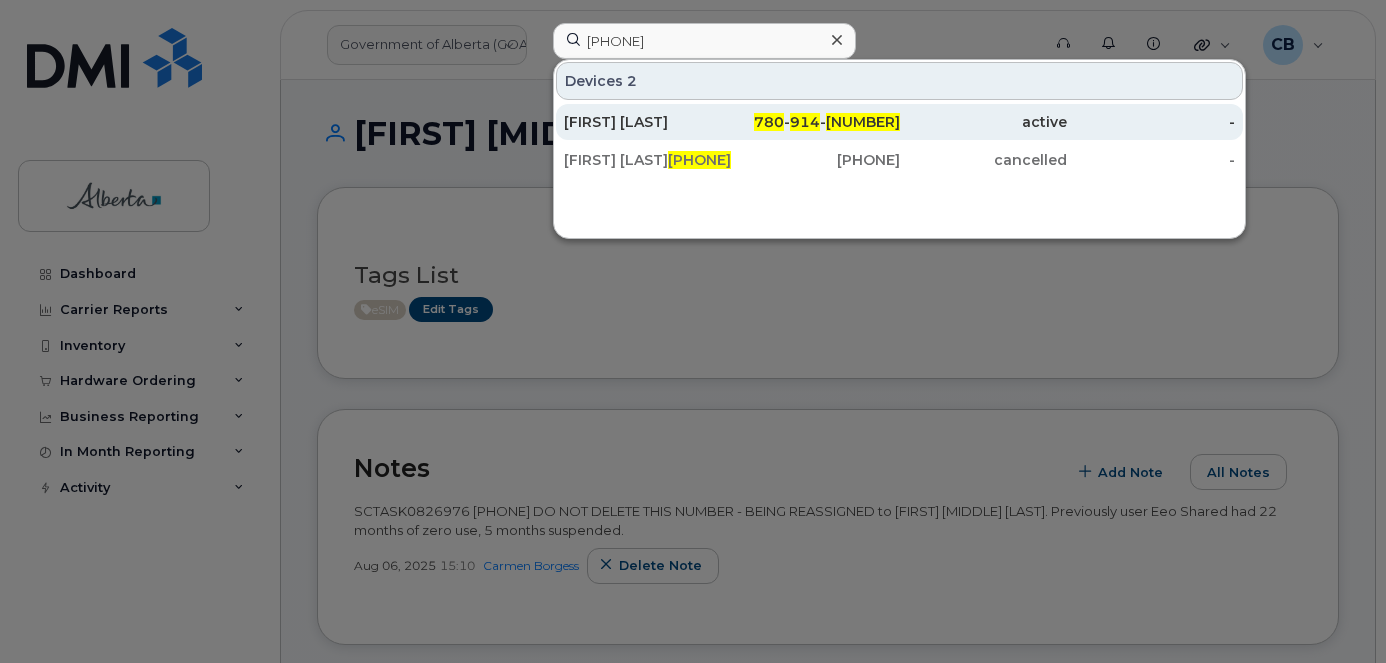 click on "[FIRST] [LAST]" at bounding box center [648, 122] 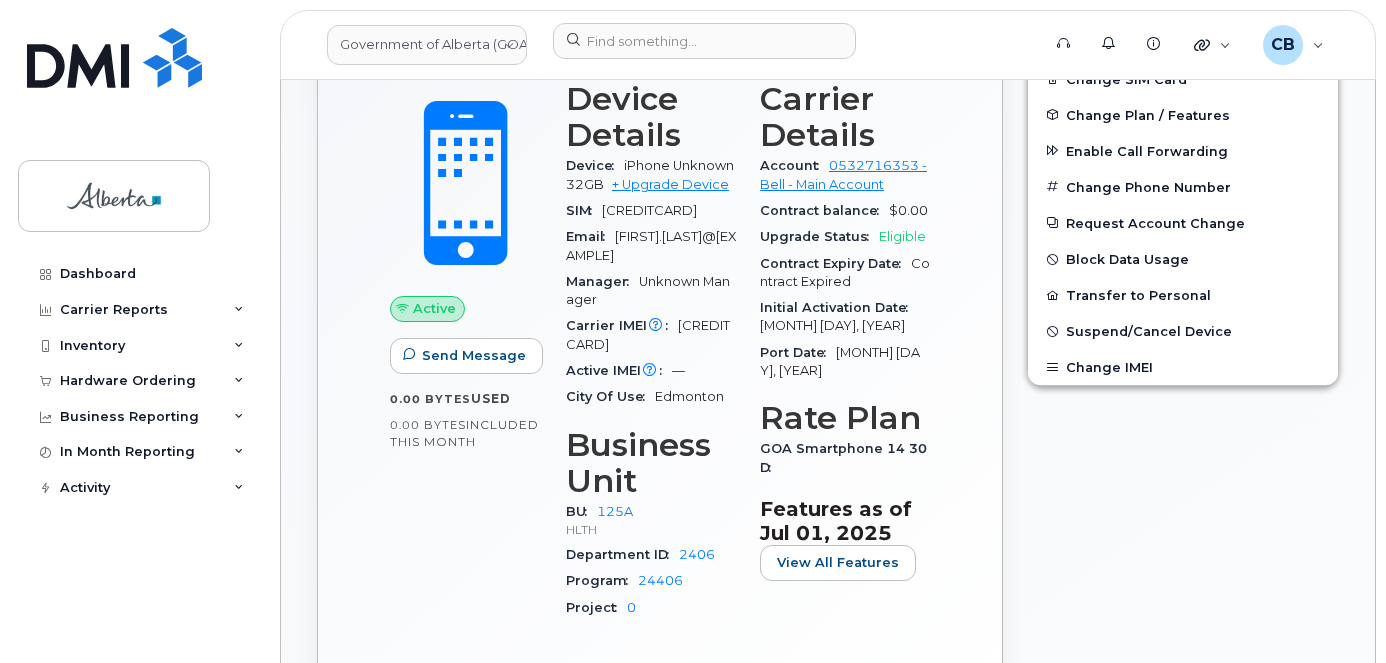 scroll, scrollTop: 200, scrollLeft: 0, axis: vertical 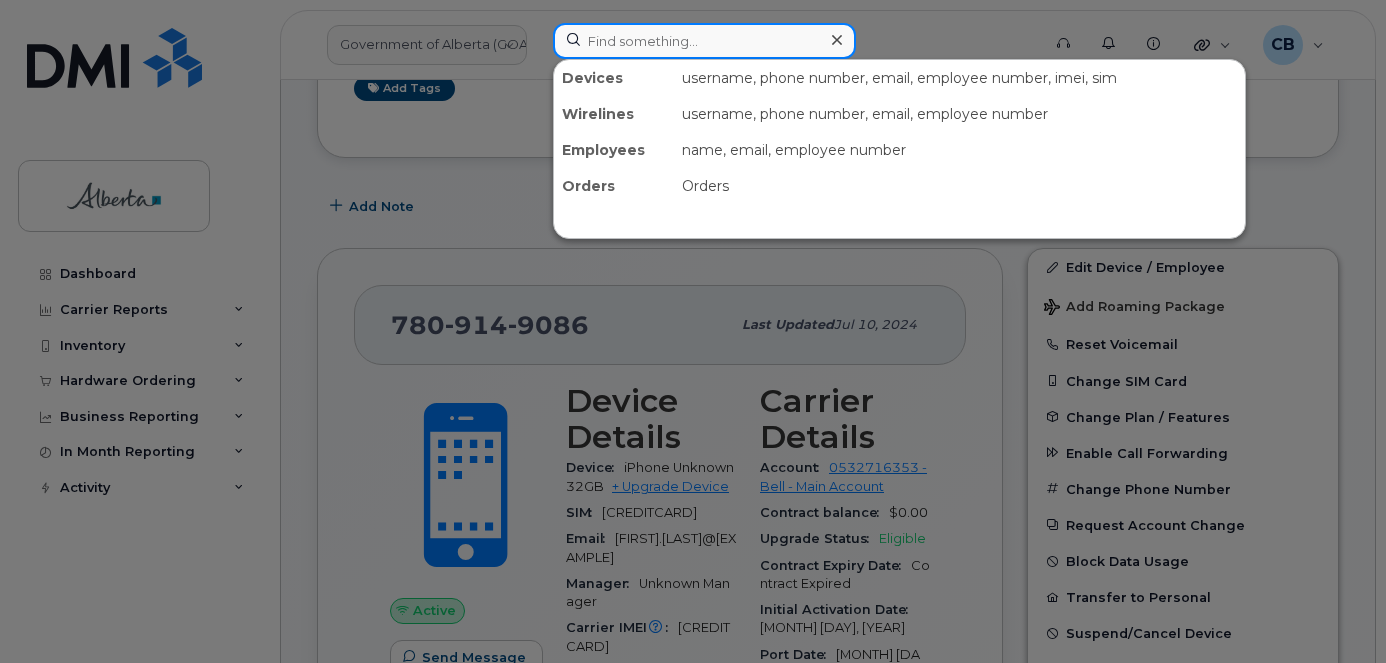 click at bounding box center (704, 41) 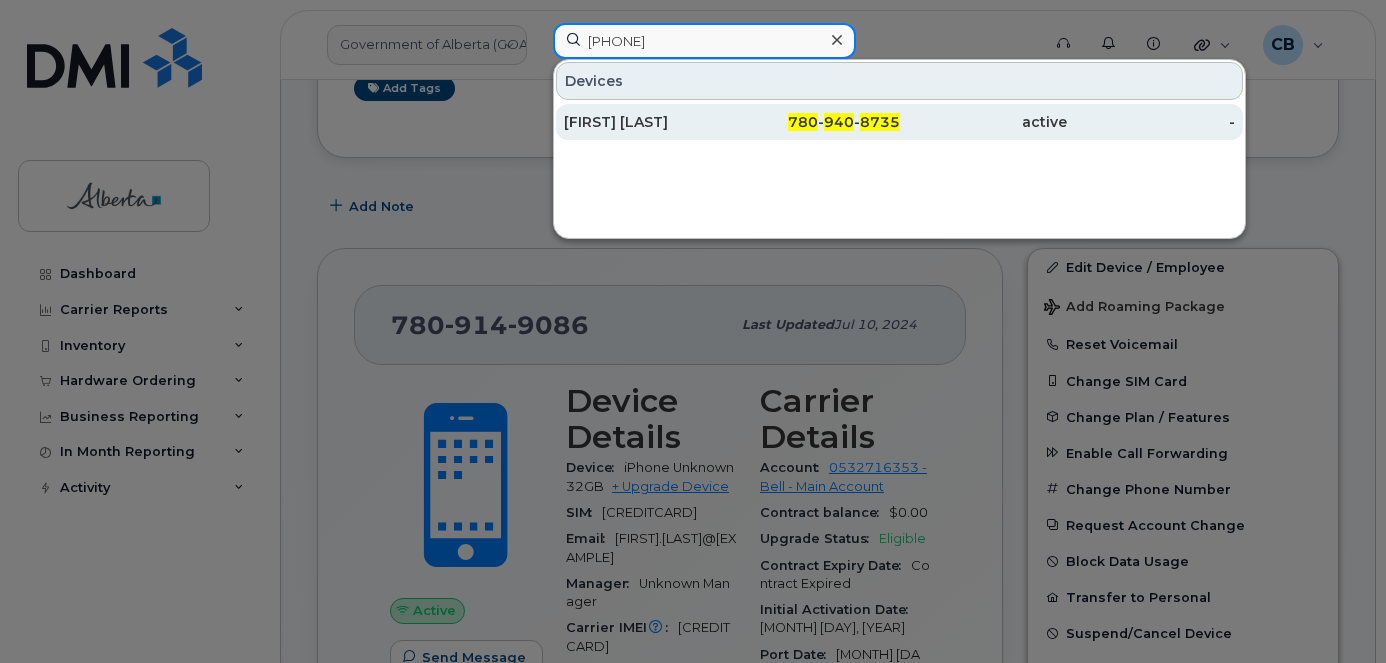 type on "7809408735" 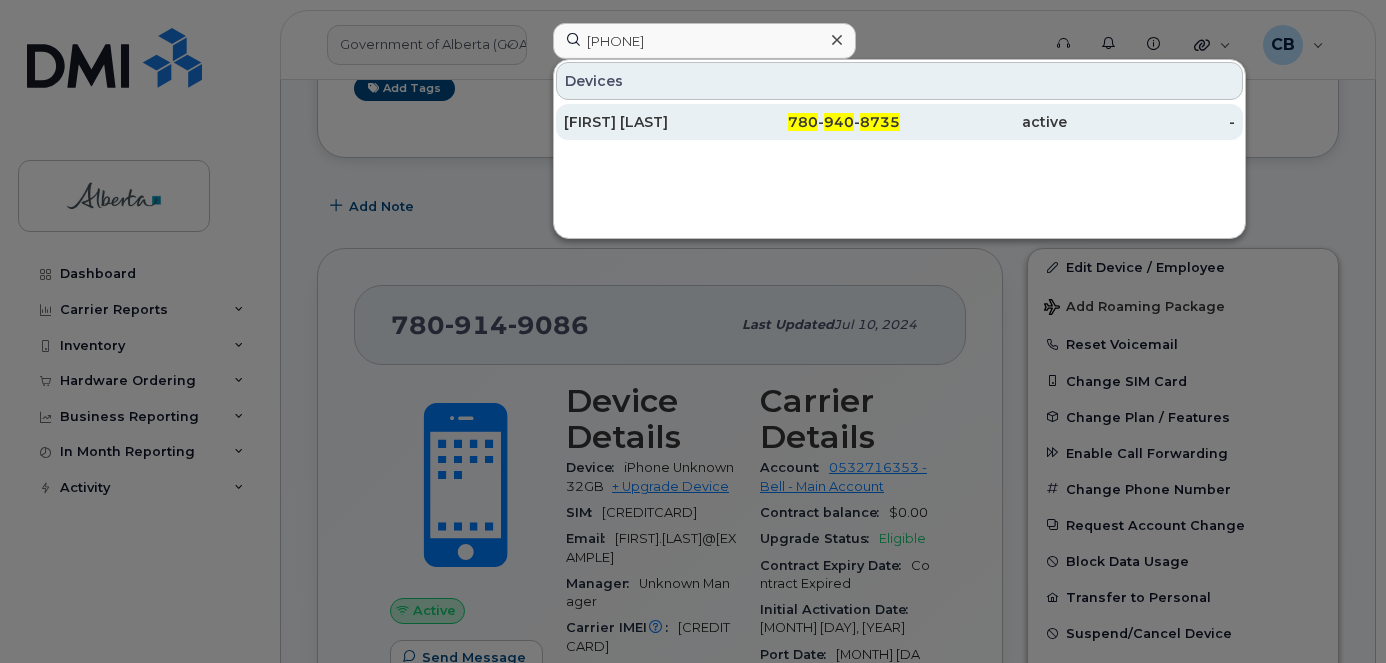 click on "[FIRST] [LAST]" at bounding box center [648, 122] 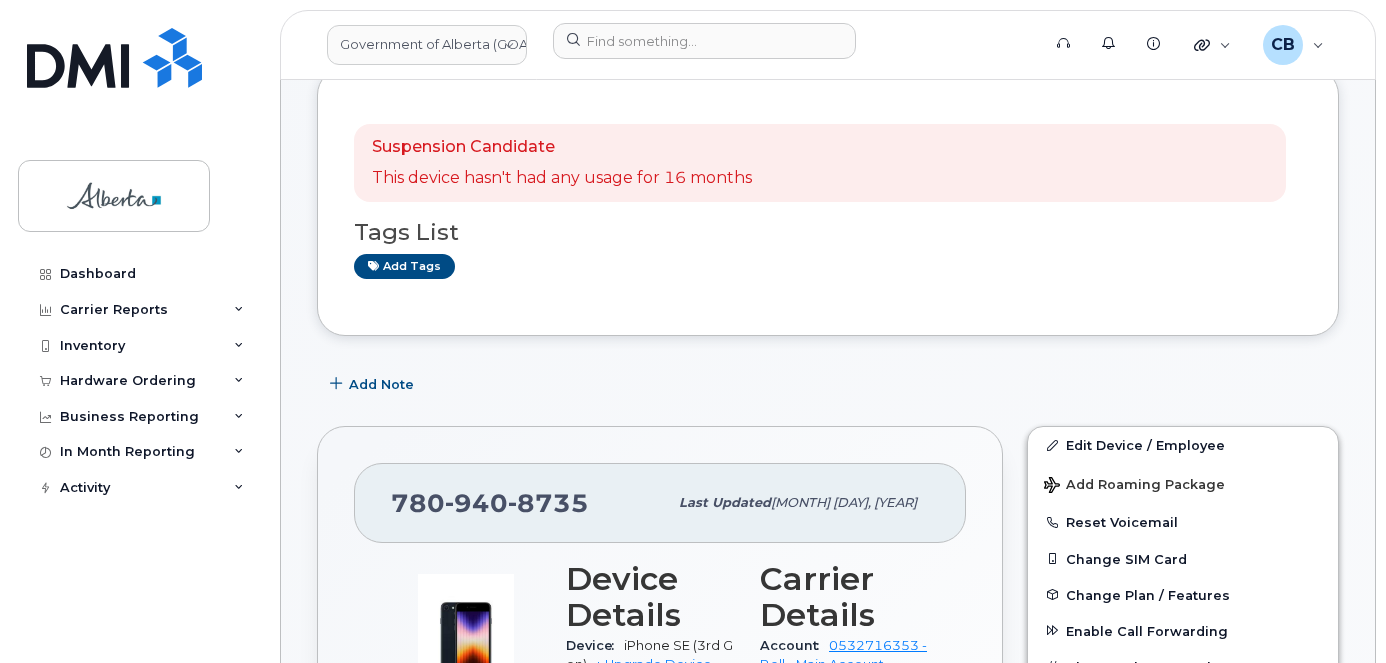 scroll, scrollTop: 0, scrollLeft: 0, axis: both 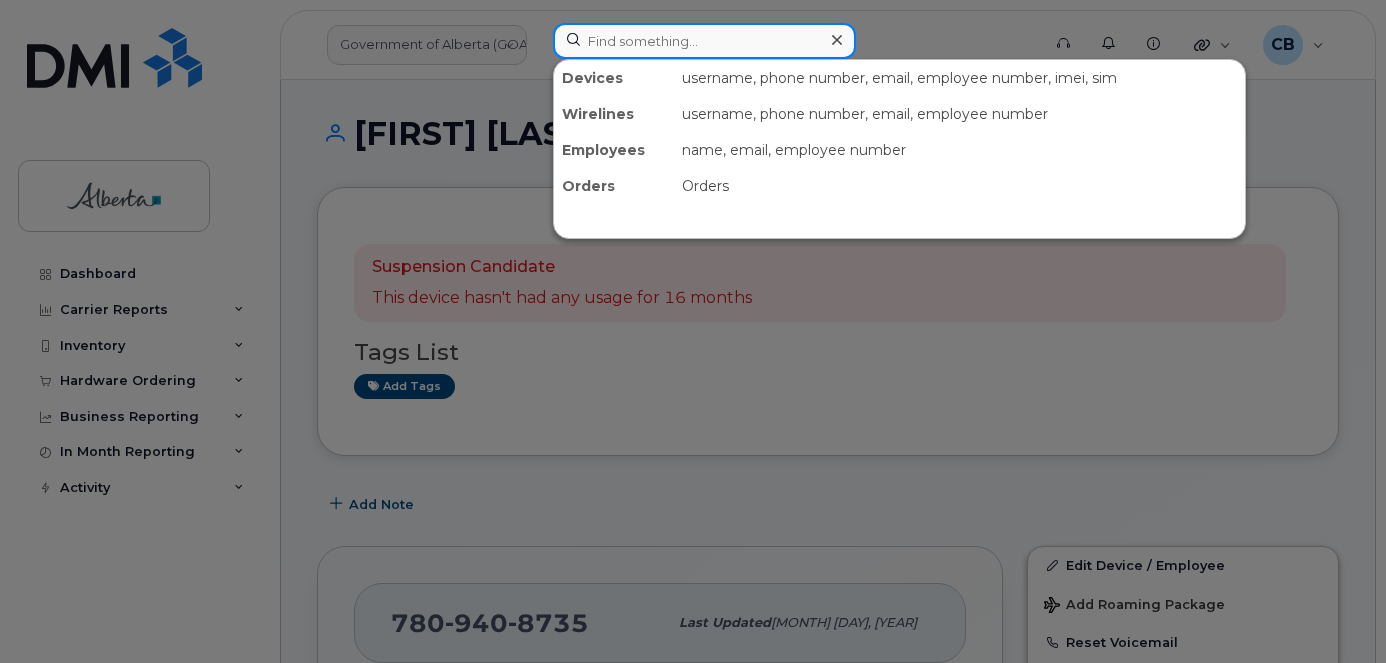 click at bounding box center [704, 41] 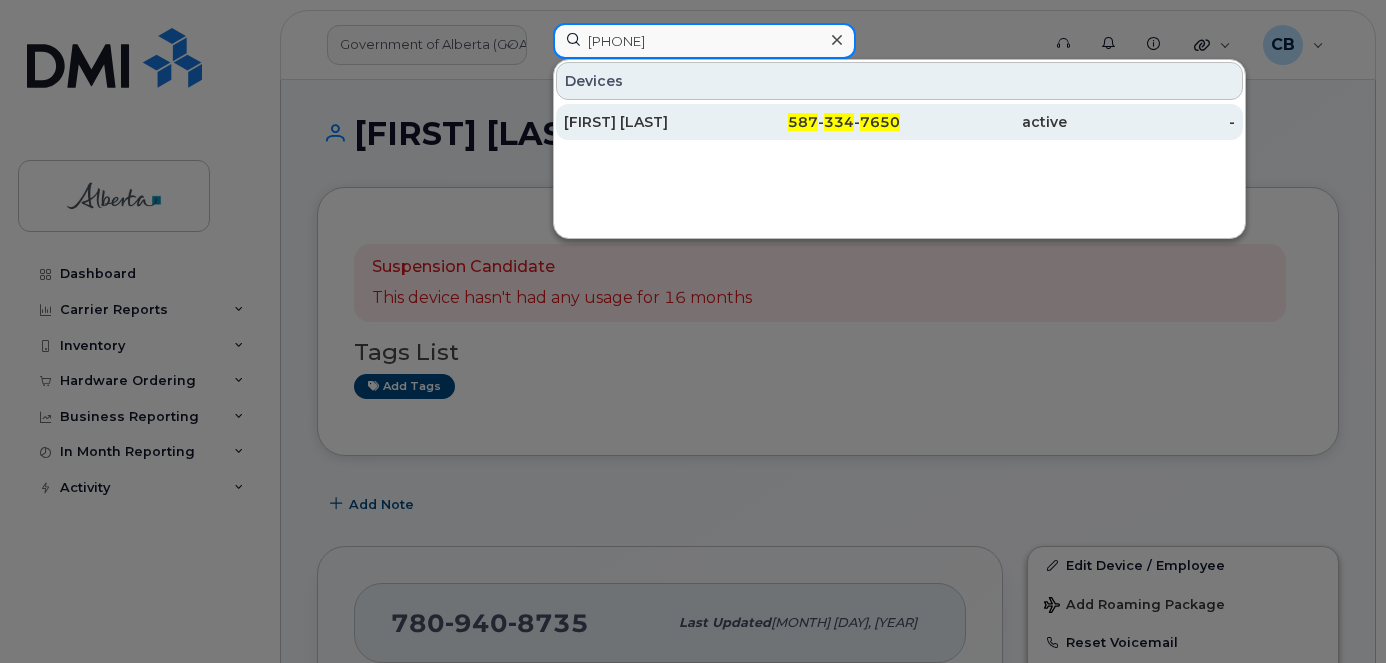 type on "[PHONE]" 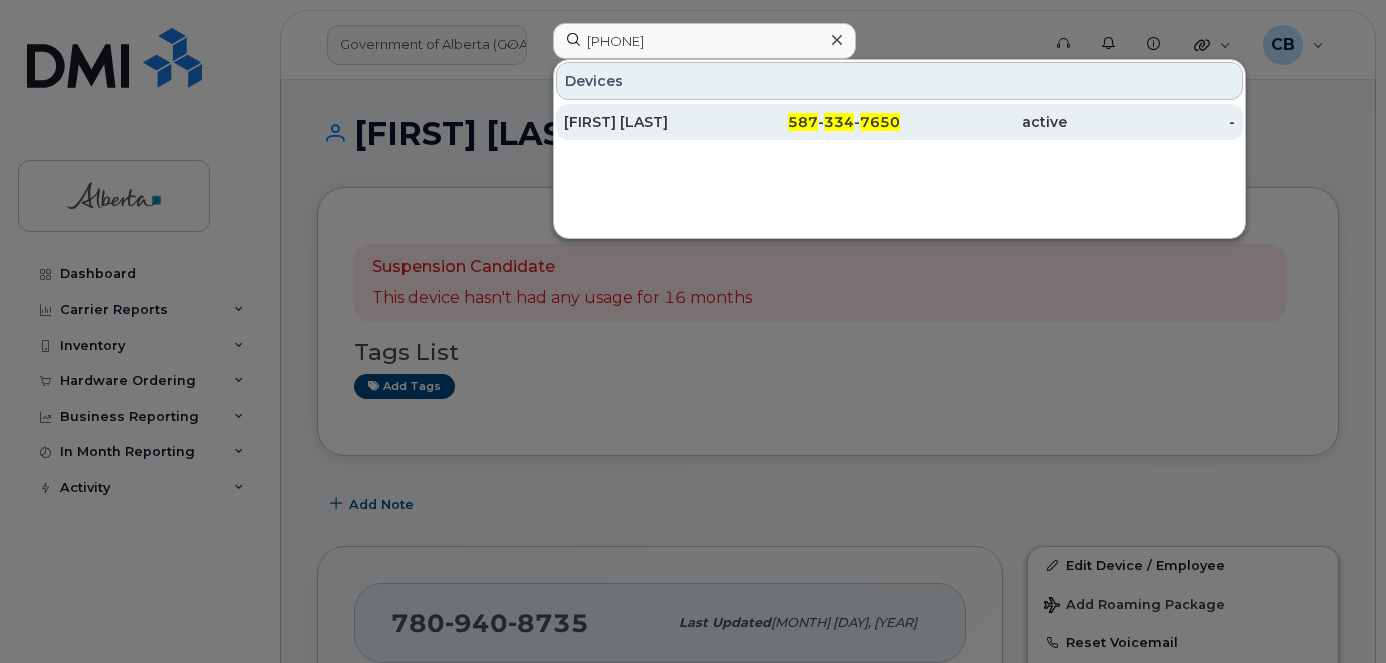 click on "[FIRST] [LAST]" at bounding box center [648, 122] 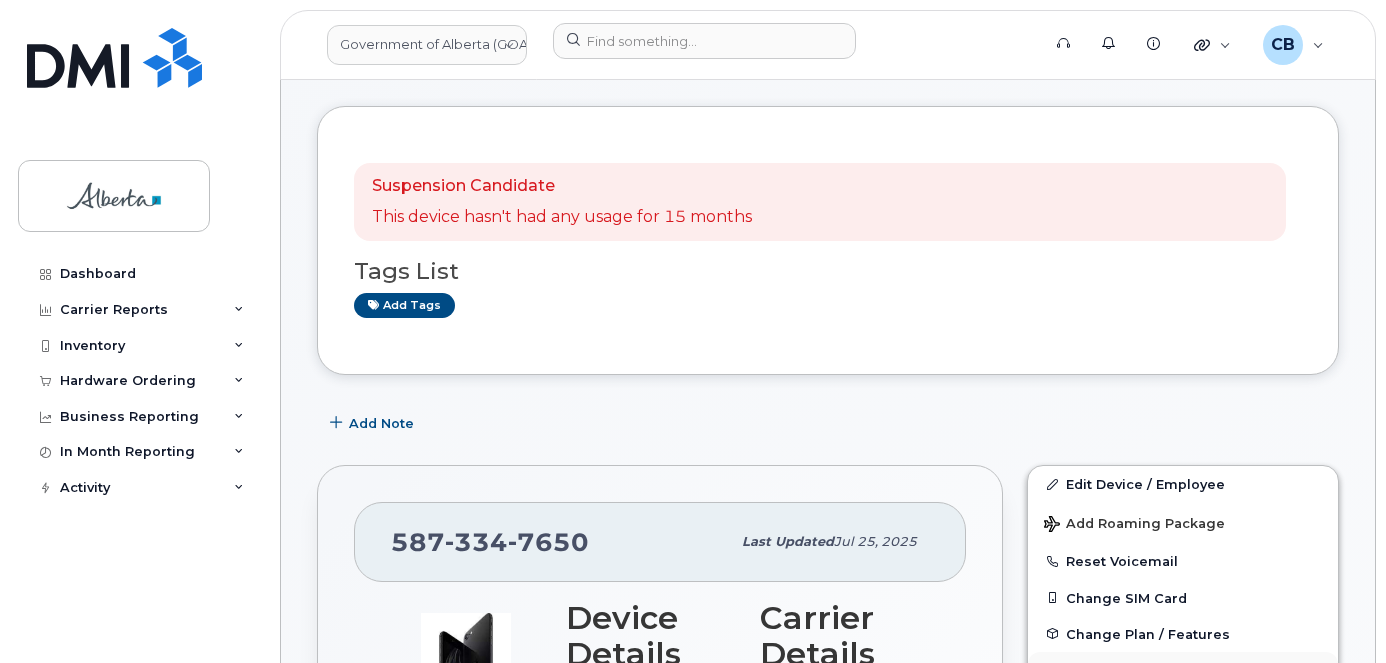 scroll, scrollTop: 0, scrollLeft: 0, axis: both 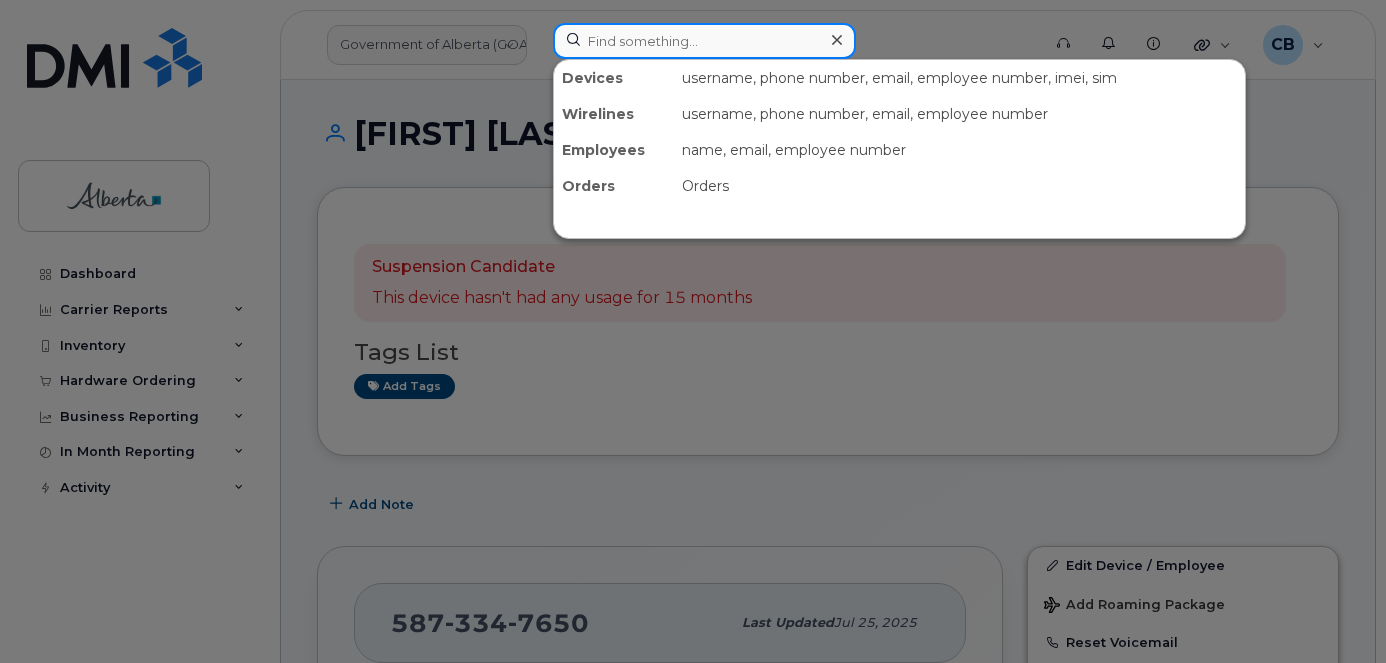 click at bounding box center (704, 41) 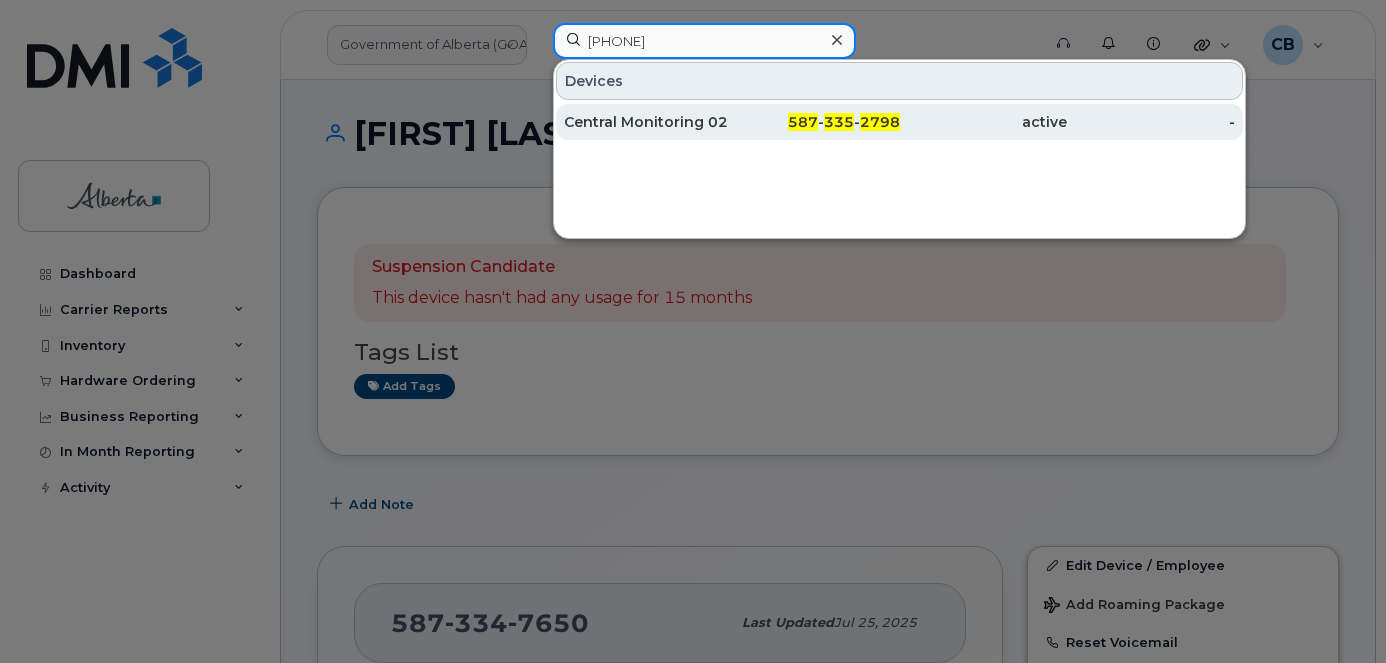 type on "[PHONE]" 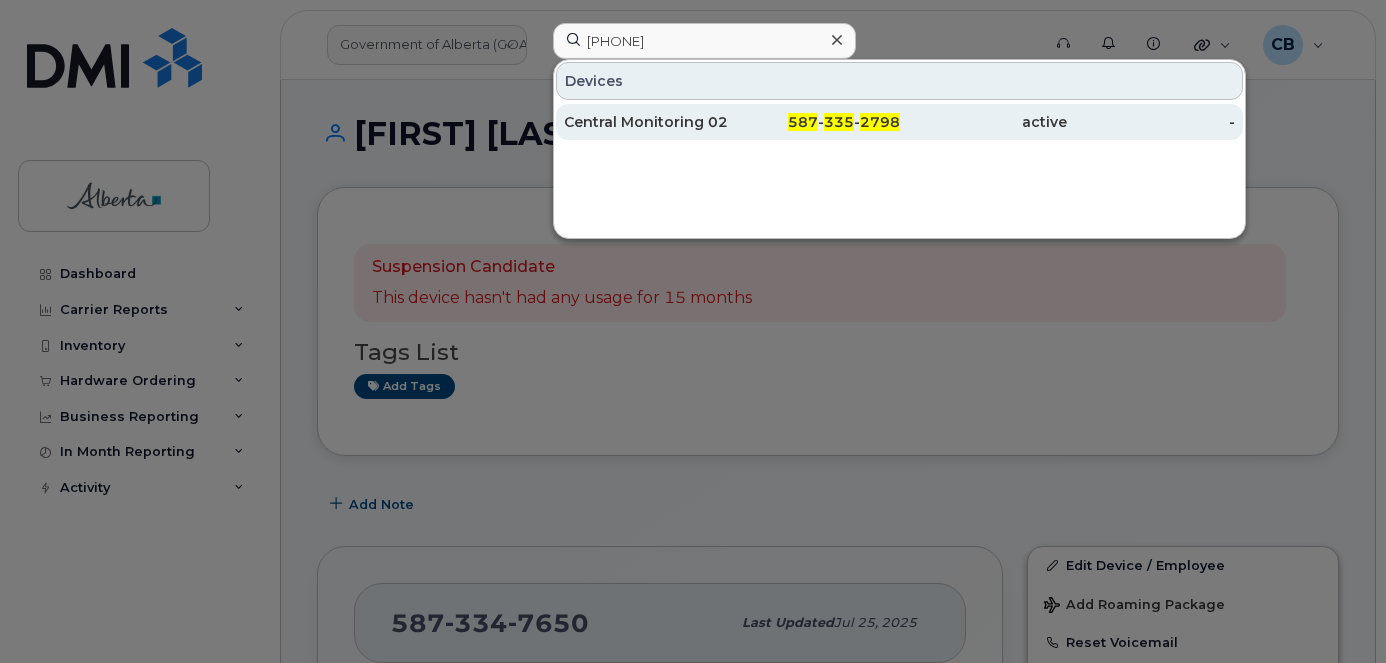 click on "Central Monitoring 02" at bounding box center [648, 122] 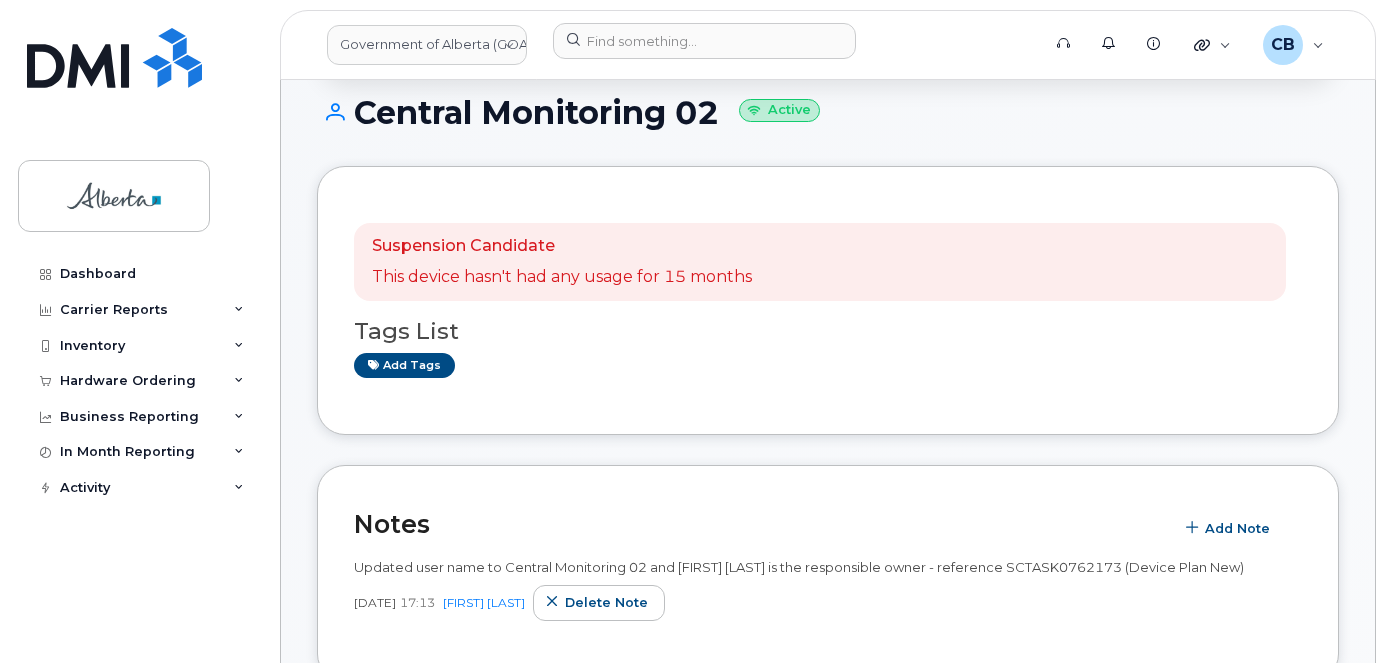 scroll, scrollTop: 100, scrollLeft: 0, axis: vertical 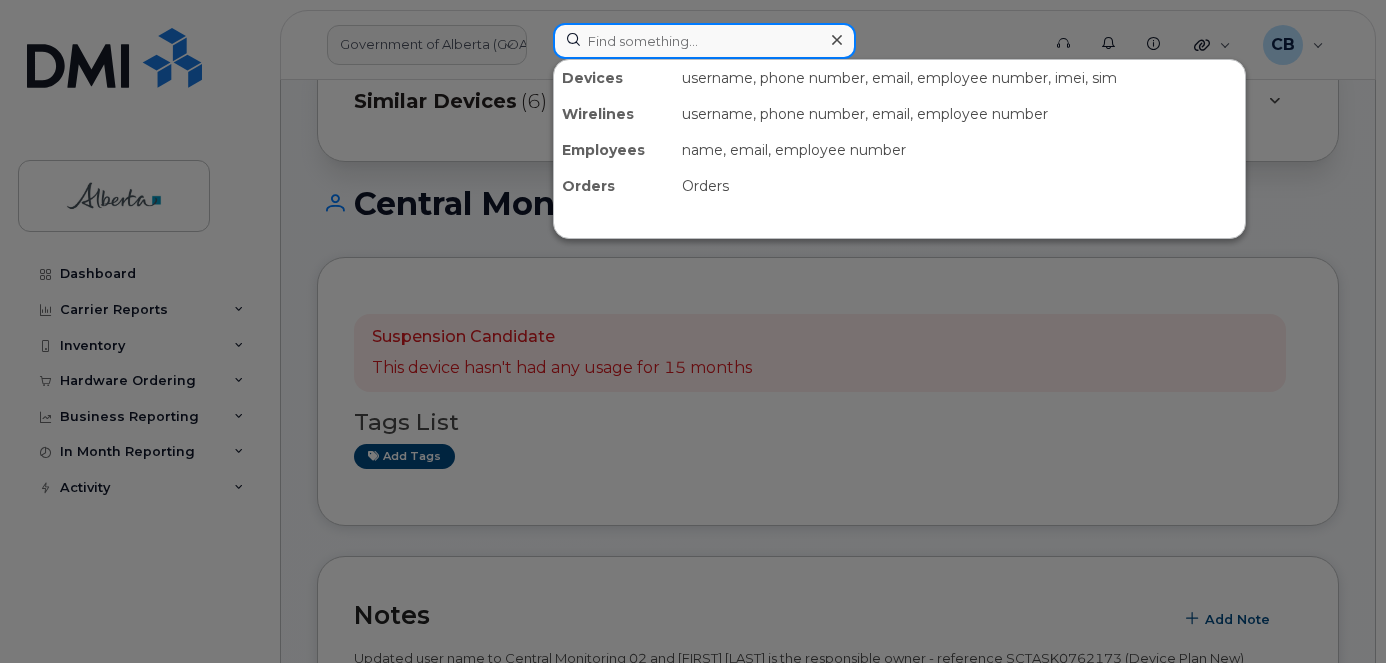 click at bounding box center (704, 41) 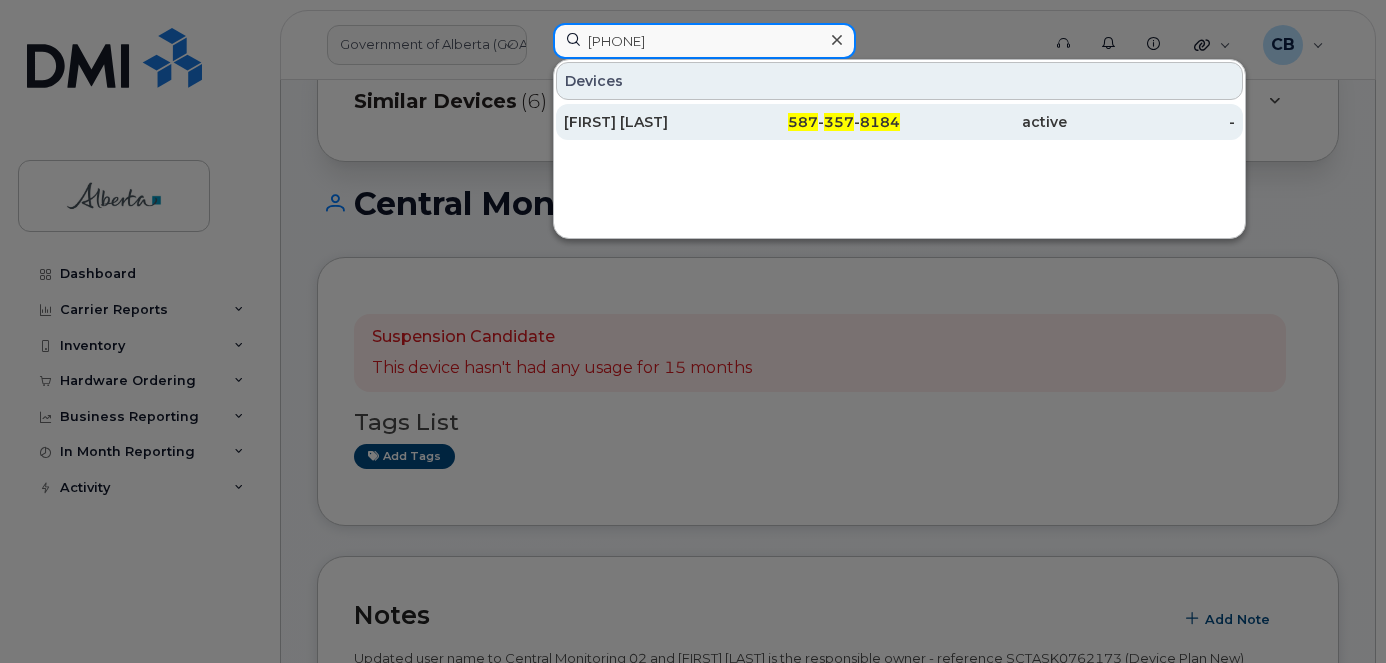 type on "5873578184" 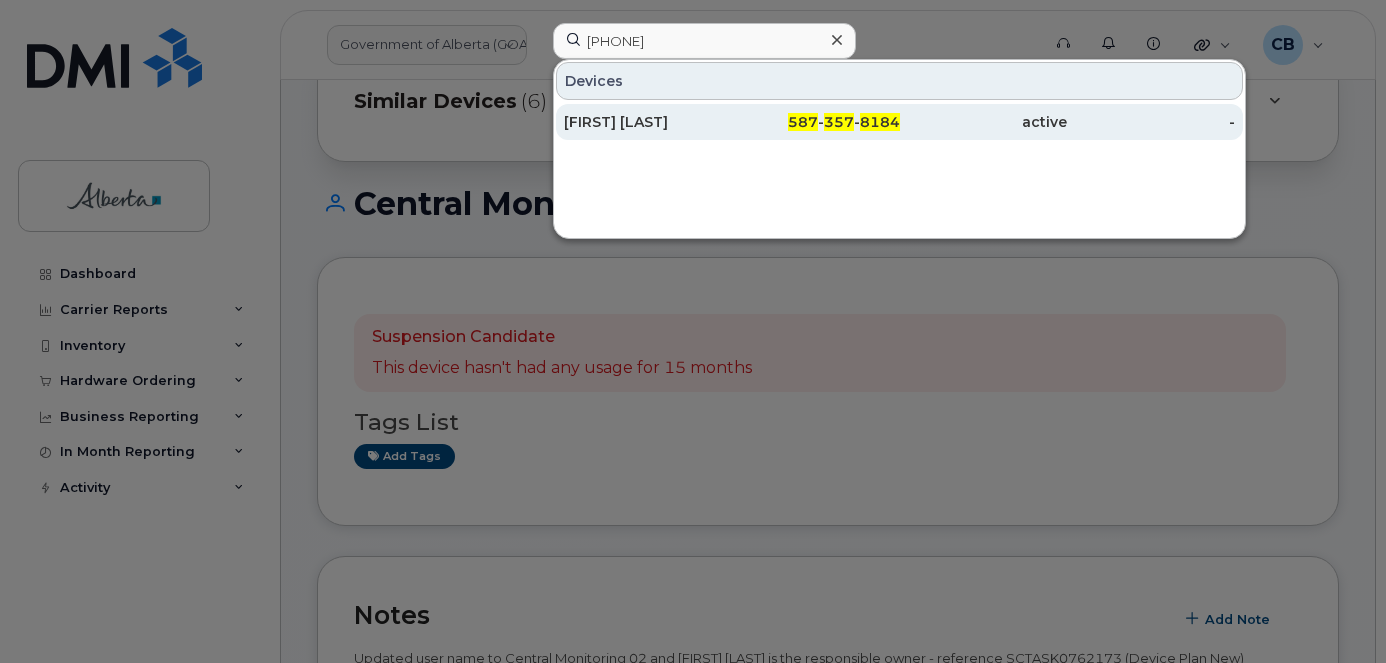 click on "Ron Hepperle" at bounding box center (648, 122) 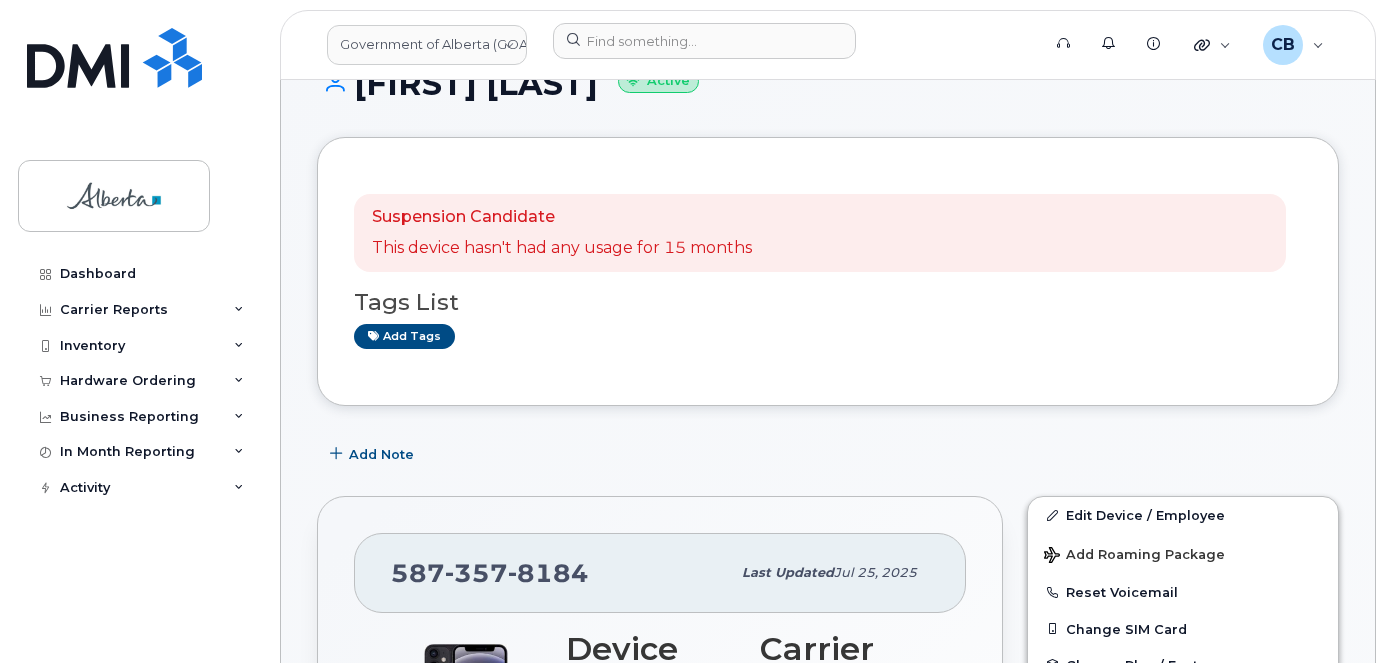 scroll, scrollTop: 0, scrollLeft: 0, axis: both 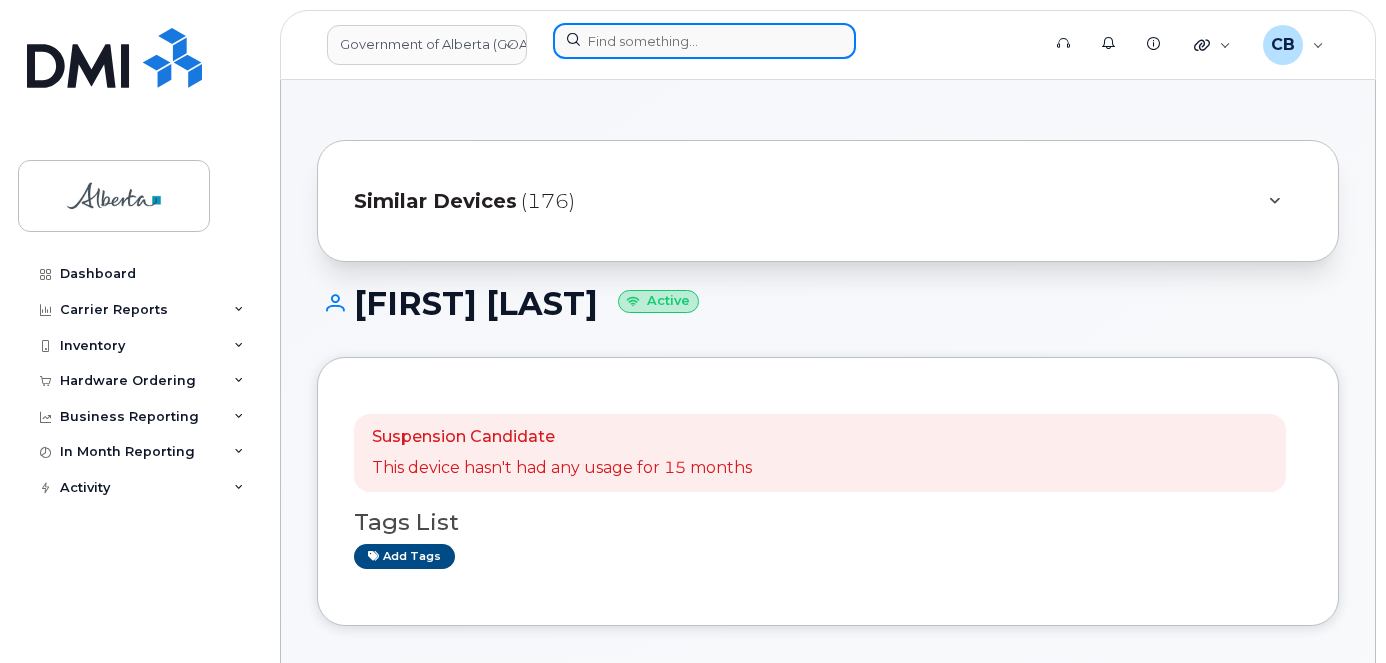click at bounding box center (704, 41) 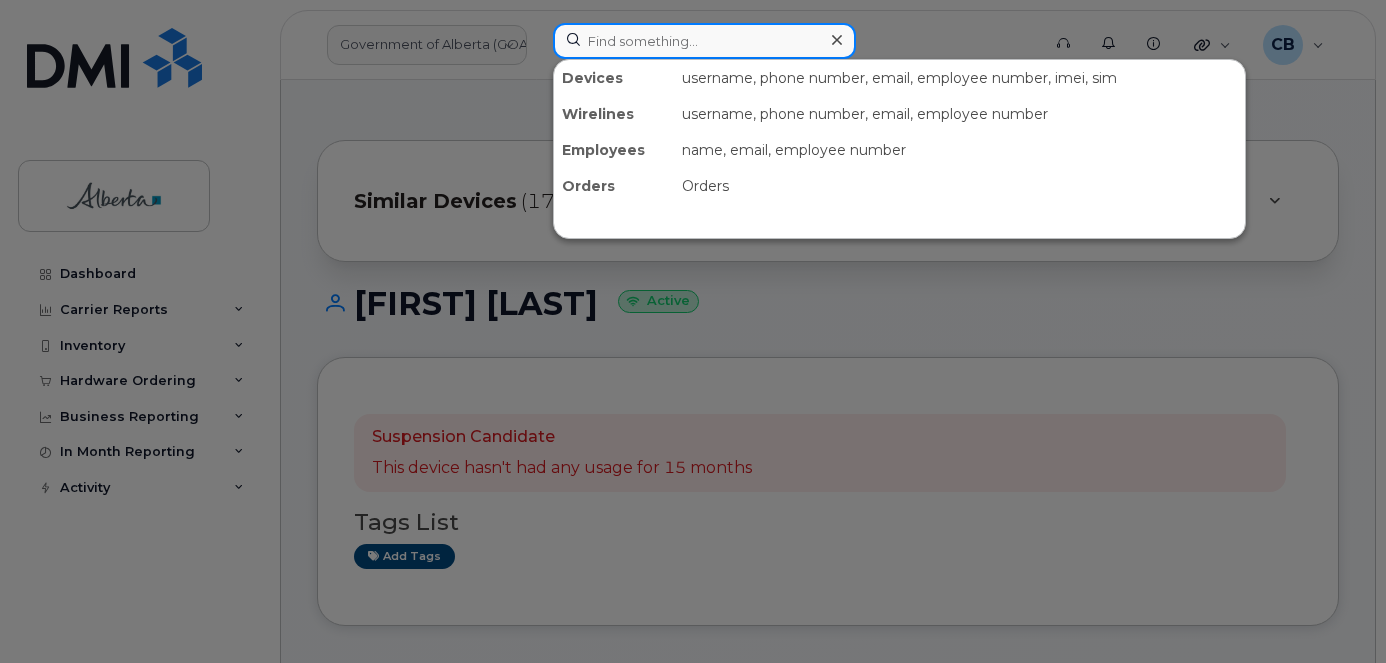 paste on "[PHONE]" 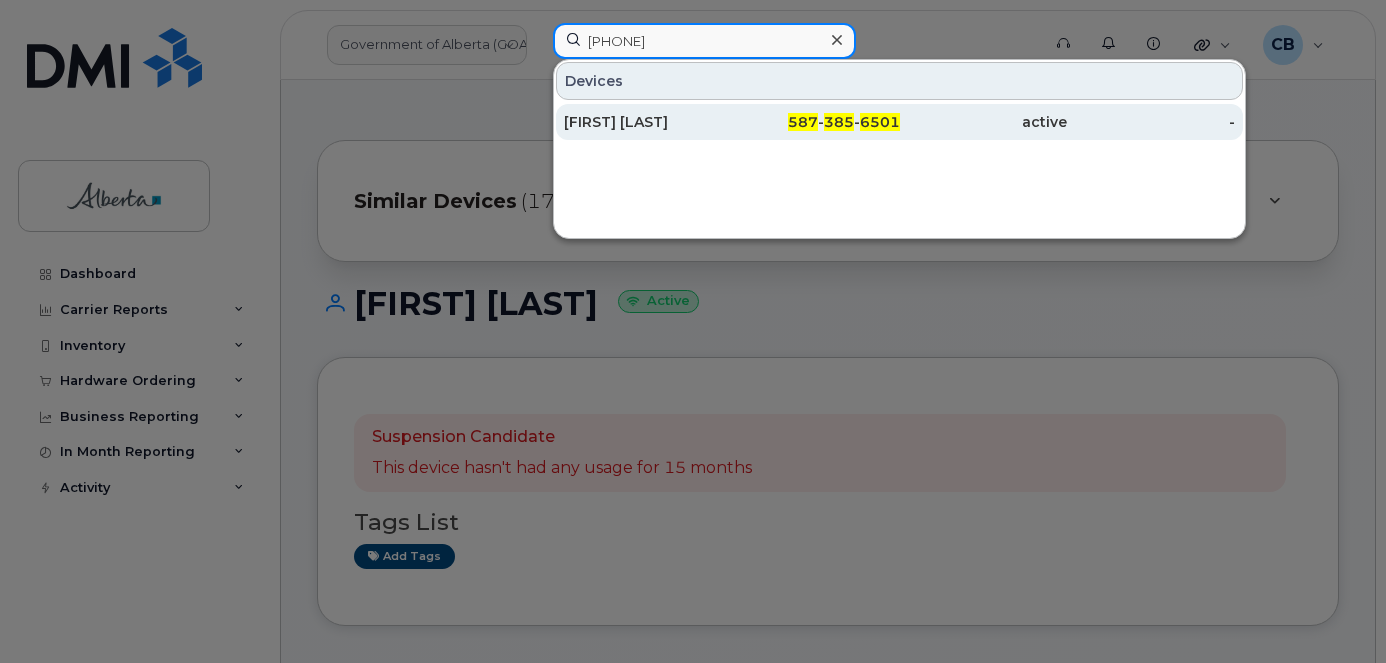 type on "[PHONE]" 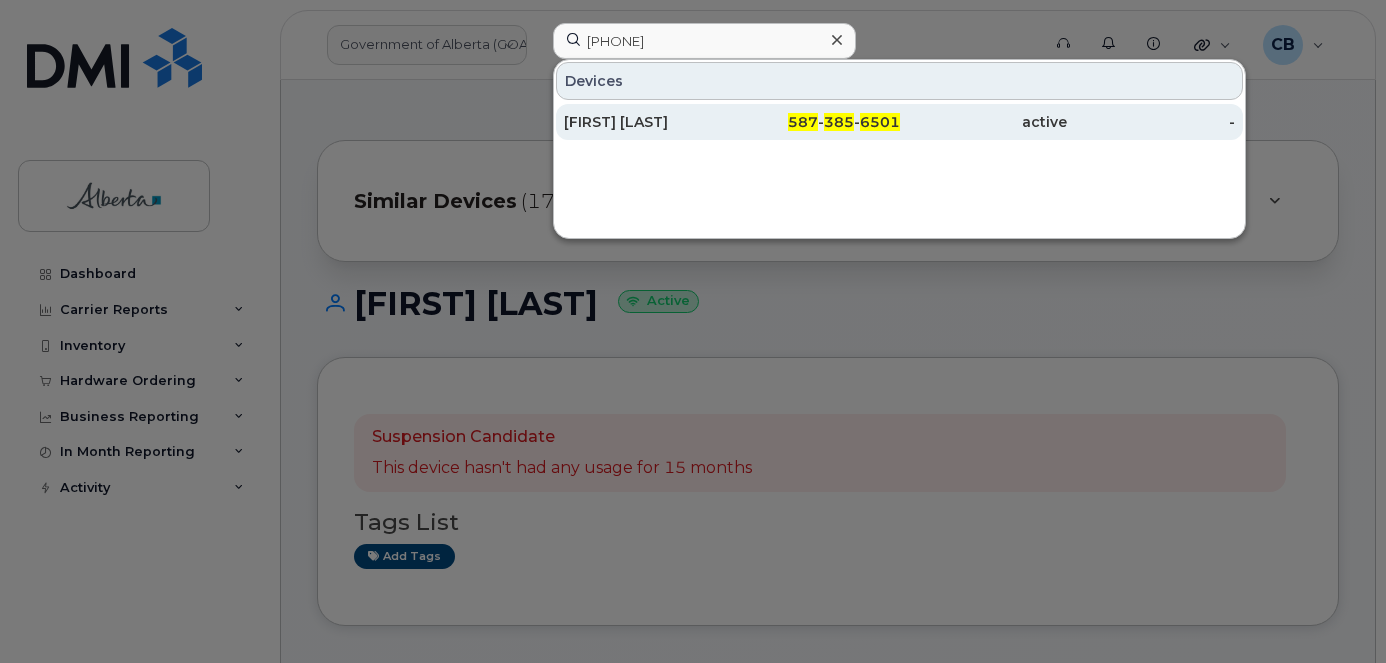 click on "[FIRST] [LAST]" 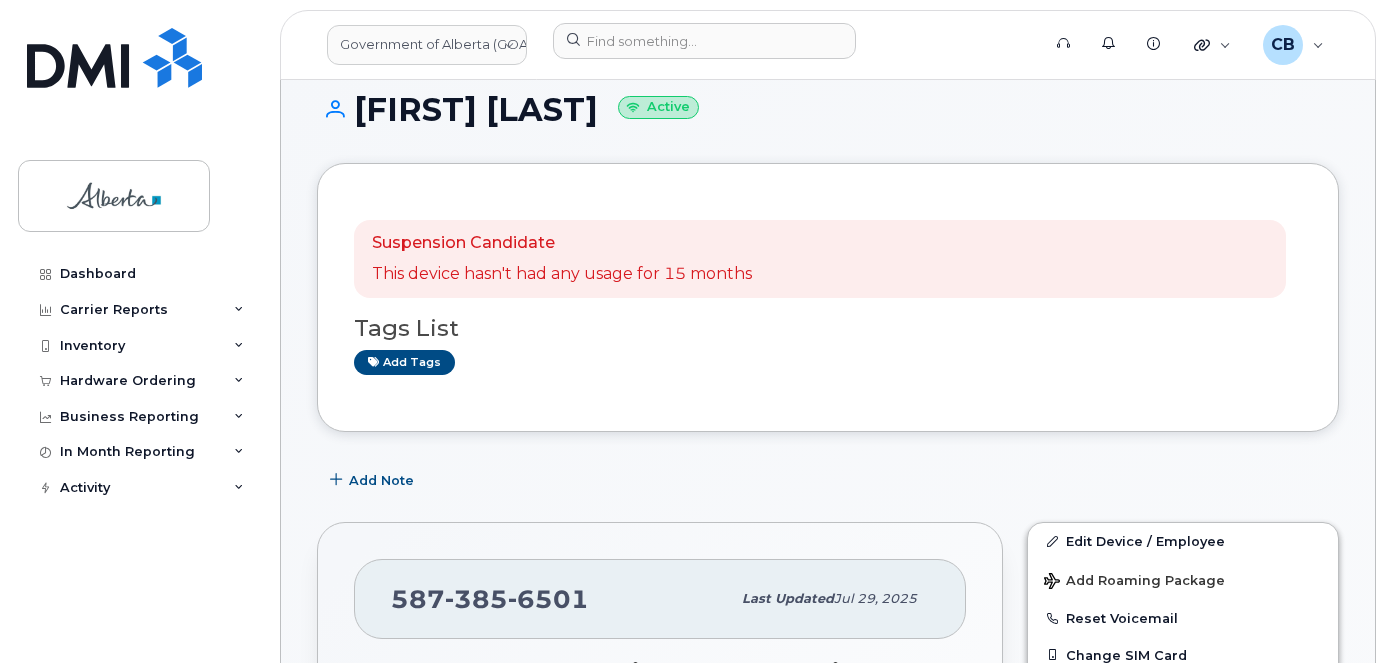 scroll, scrollTop: 0, scrollLeft: 0, axis: both 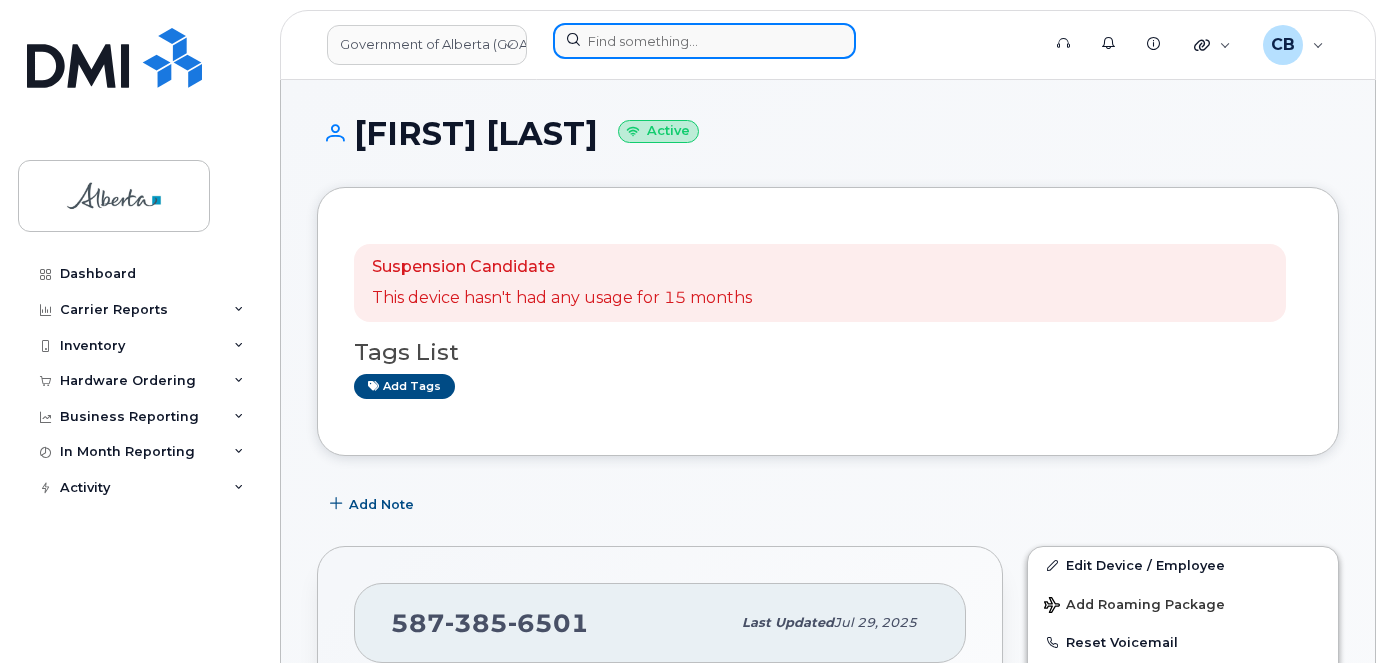 click at bounding box center (704, 41) 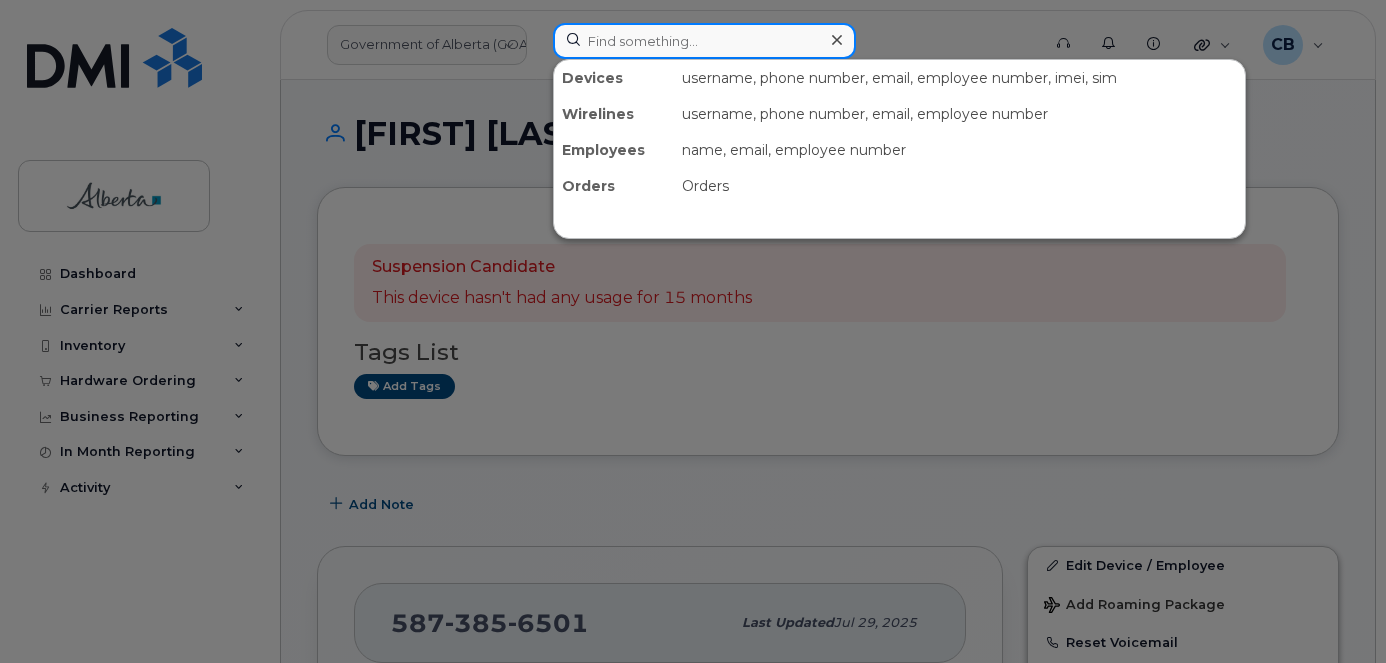 paste on "[PHONE]" 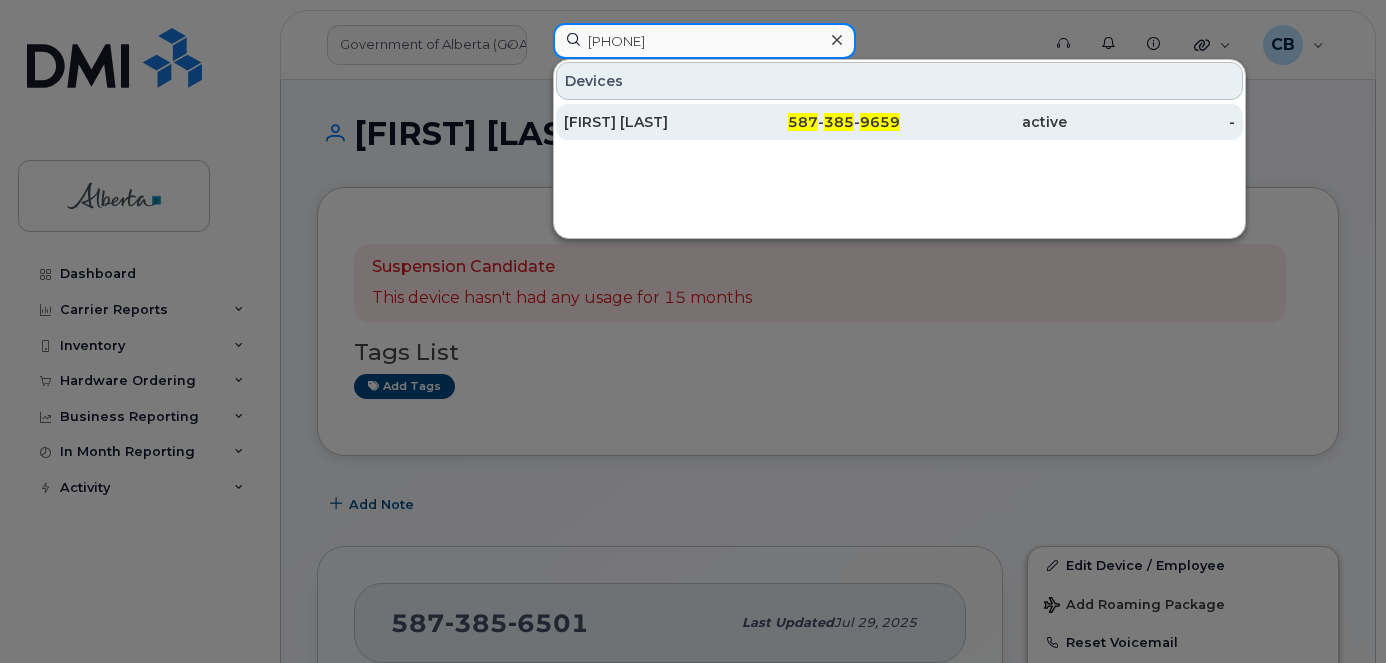 type on "5873859659" 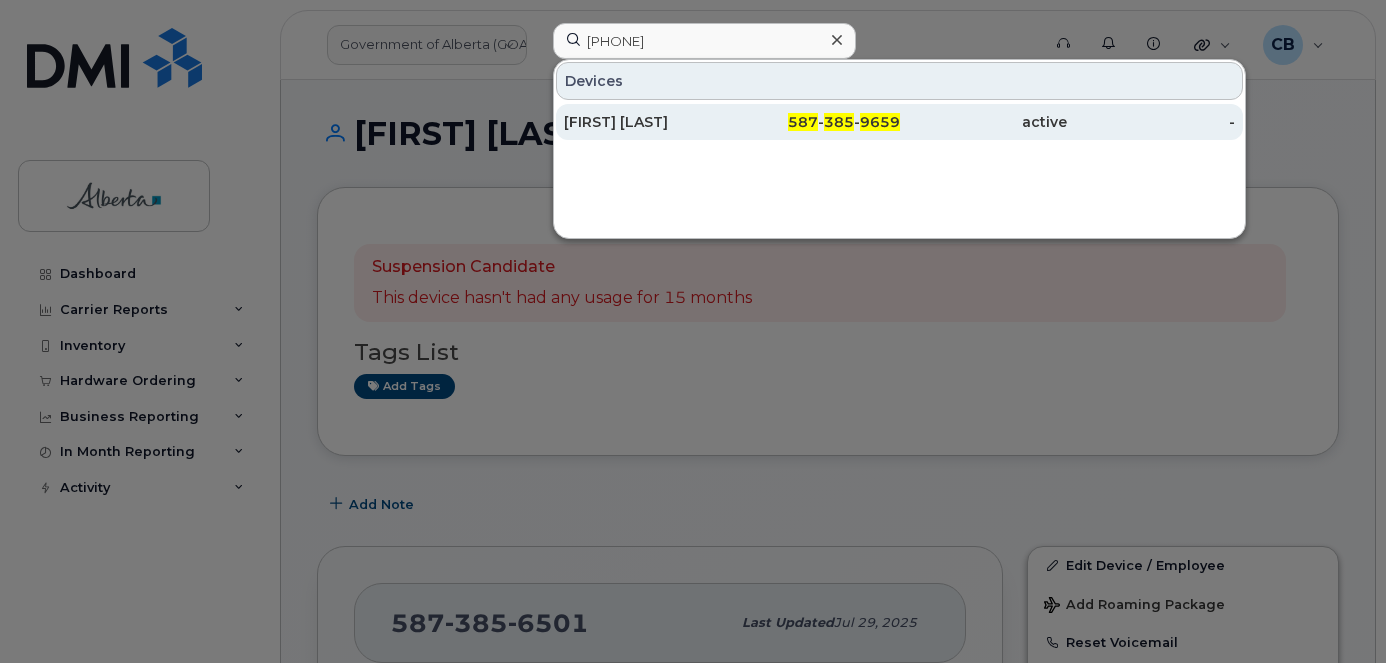 click on "[FIRST] [LAST]" at bounding box center [648, 122] 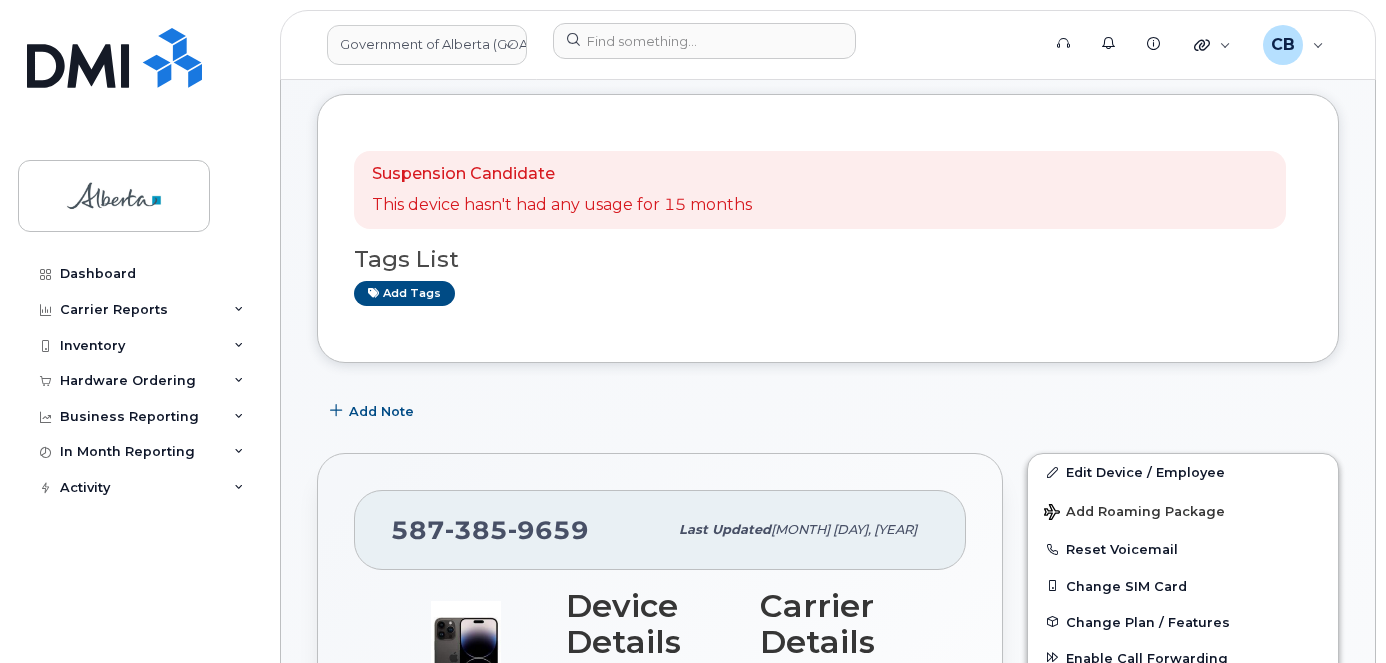 scroll, scrollTop: 0, scrollLeft: 0, axis: both 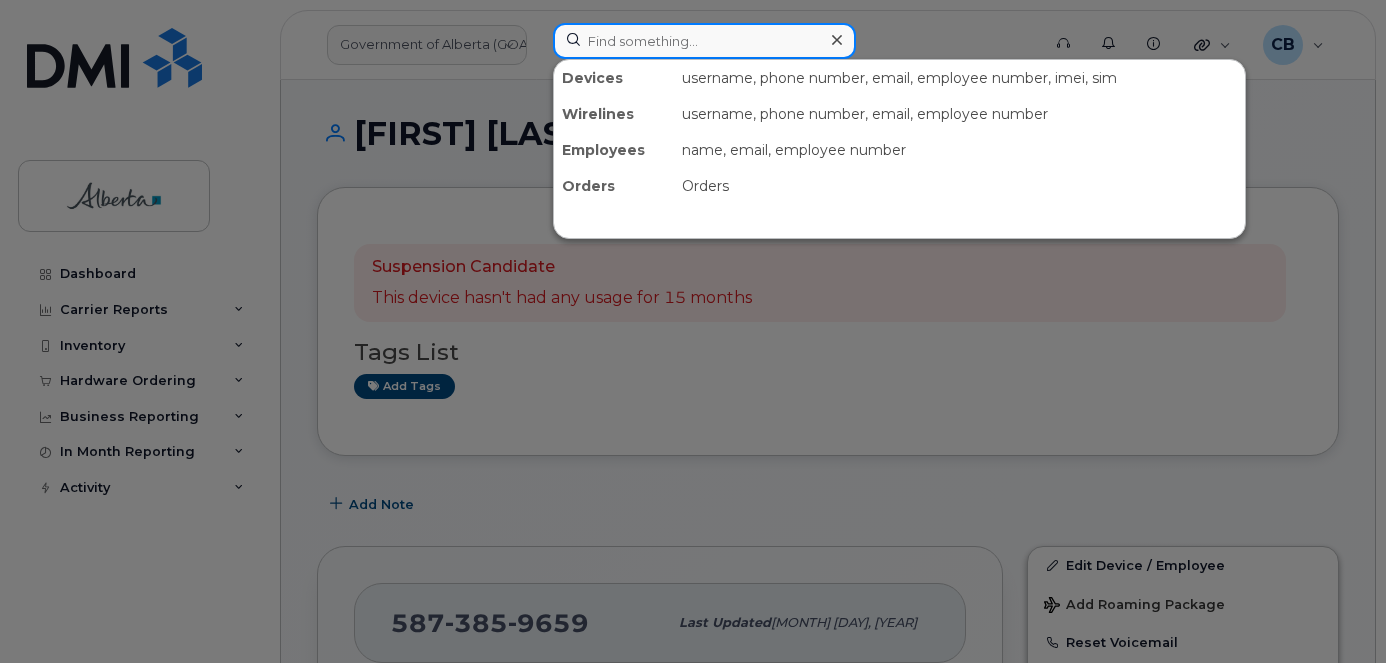 click at bounding box center [704, 41] 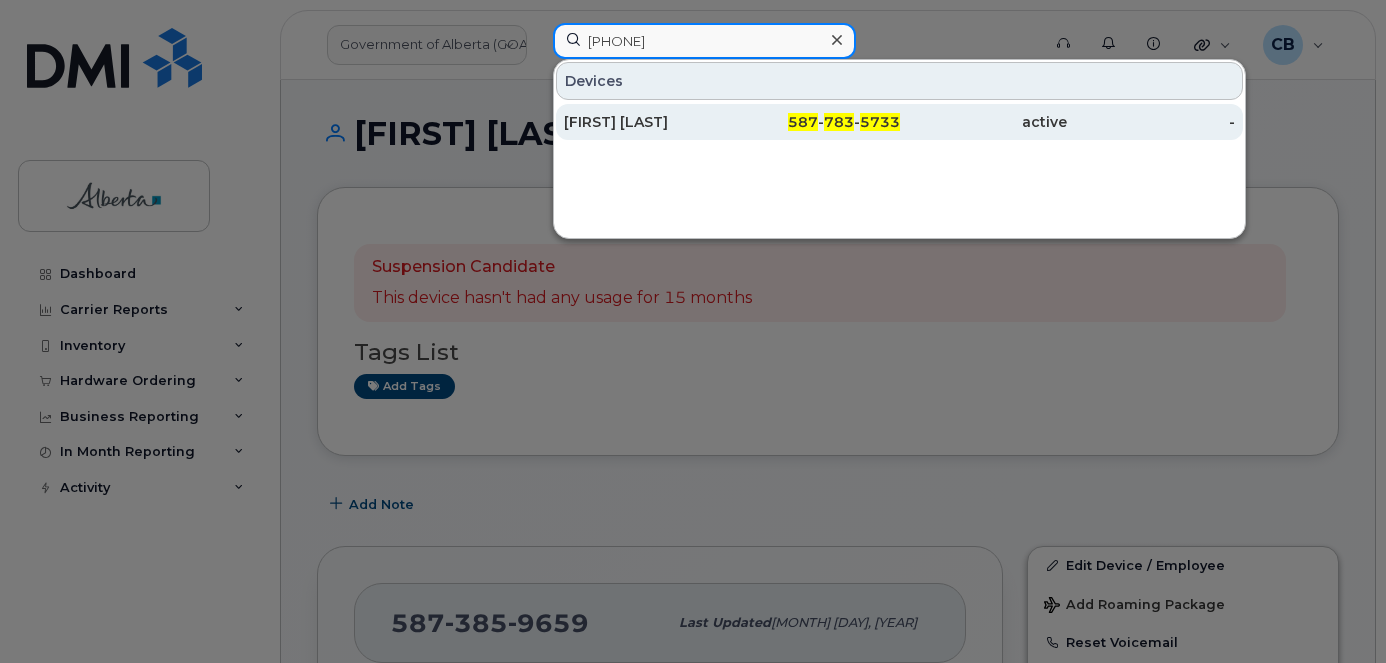 type on "[PHONE]" 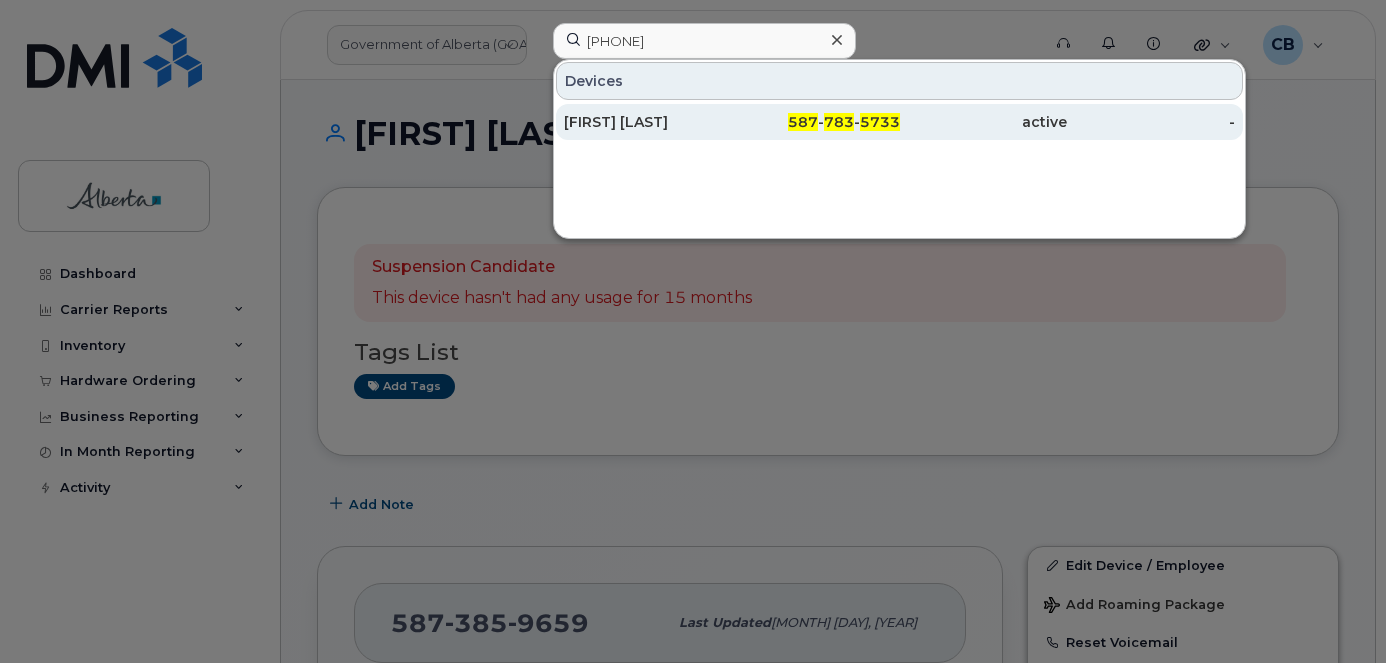 click on "[FIRST] [LAST]" at bounding box center [648, 122] 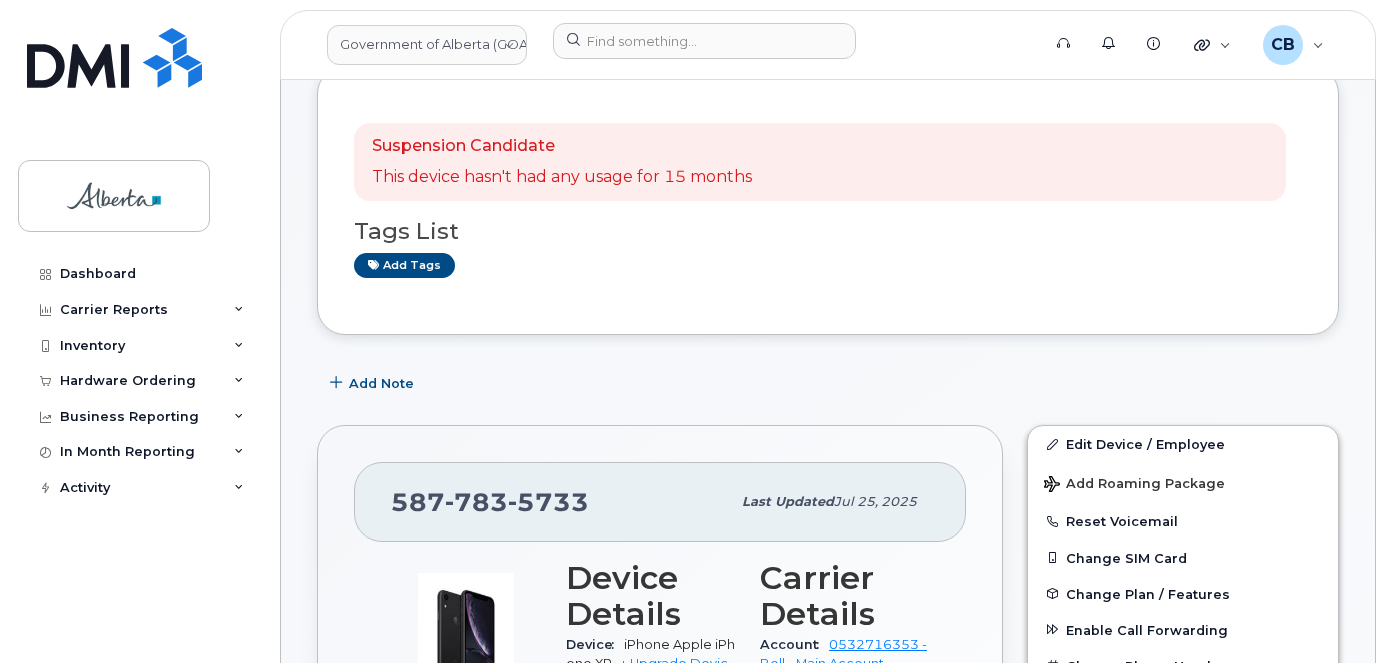 scroll, scrollTop: 0, scrollLeft: 0, axis: both 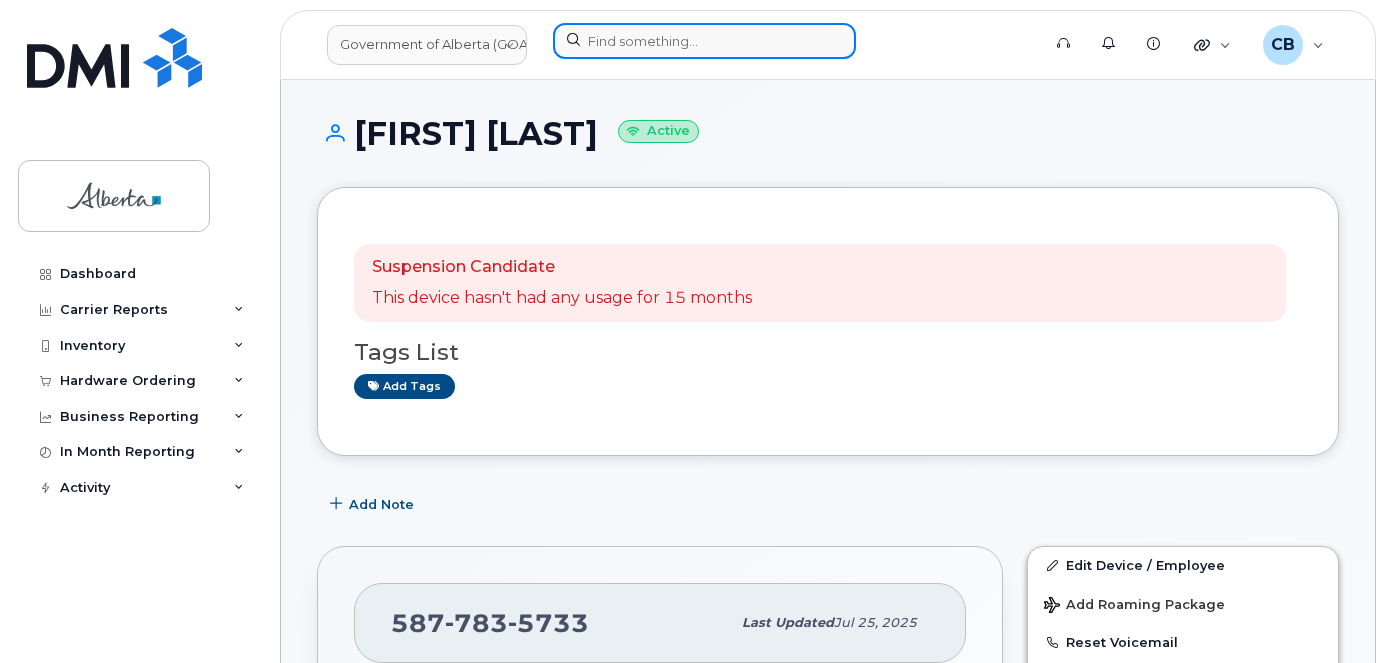 click at bounding box center [704, 41] 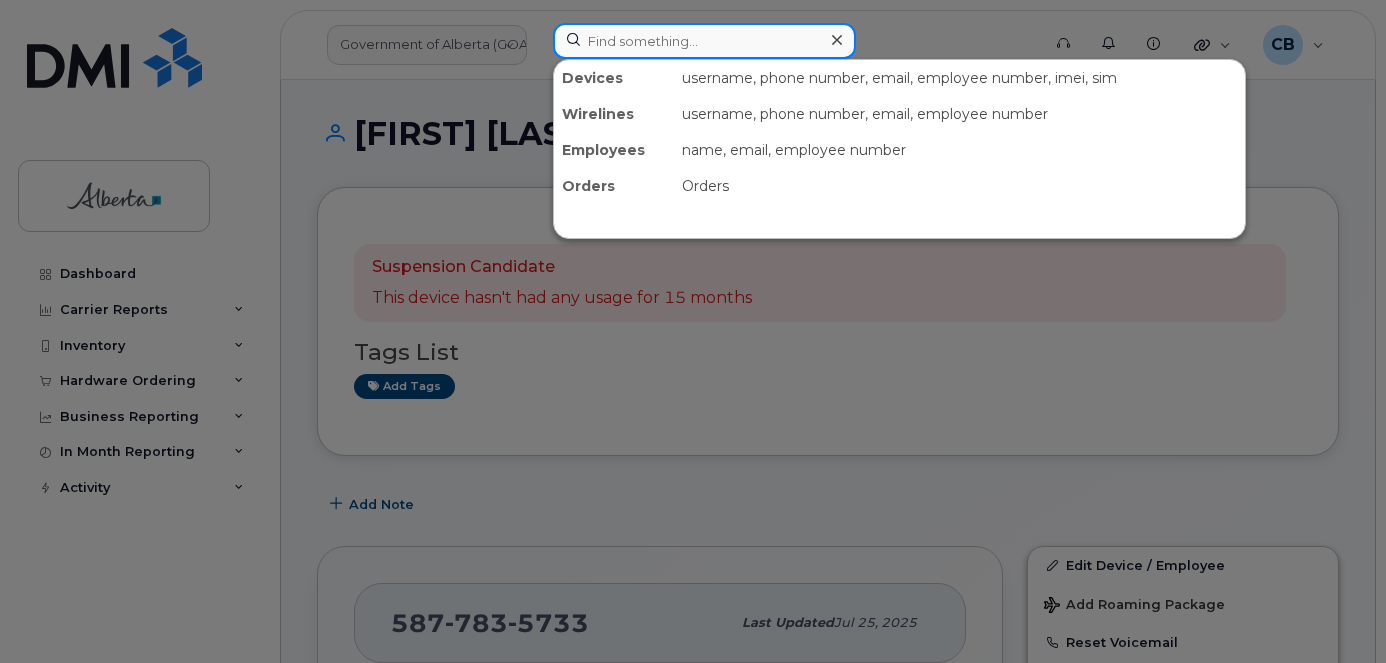 paste on "[PHONE]" 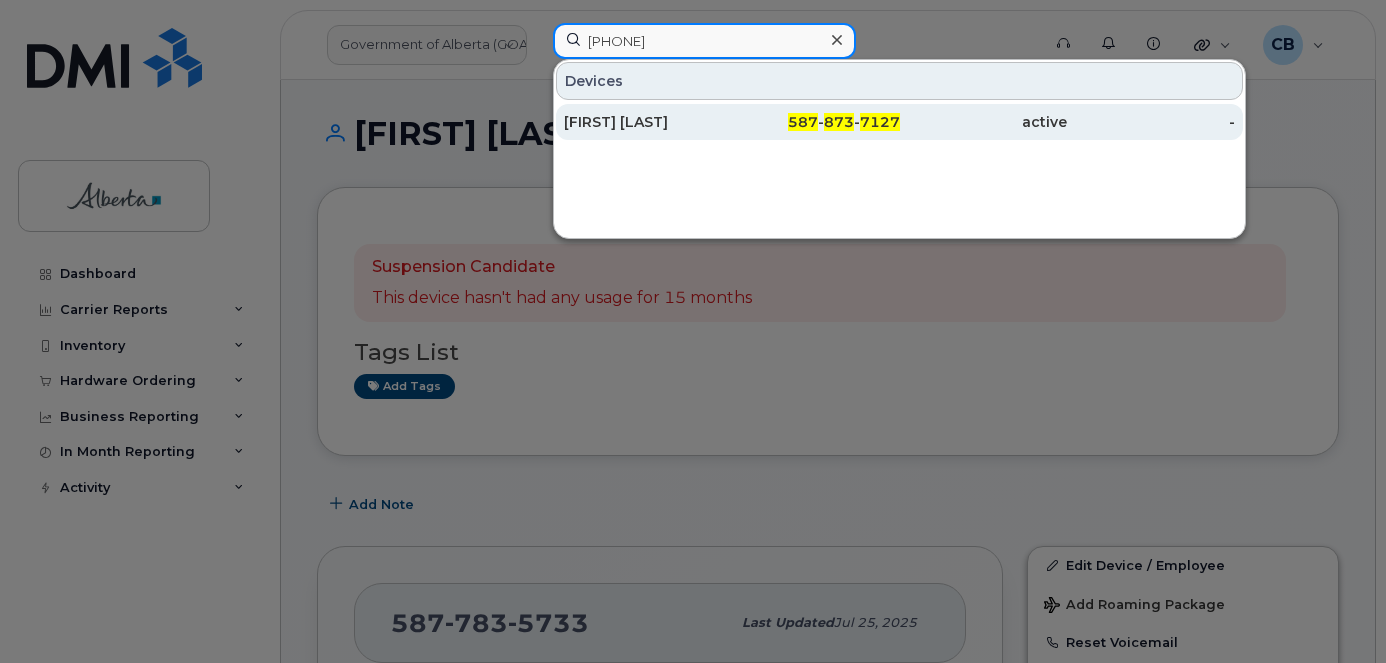 type on "[PHONE]" 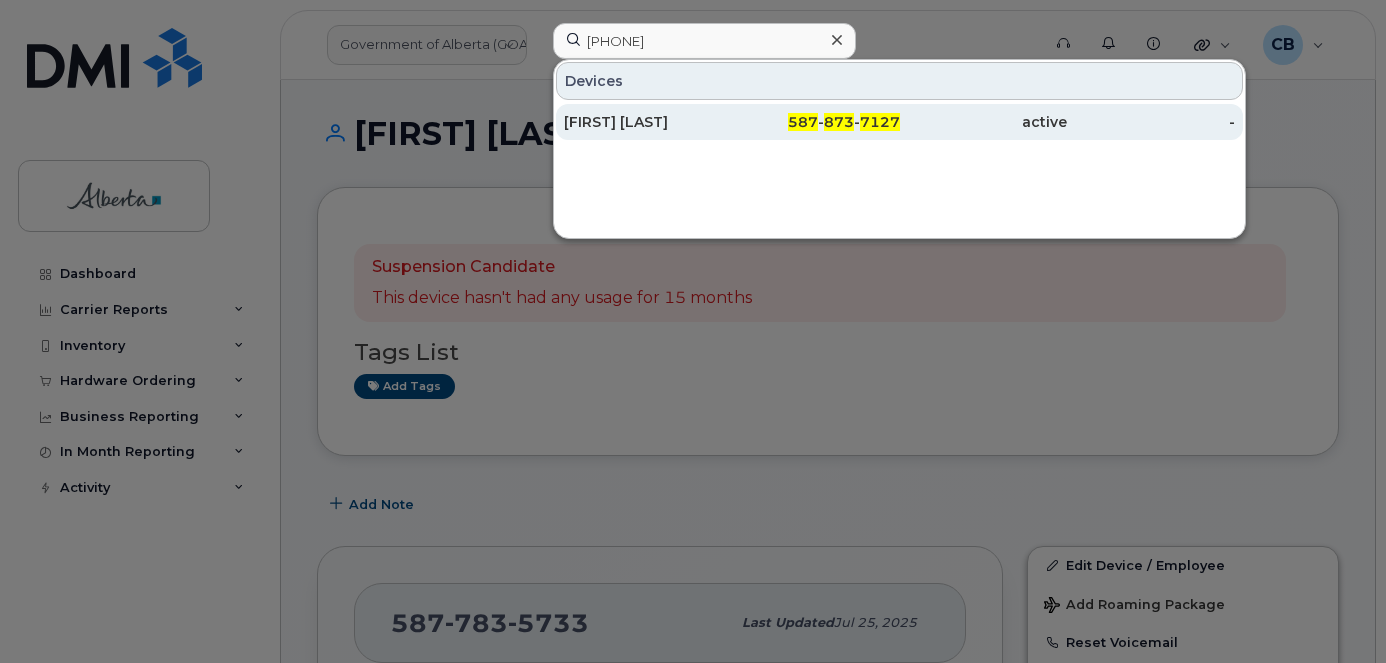 click on "[FIRST] [LAST]" at bounding box center [648, 122] 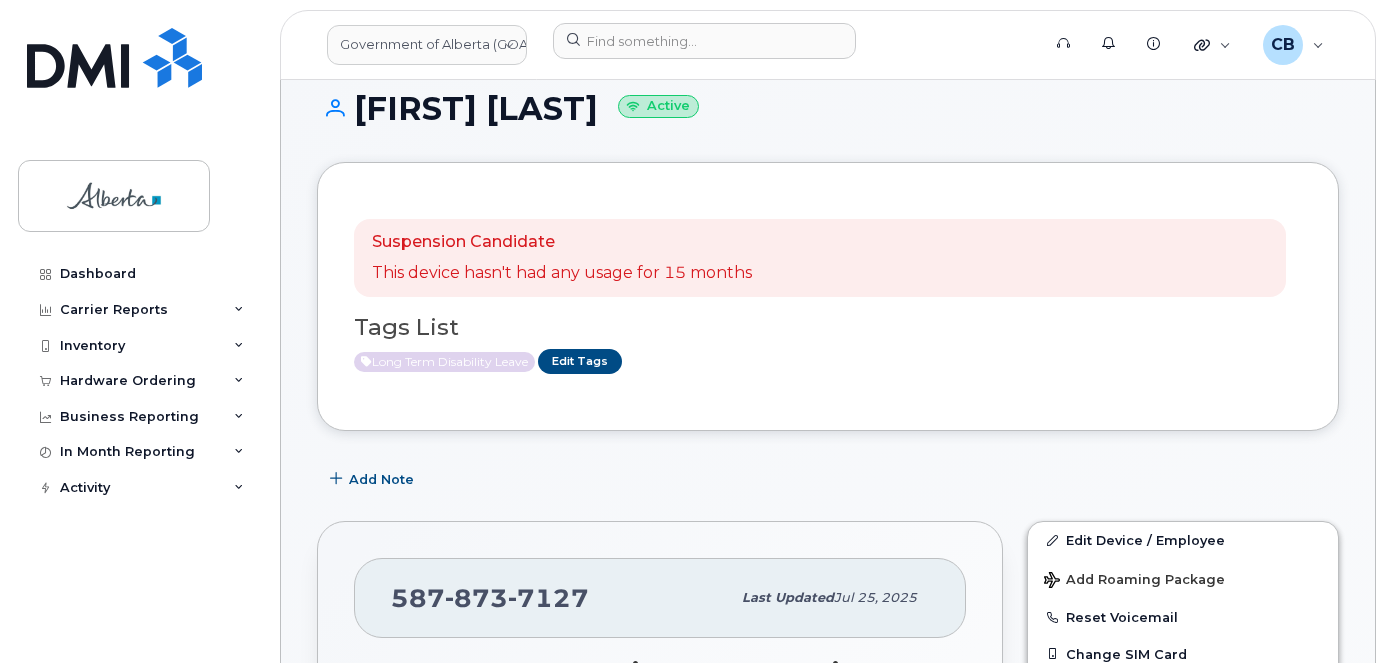 scroll, scrollTop: 0, scrollLeft: 0, axis: both 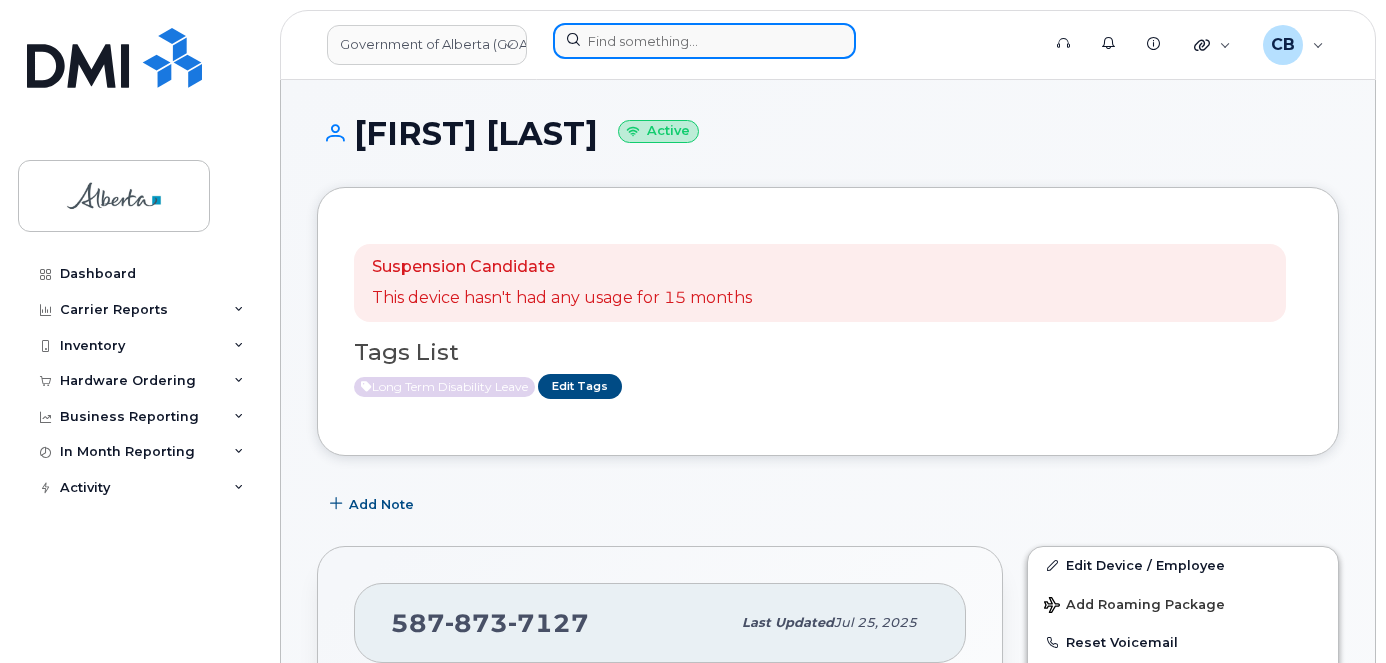 click at bounding box center (704, 41) 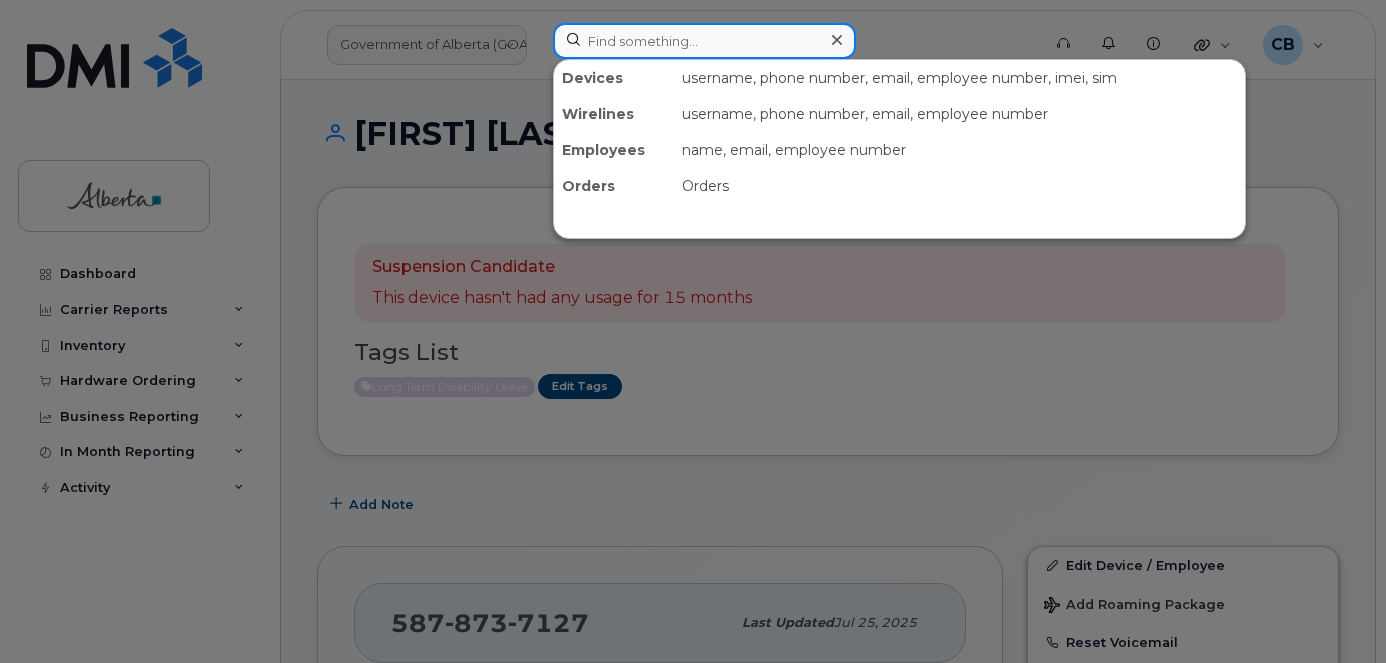 paste on "5879834169" 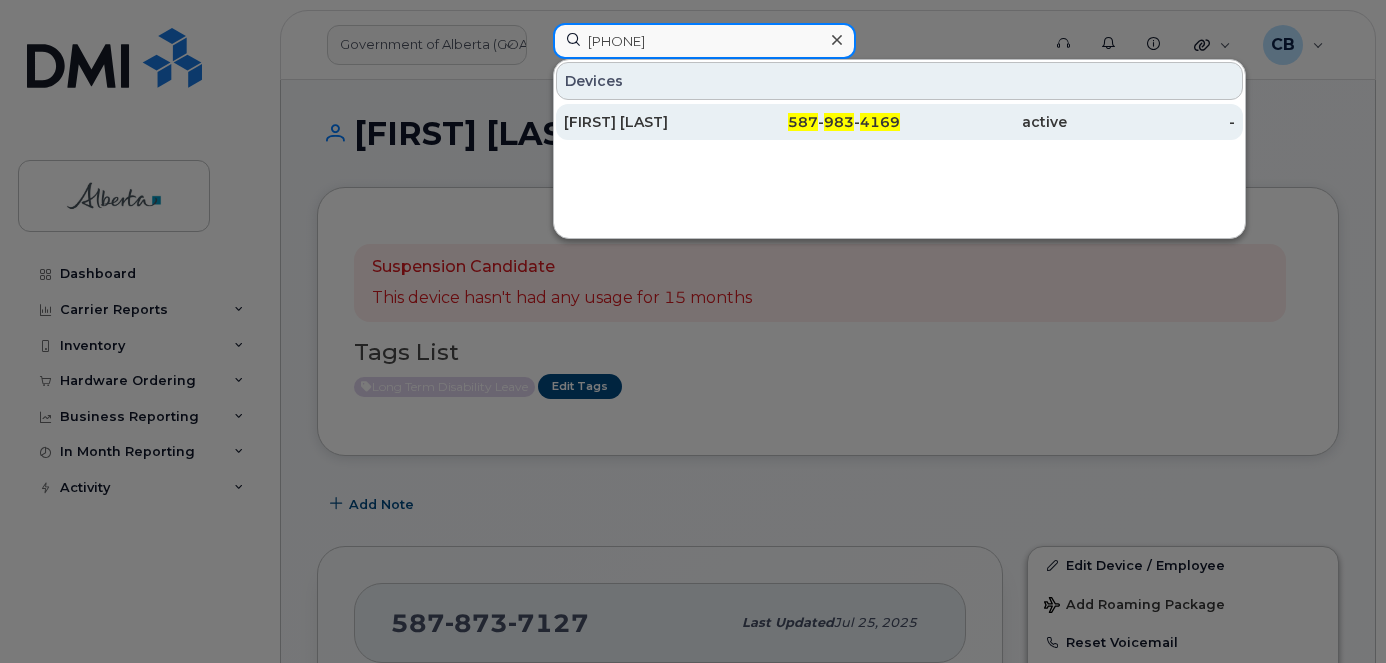 type on "5879834169" 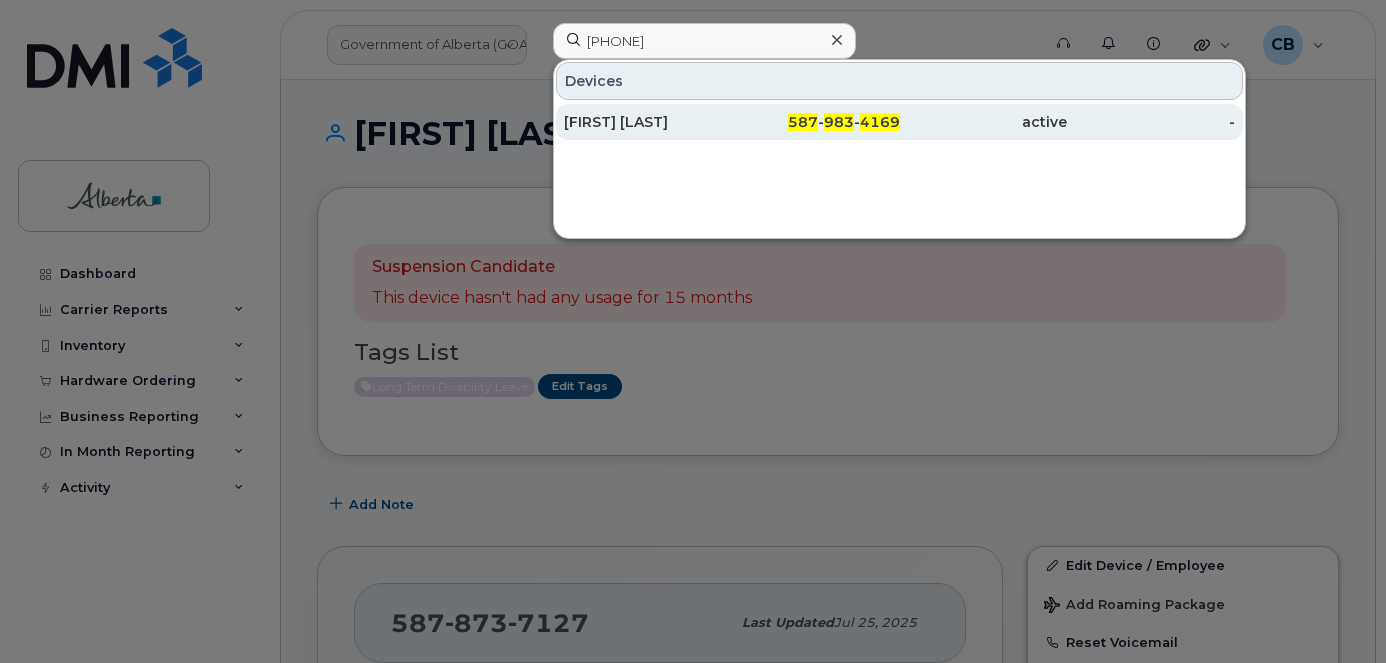 click on "[FIRST] [LAST]" at bounding box center [648, 122] 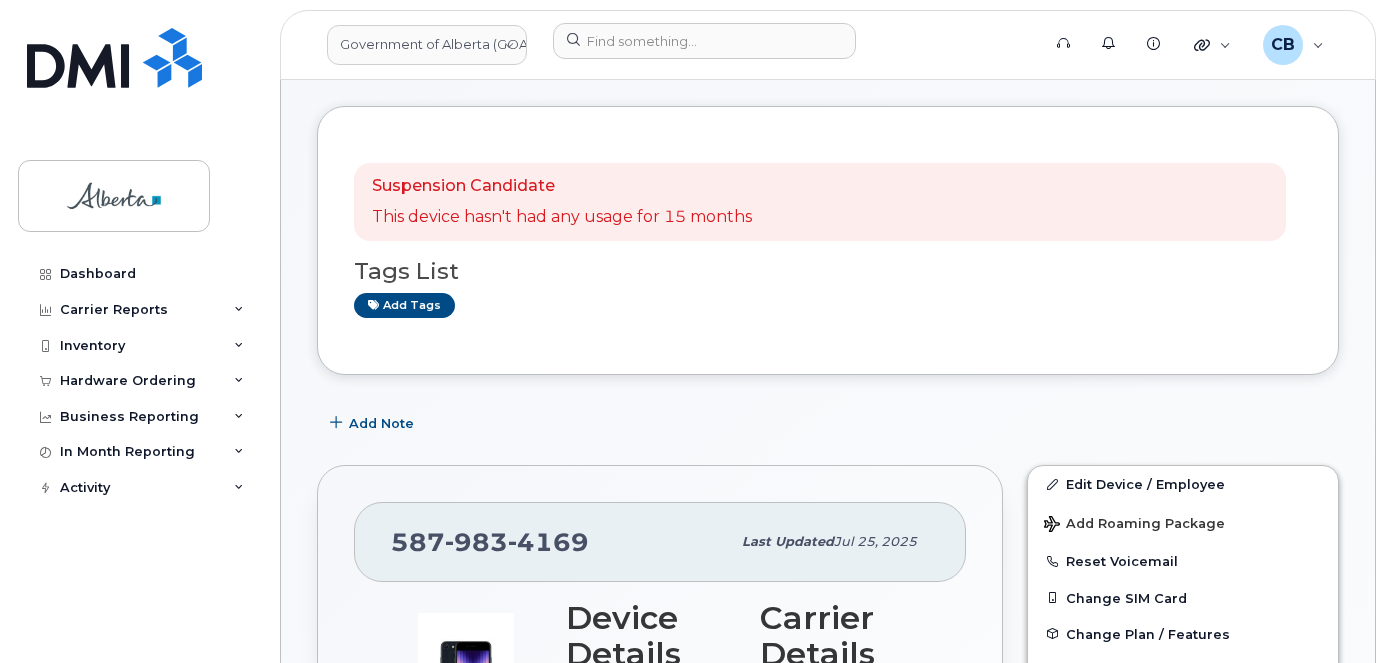 scroll, scrollTop: 0, scrollLeft: 0, axis: both 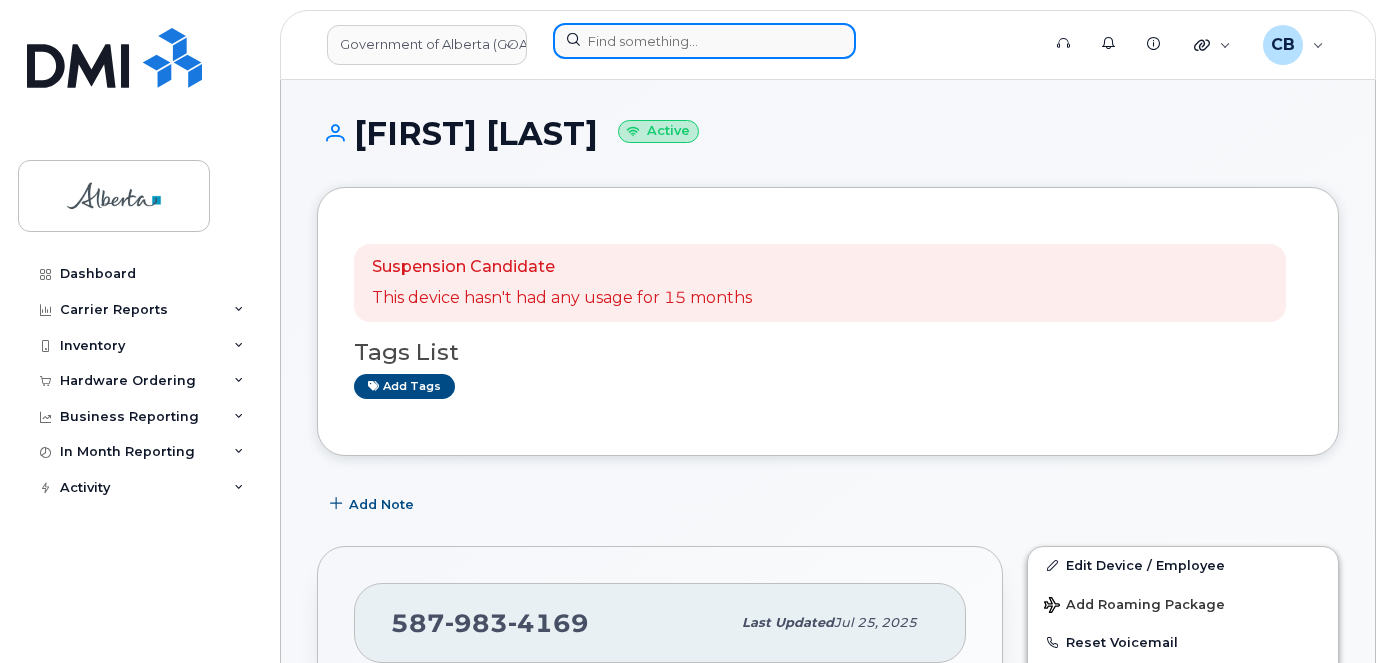 click at bounding box center (704, 41) 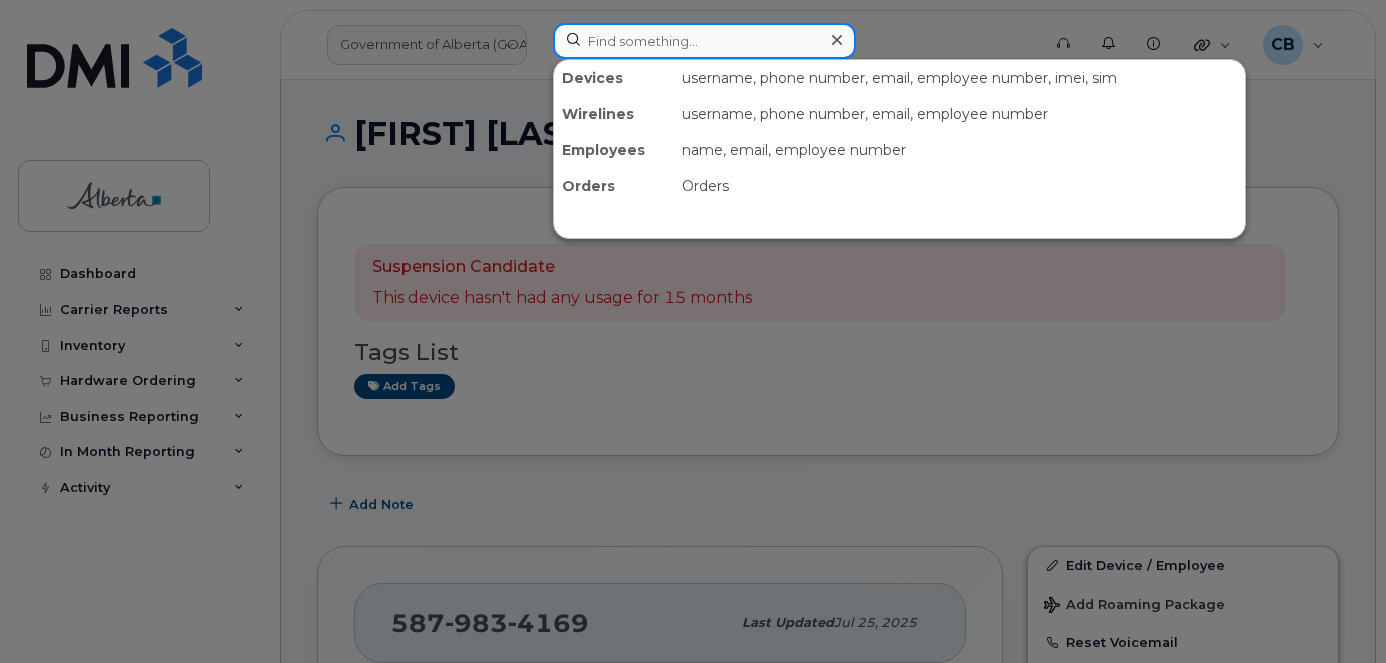 paste on "[PHONE]" 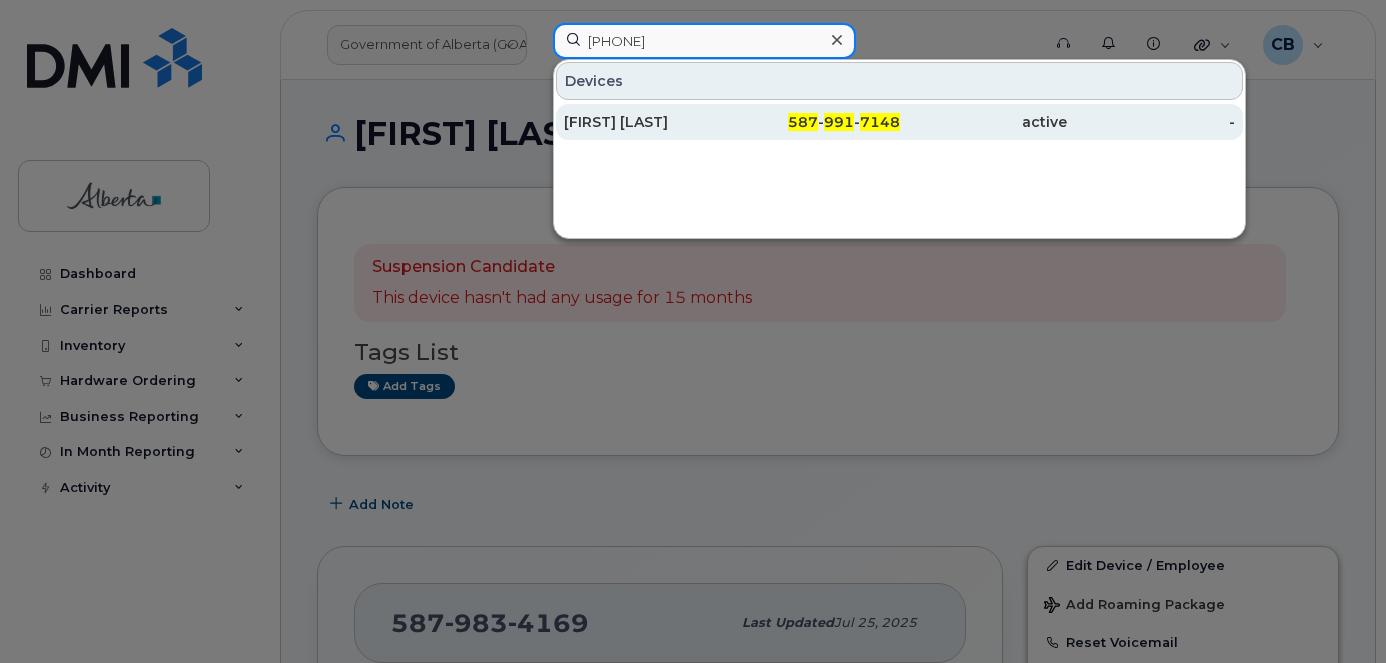 type on "[PHONE]" 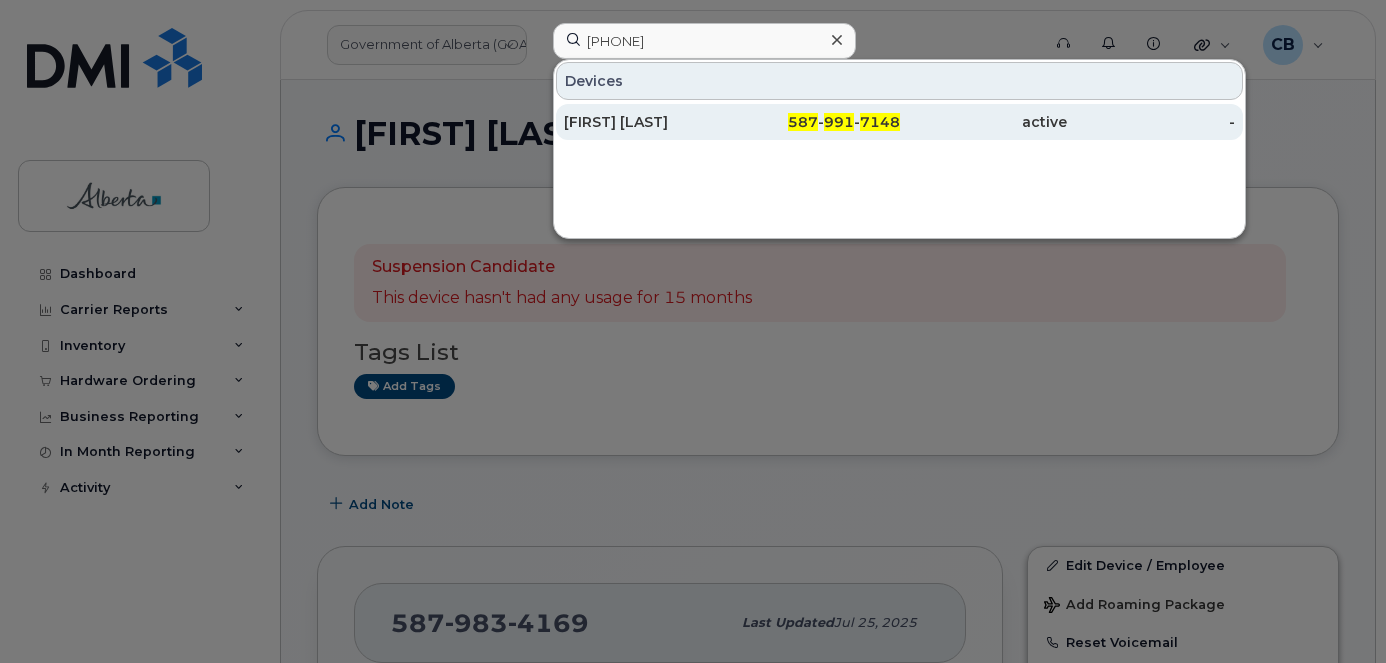 click on "[FIRST] [LAST]" at bounding box center (648, 122) 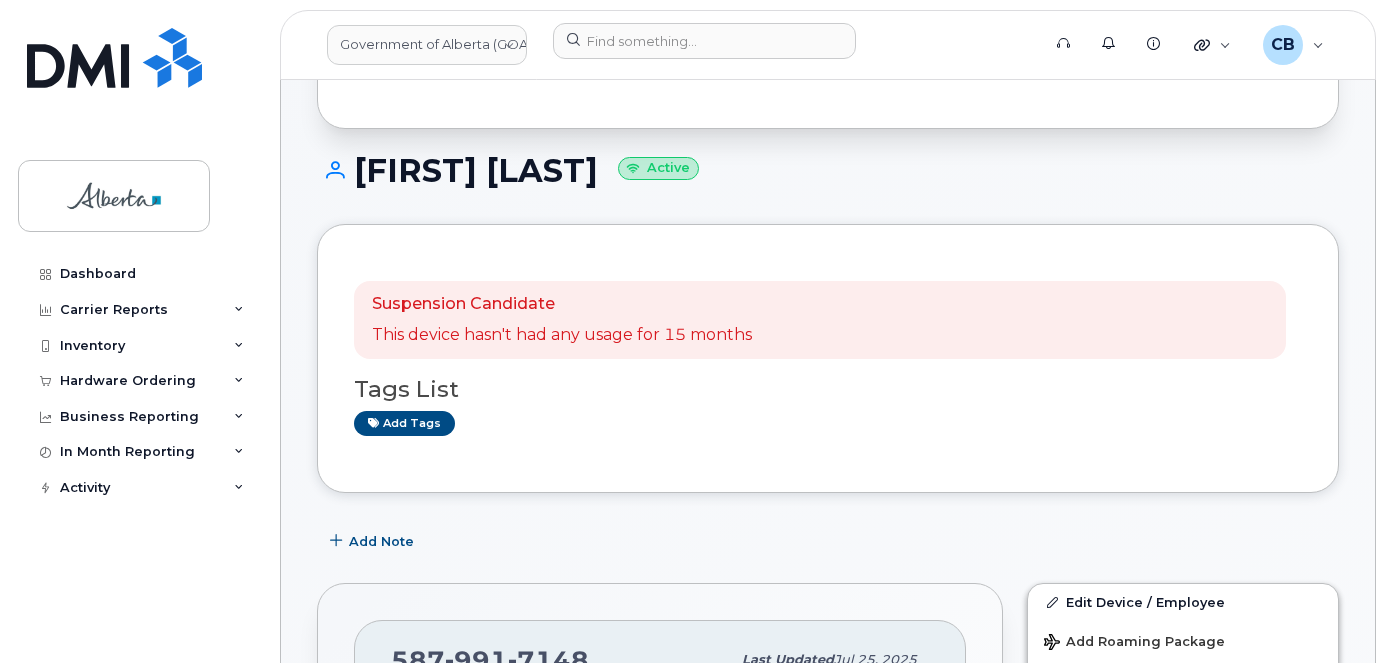scroll, scrollTop: 100, scrollLeft: 0, axis: vertical 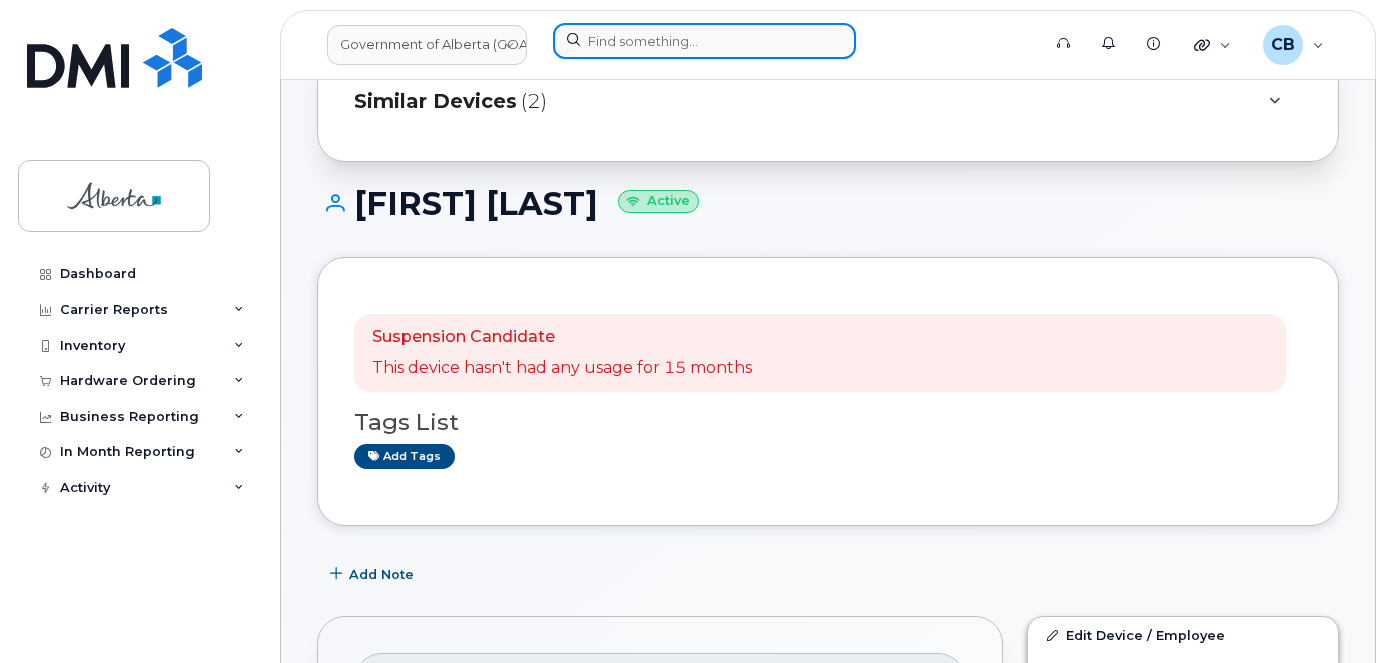 click at bounding box center [704, 41] 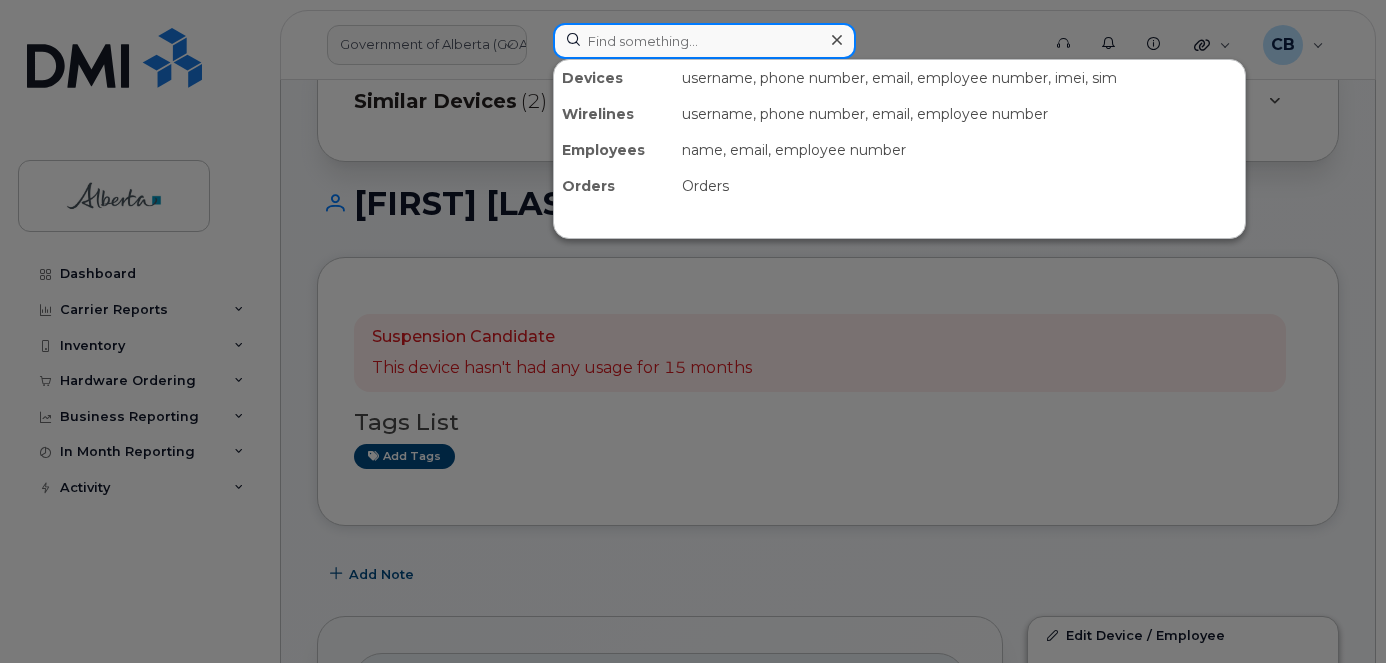 paste on "[PHONE]" 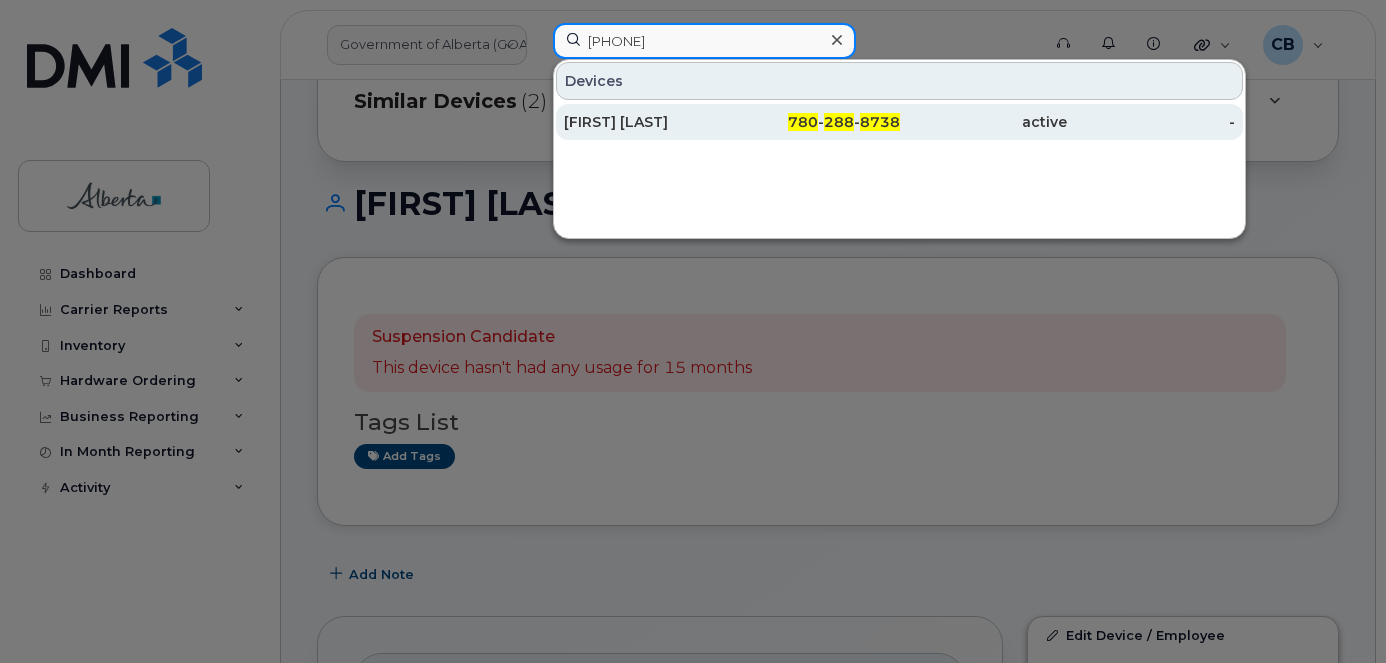 type on "[PHONE]" 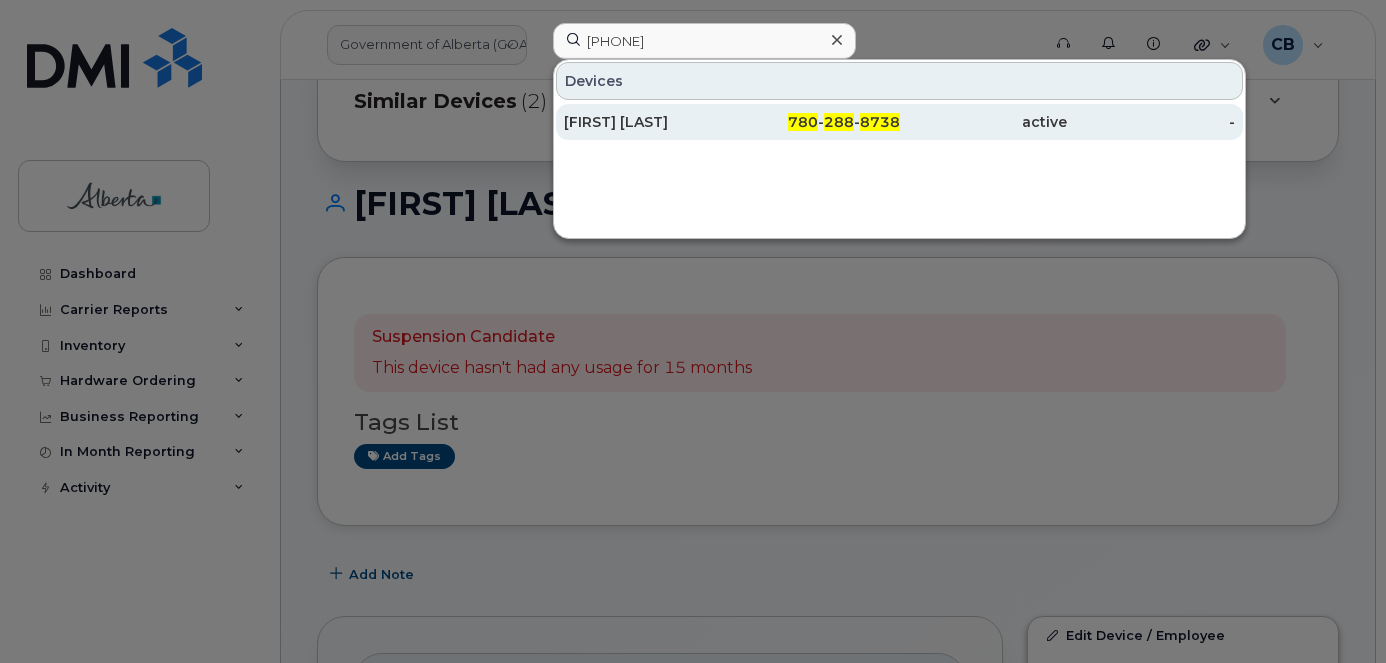 click on "[FIRST] [LAST]" at bounding box center (648, 122) 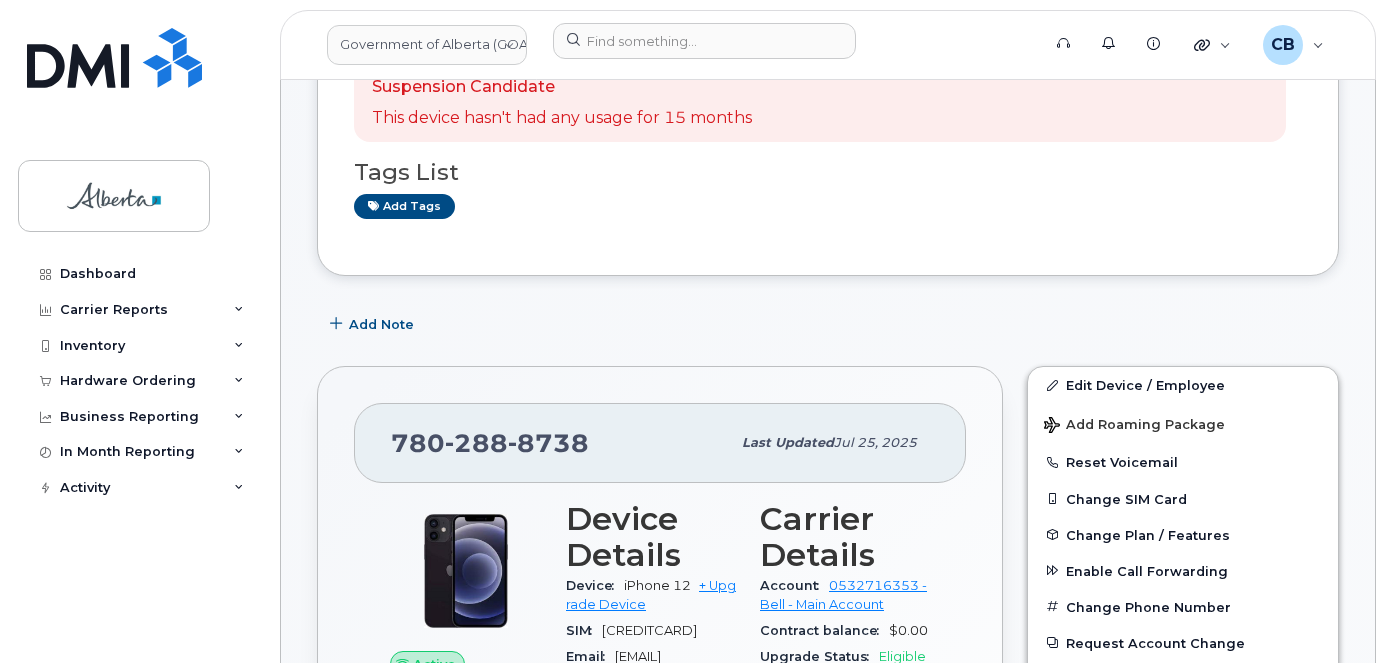 scroll, scrollTop: 0, scrollLeft: 0, axis: both 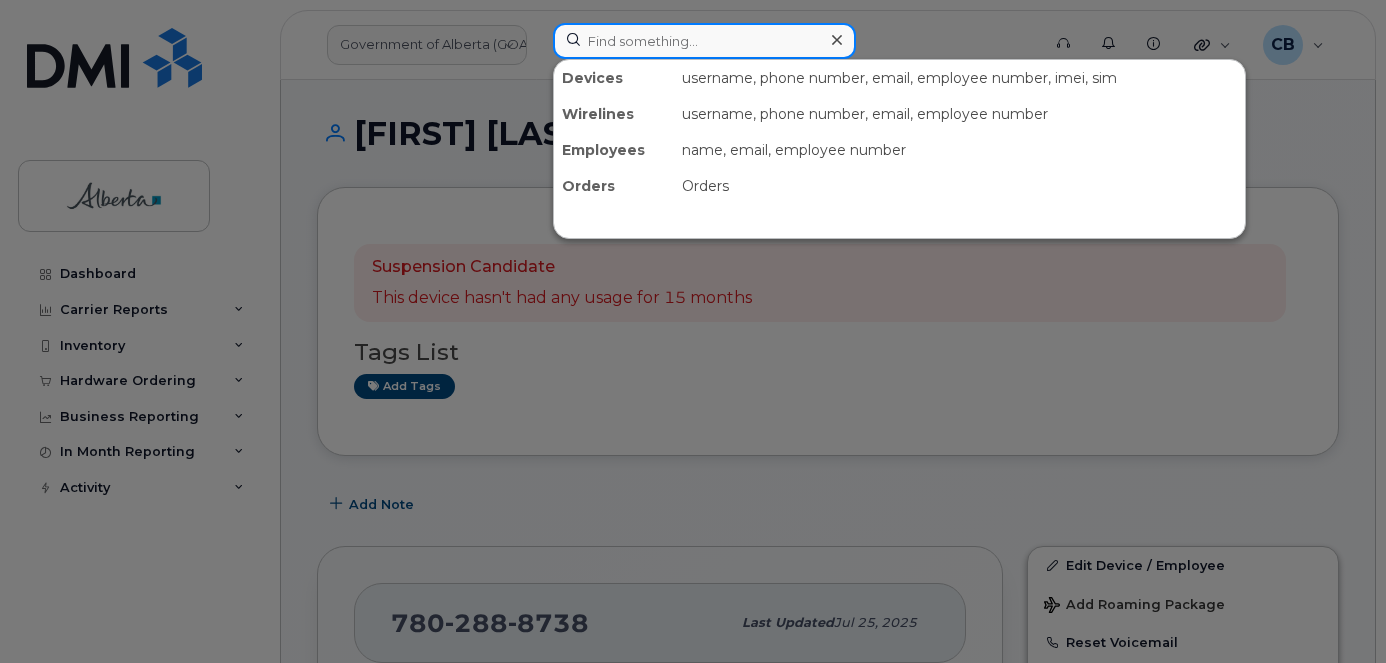click at bounding box center (704, 41) 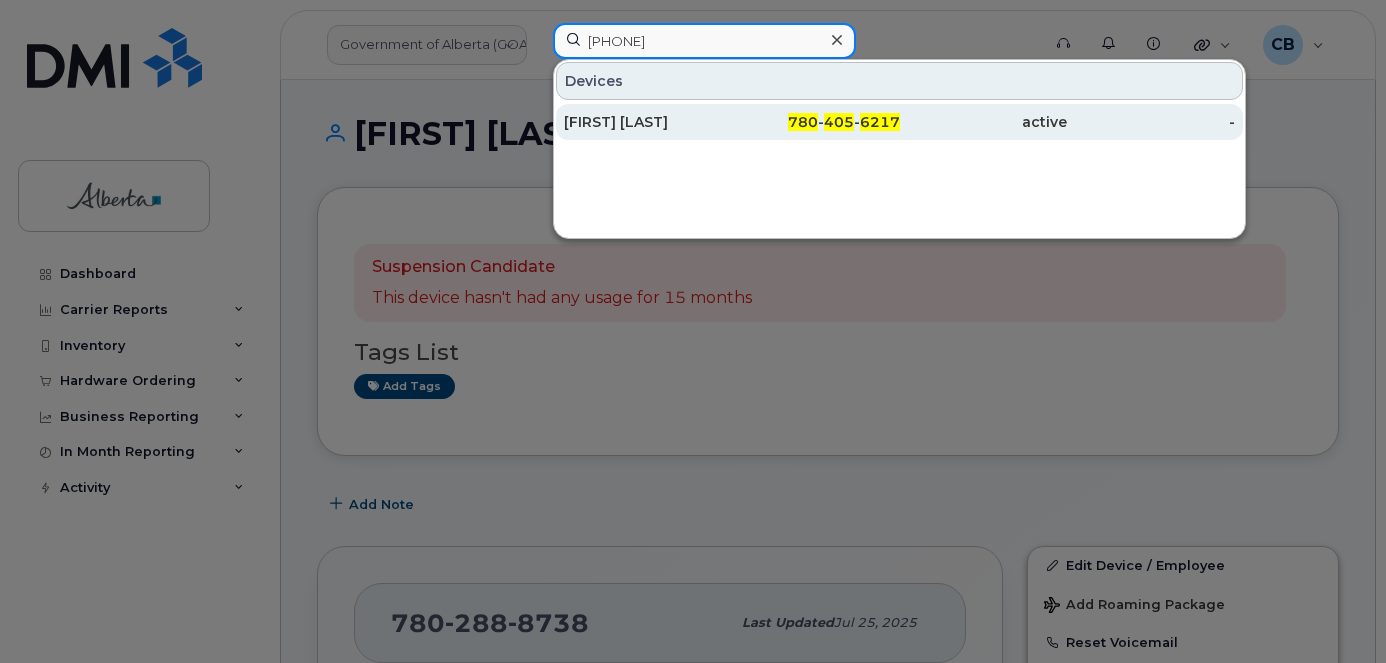 type on "7804056217" 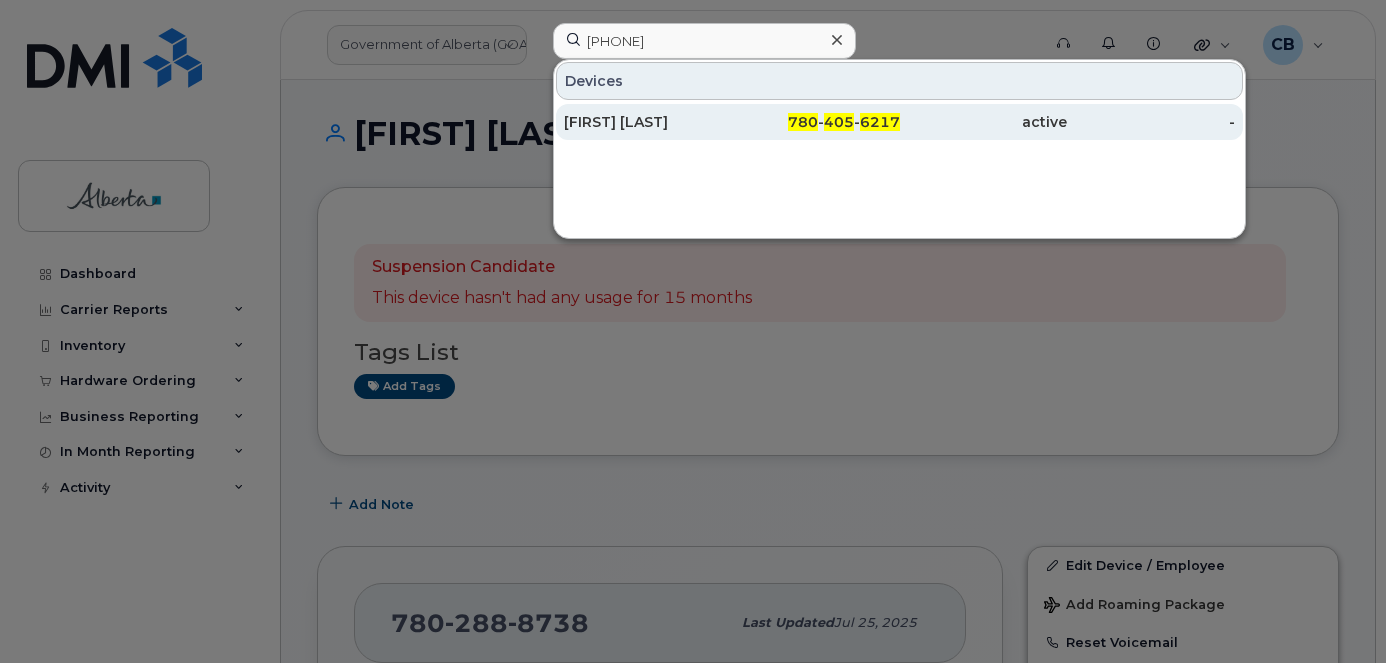 click on "Megan Carr" at bounding box center (648, 122) 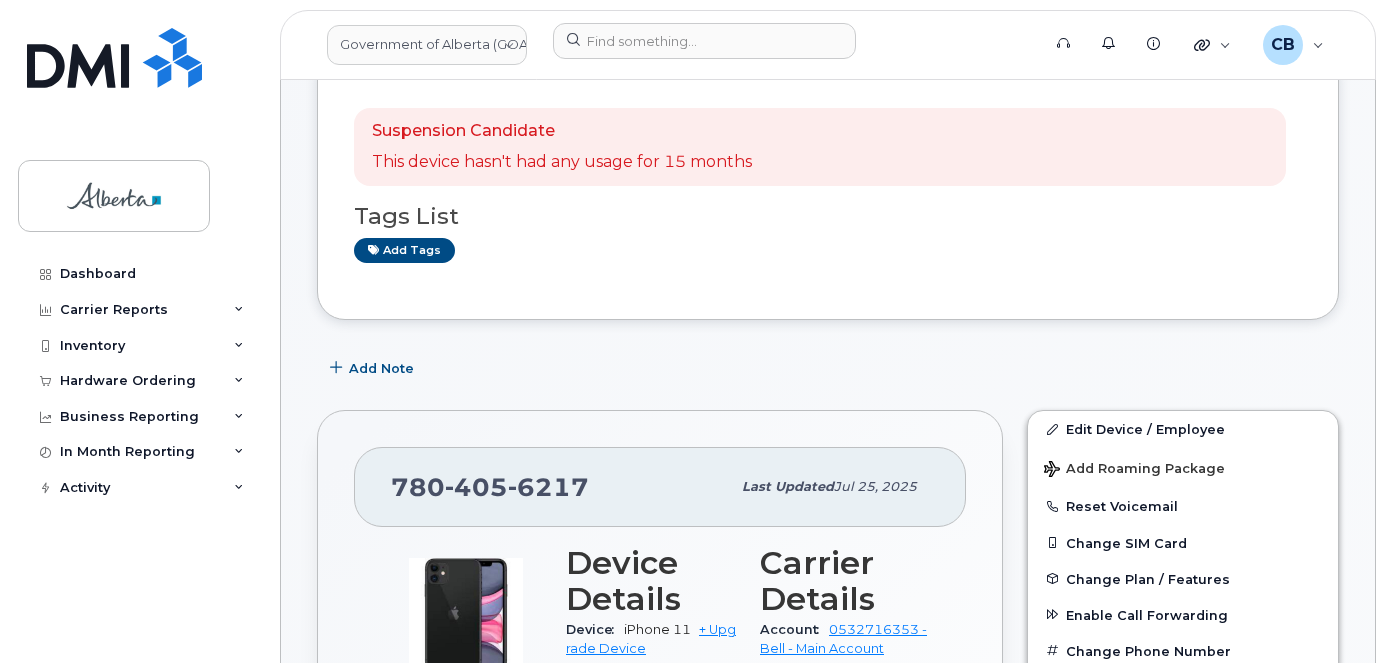 scroll, scrollTop: 0, scrollLeft: 0, axis: both 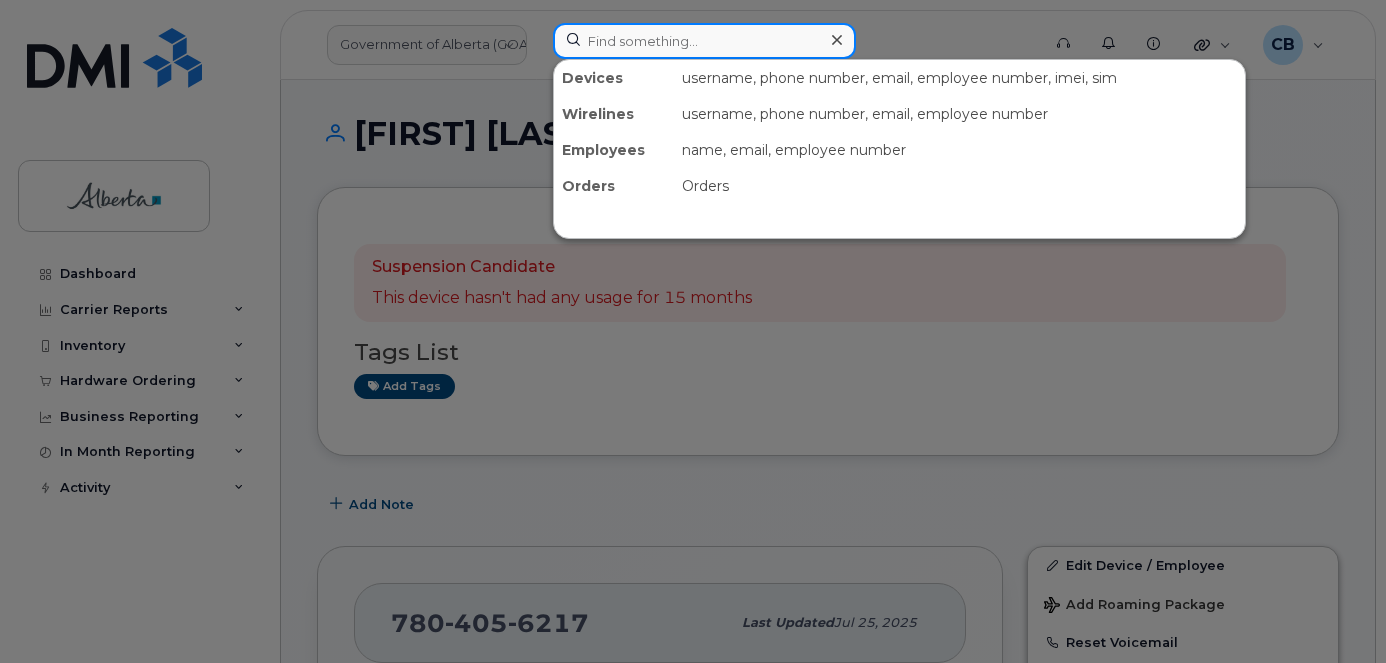 click at bounding box center (704, 41) 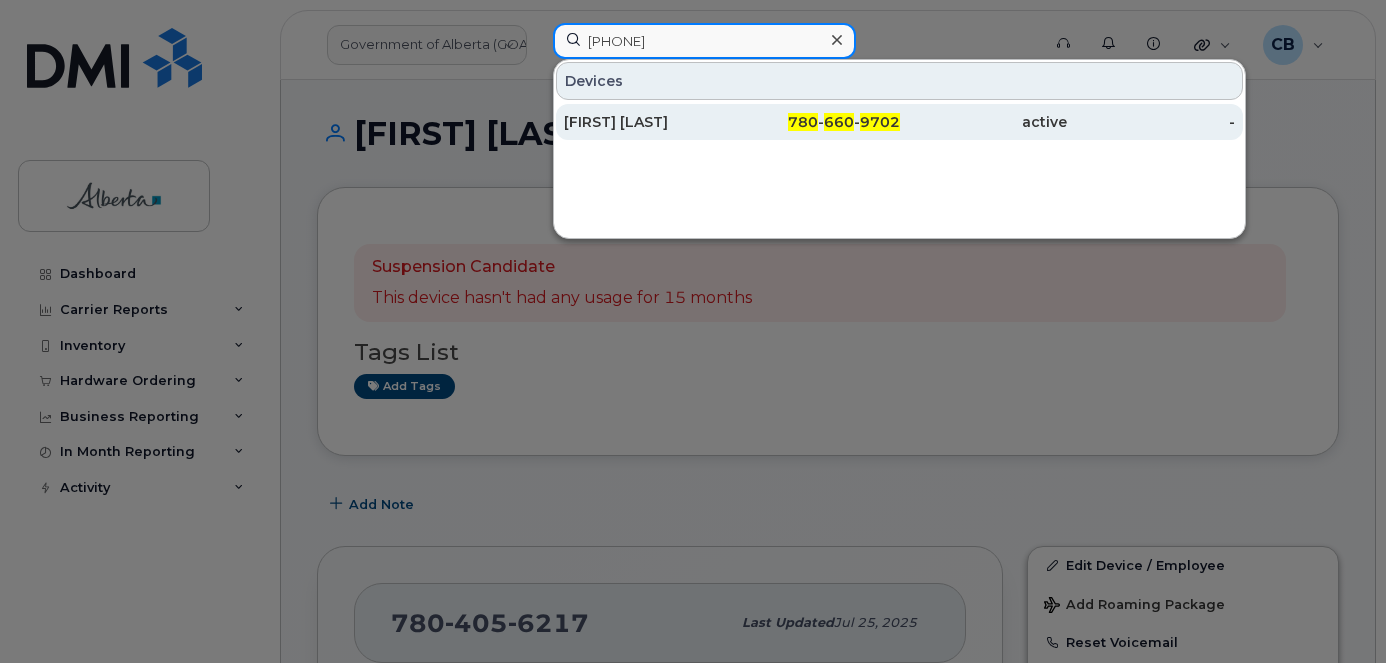 type on "7806609702" 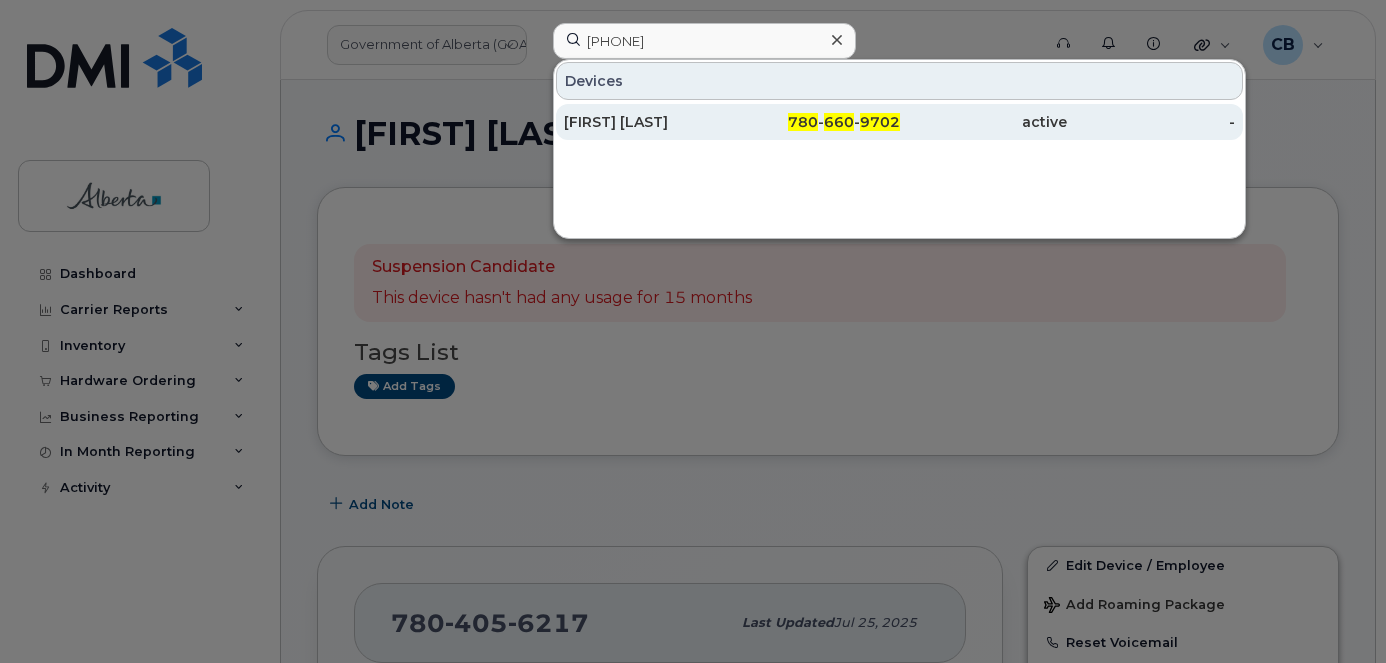 click on "[FIRST] [LAST]" at bounding box center (648, 122) 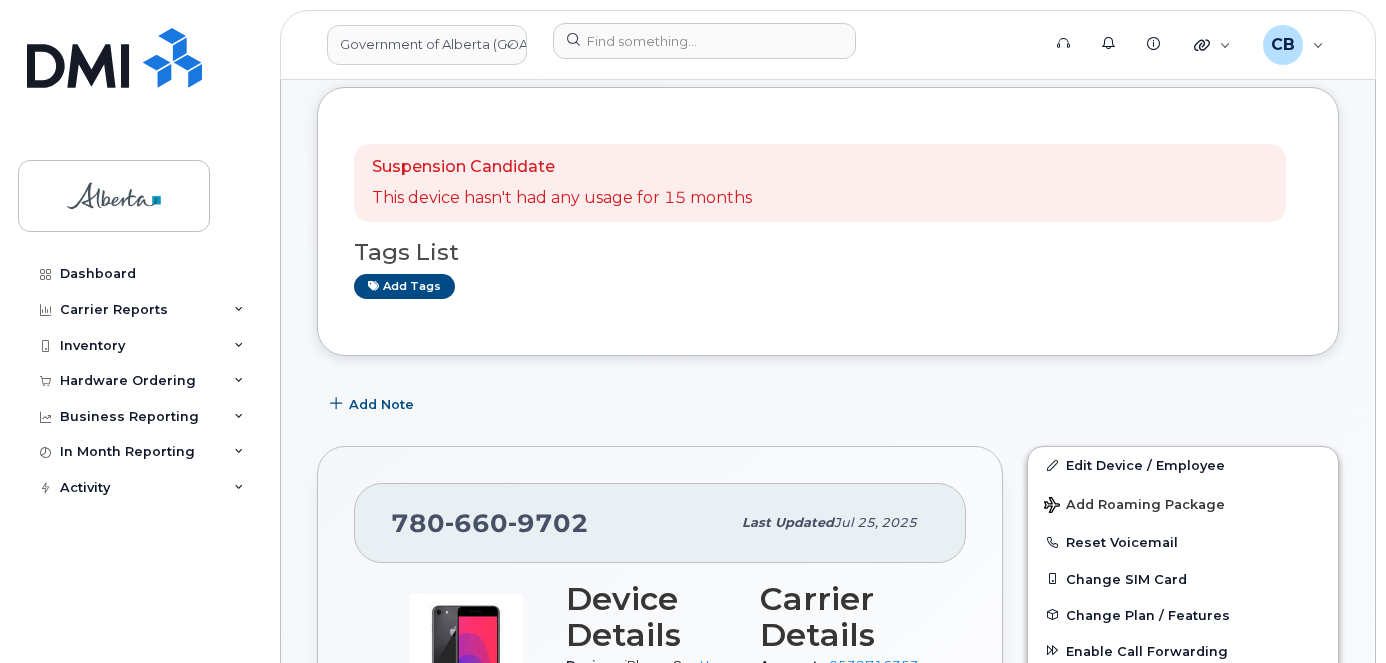 scroll, scrollTop: 0, scrollLeft: 0, axis: both 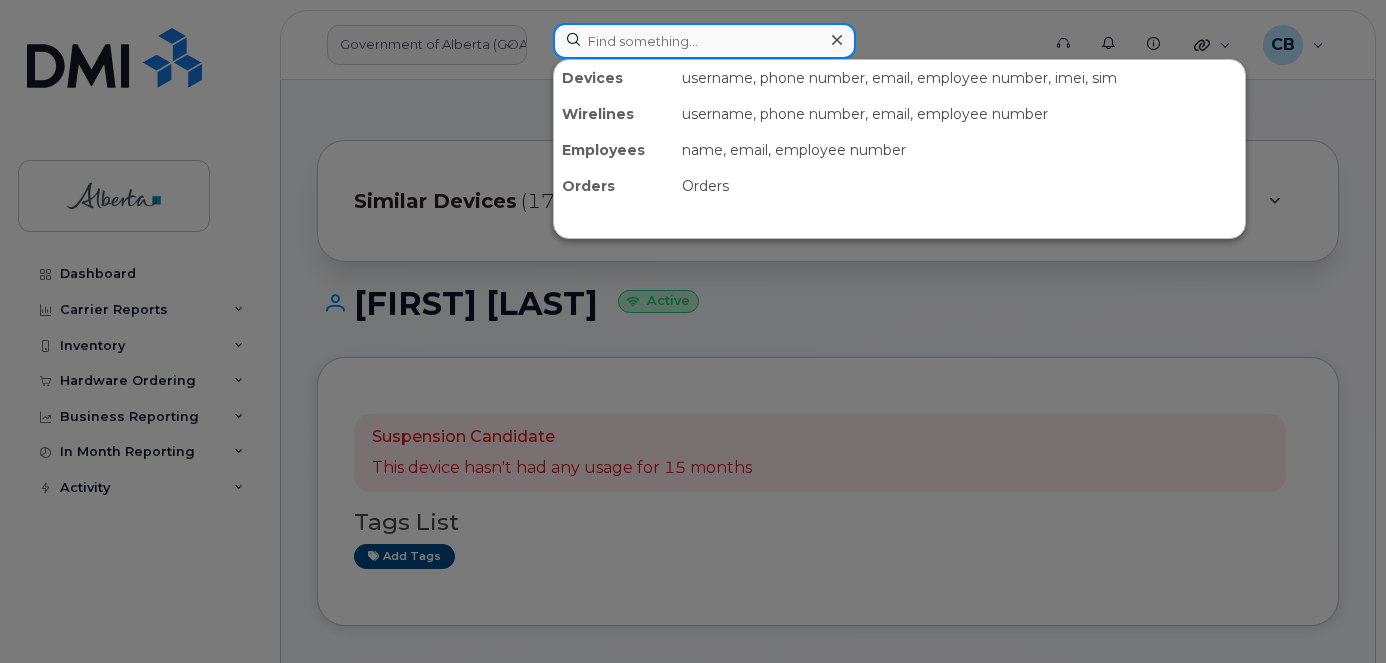click at bounding box center (704, 41) 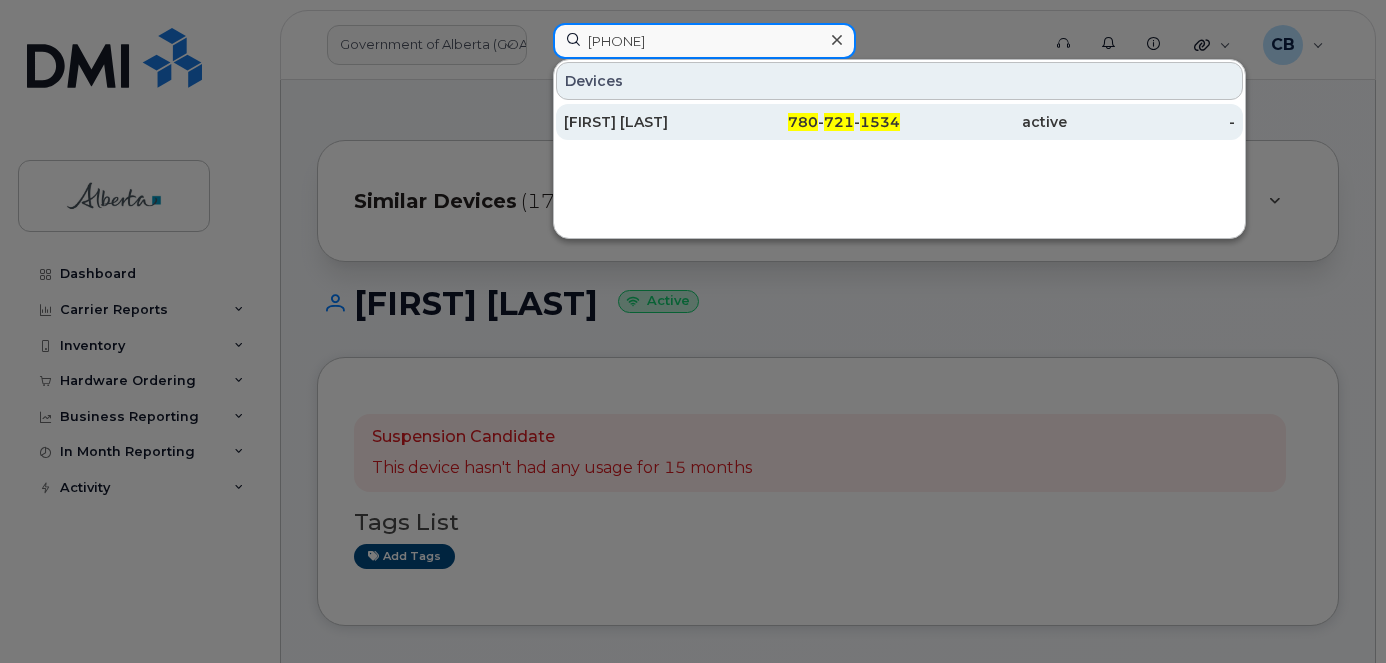 type on "[PHONE]" 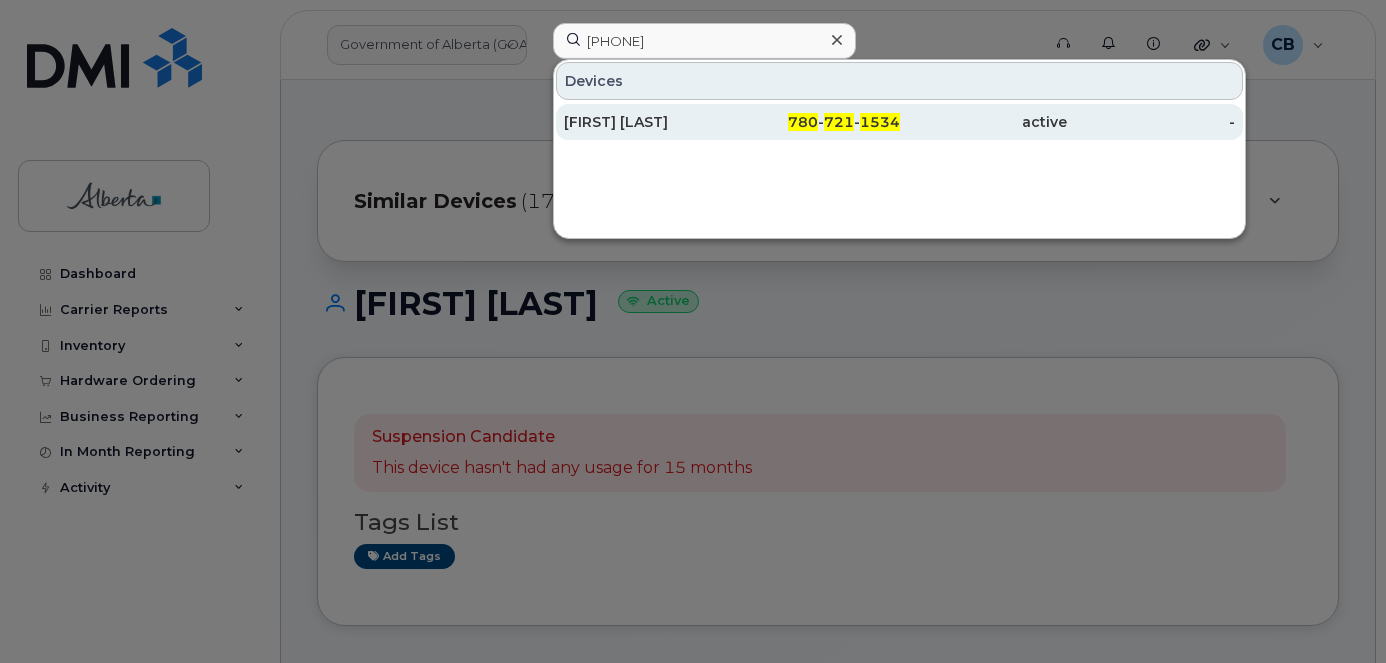 click on "[FIRST] [LAST]" at bounding box center (648, 122) 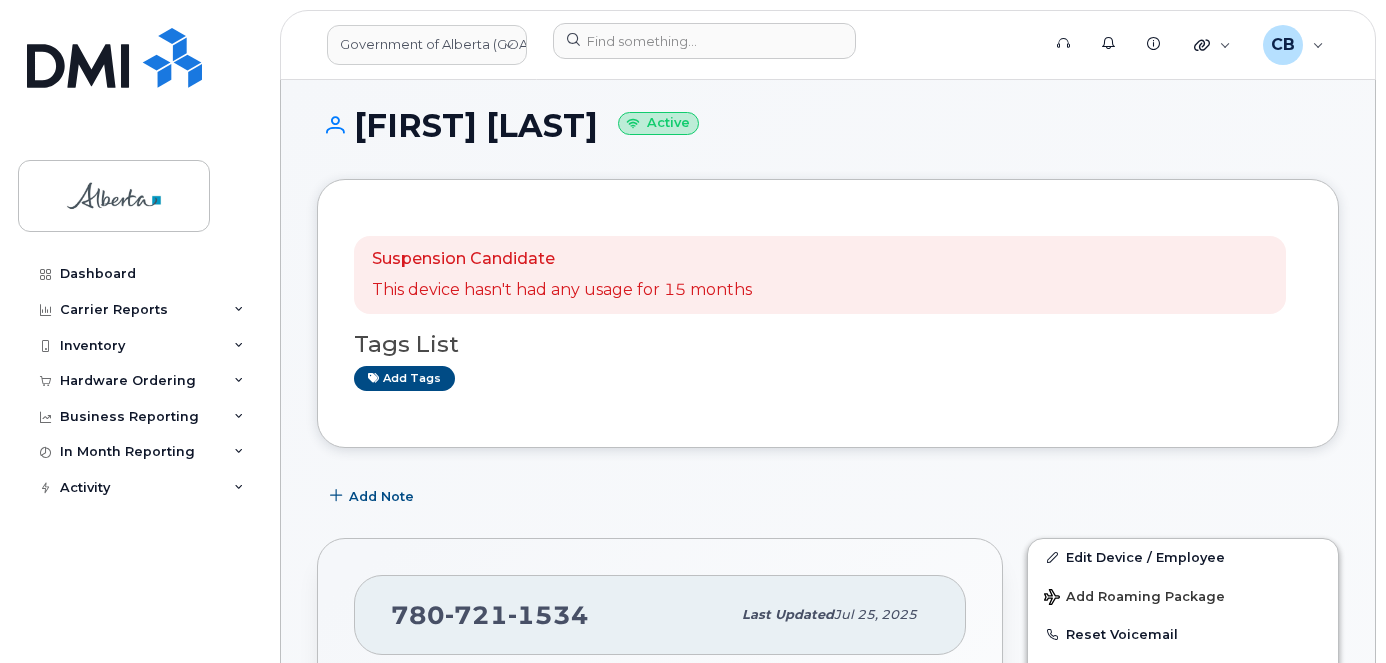 scroll, scrollTop: 0, scrollLeft: 0, axis: both 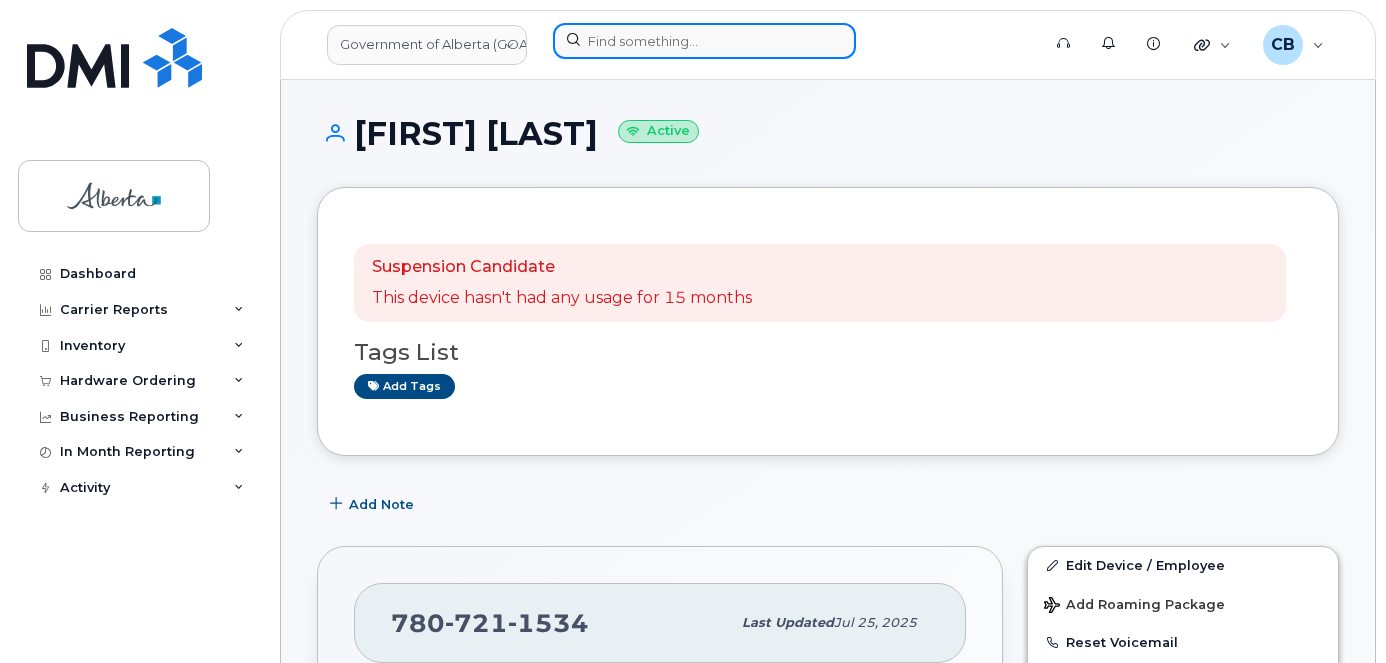 click at bounding box center [704, 41] 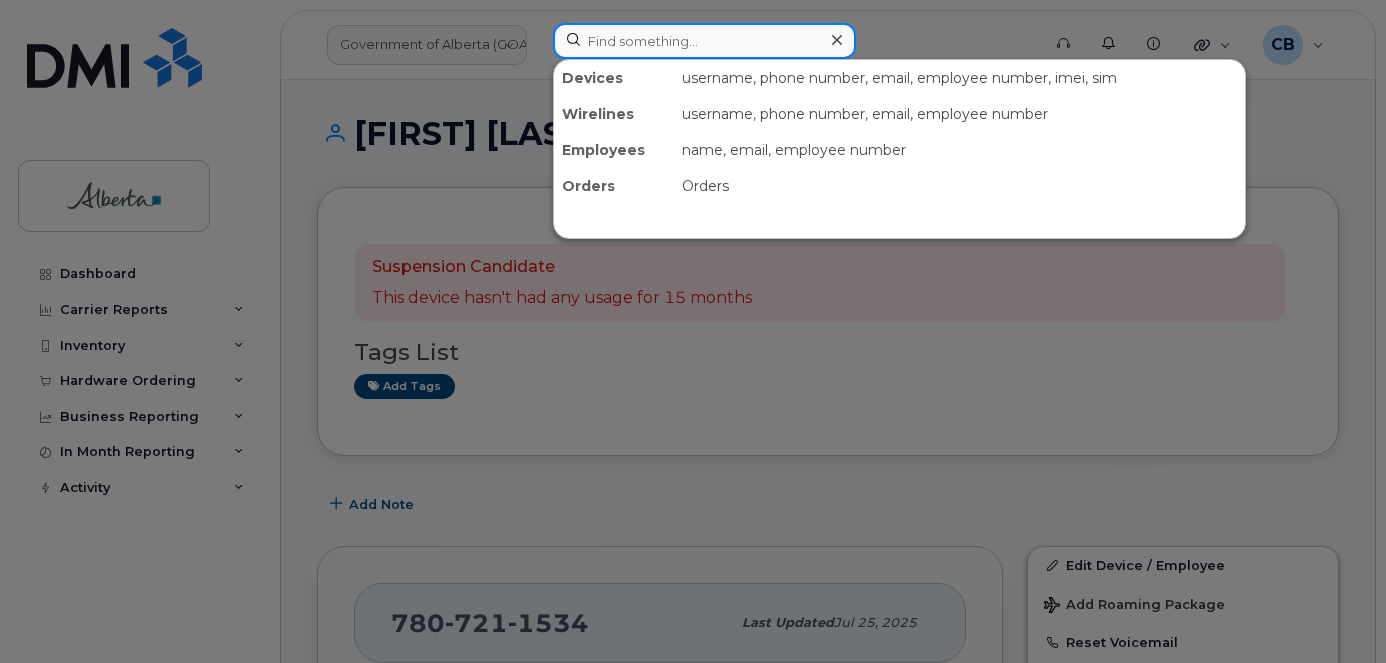 paste on "7808681022" 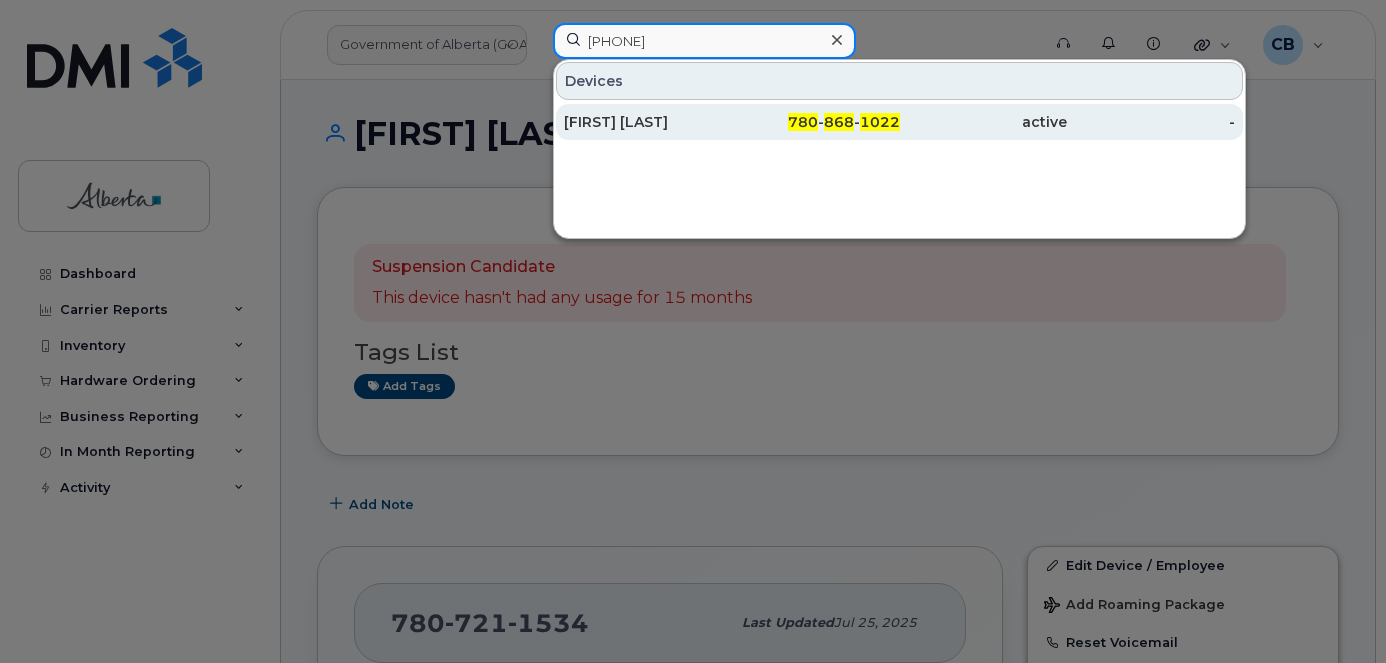 type on "7808681022" 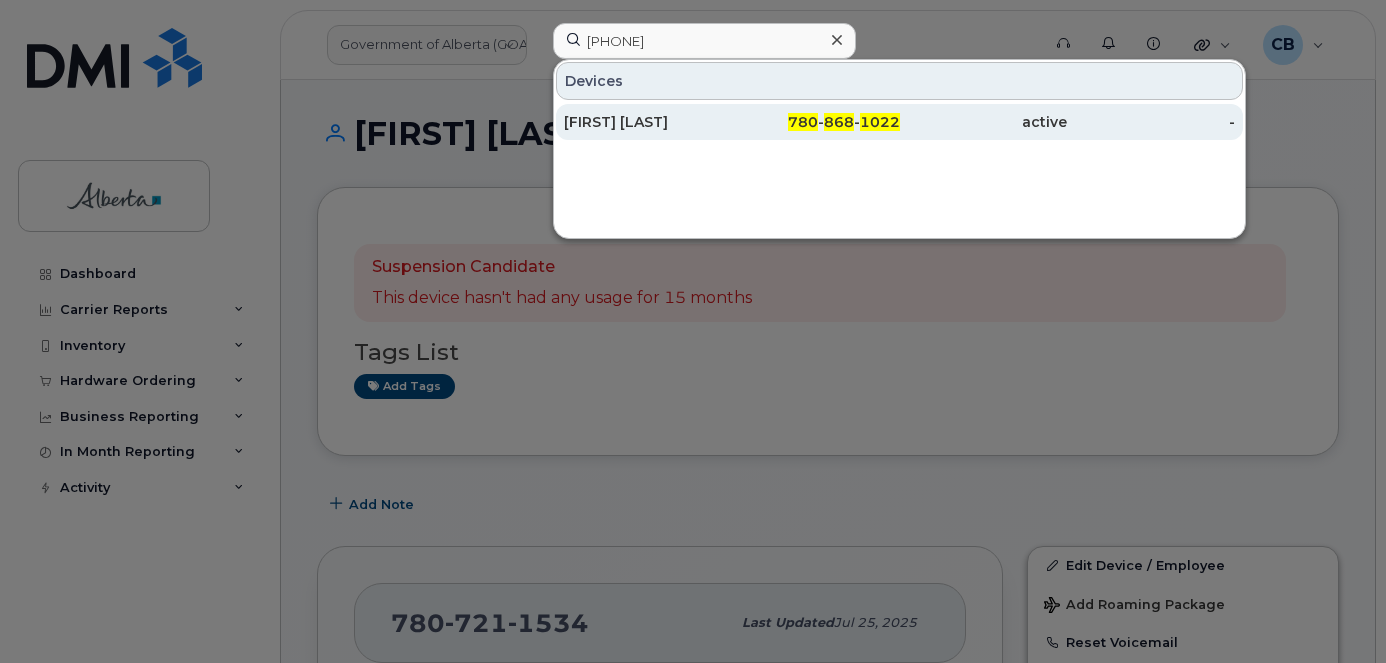 click on "Caroline Madill" at bounding box center [648, 122] 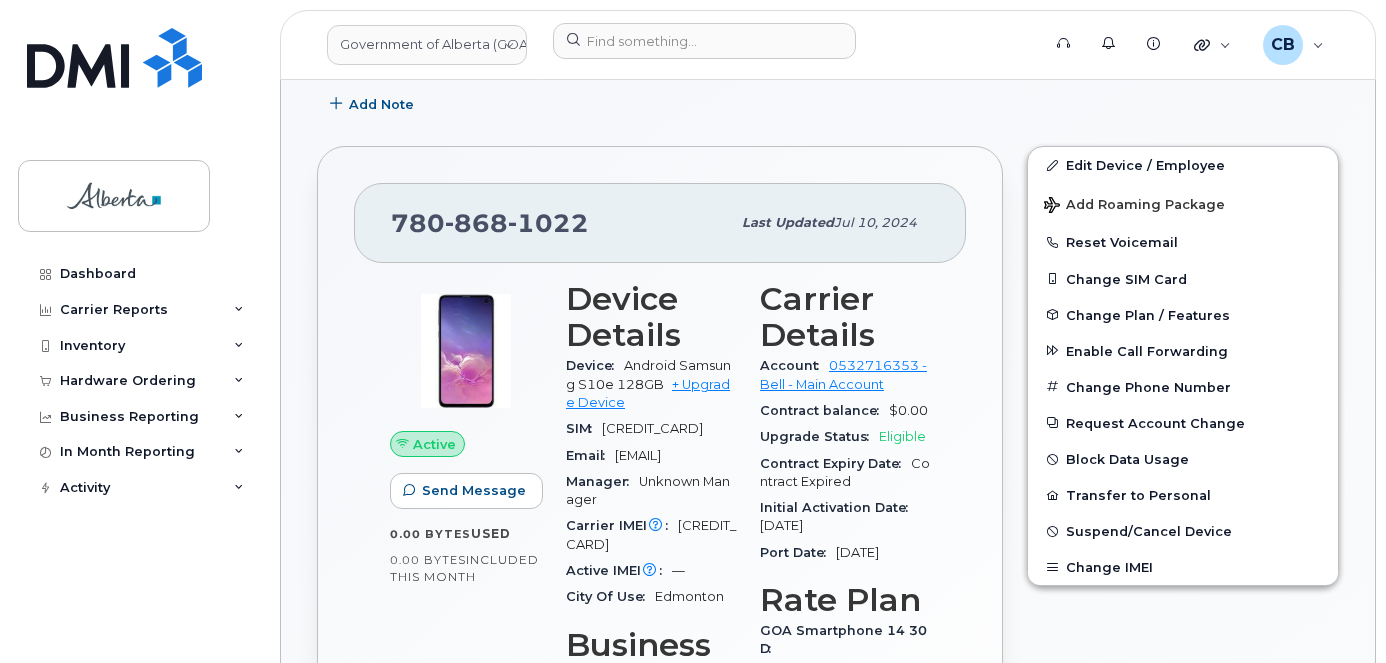 scroll, scrollTop: 0, scrollLeft: 0, axis: both 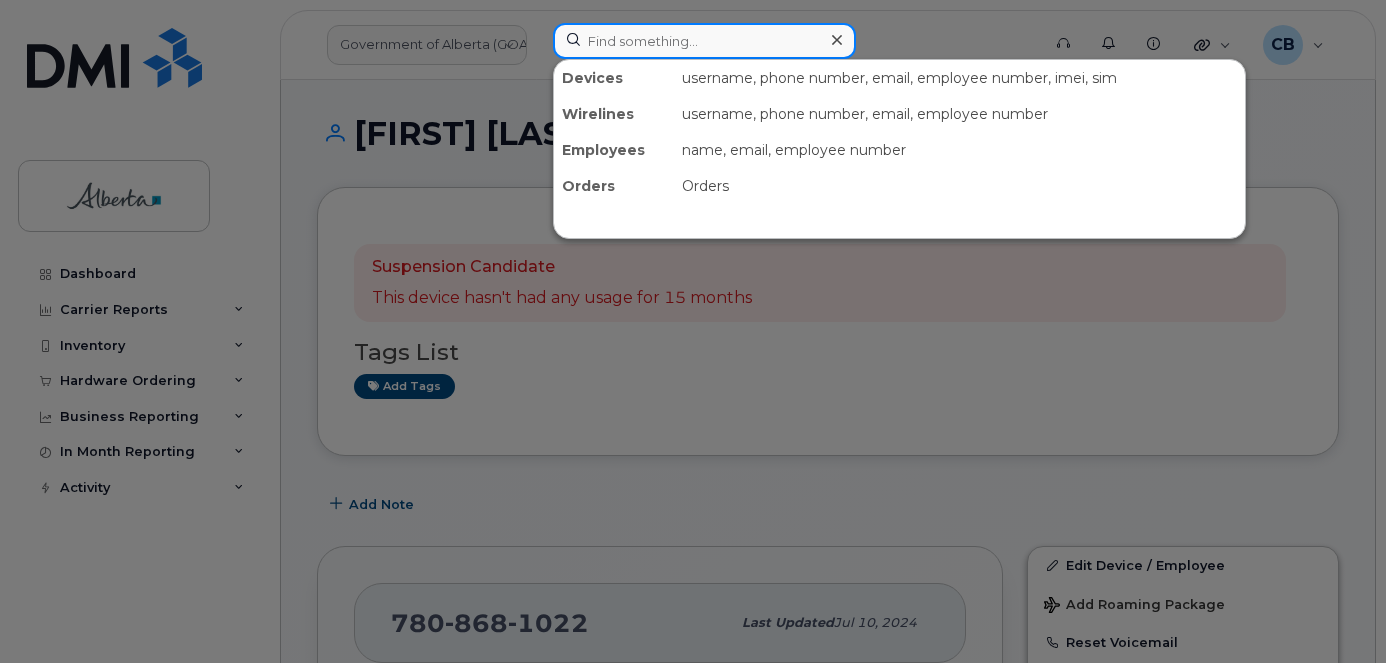 click at bounding box center (704, 41) 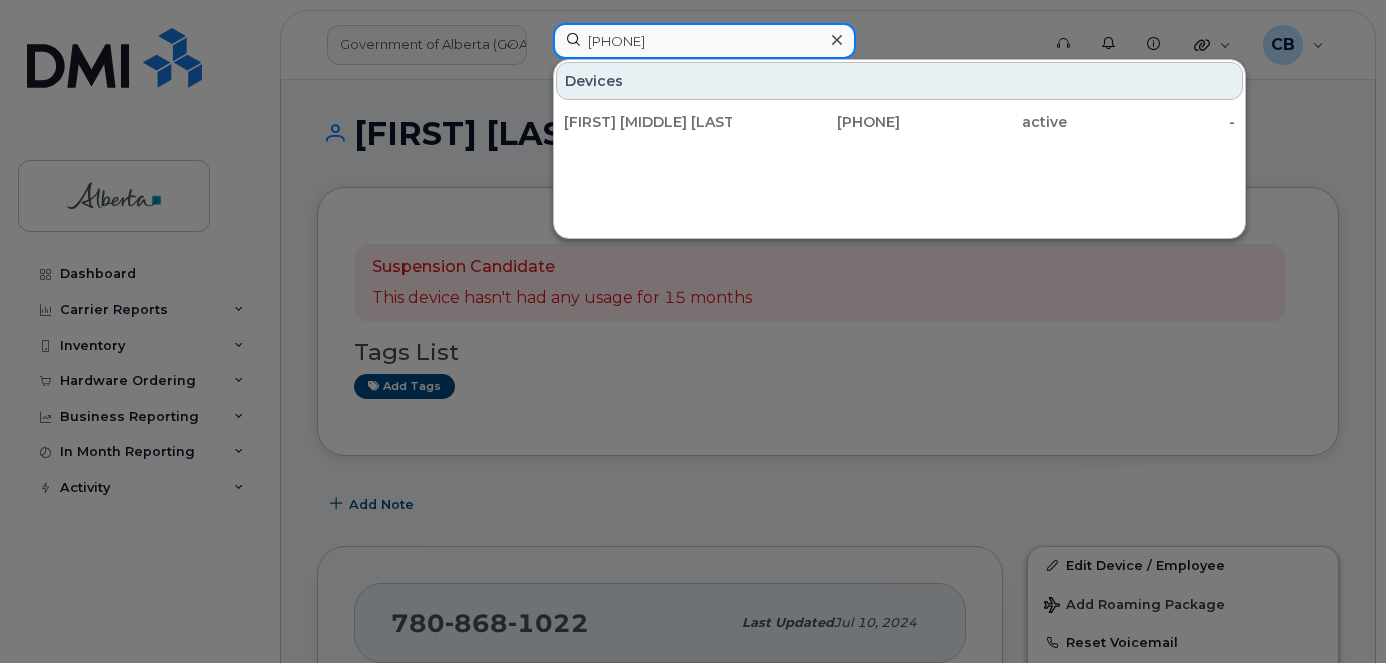 click on "587) 338-4438" at bounding box center [704, 41] 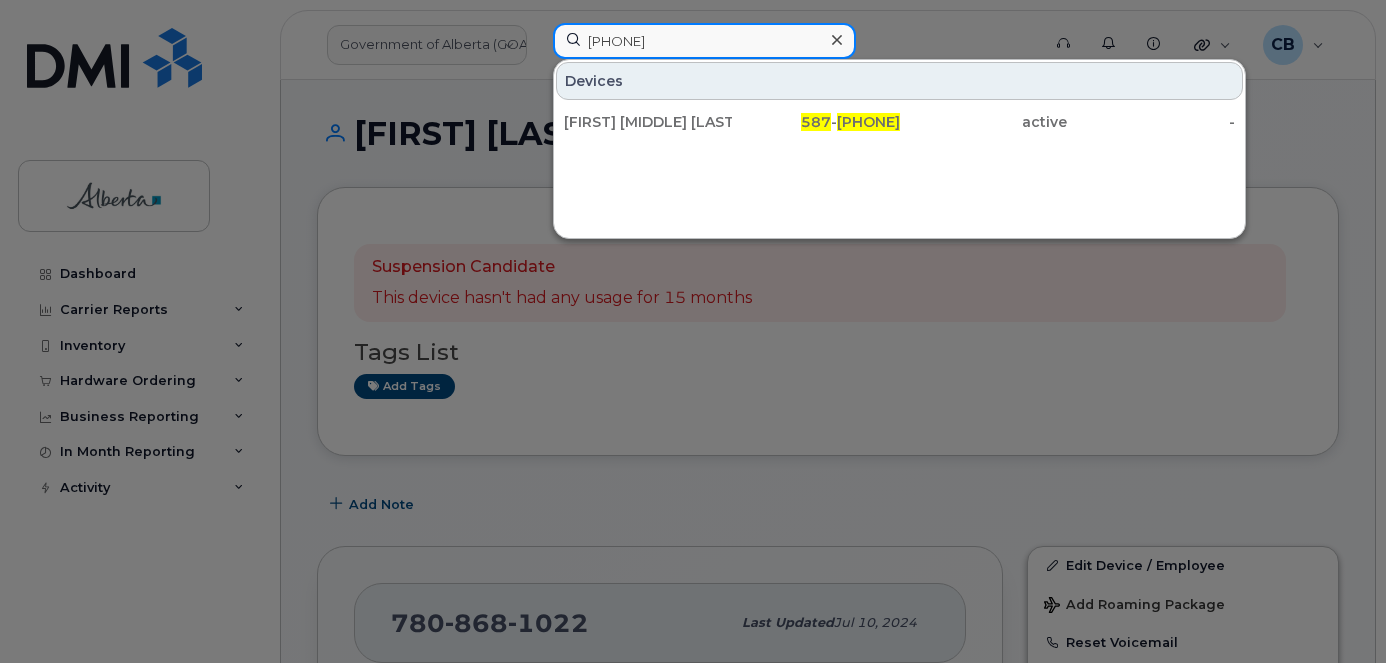 click on "587338-4438" at bounding box center [704, 41] 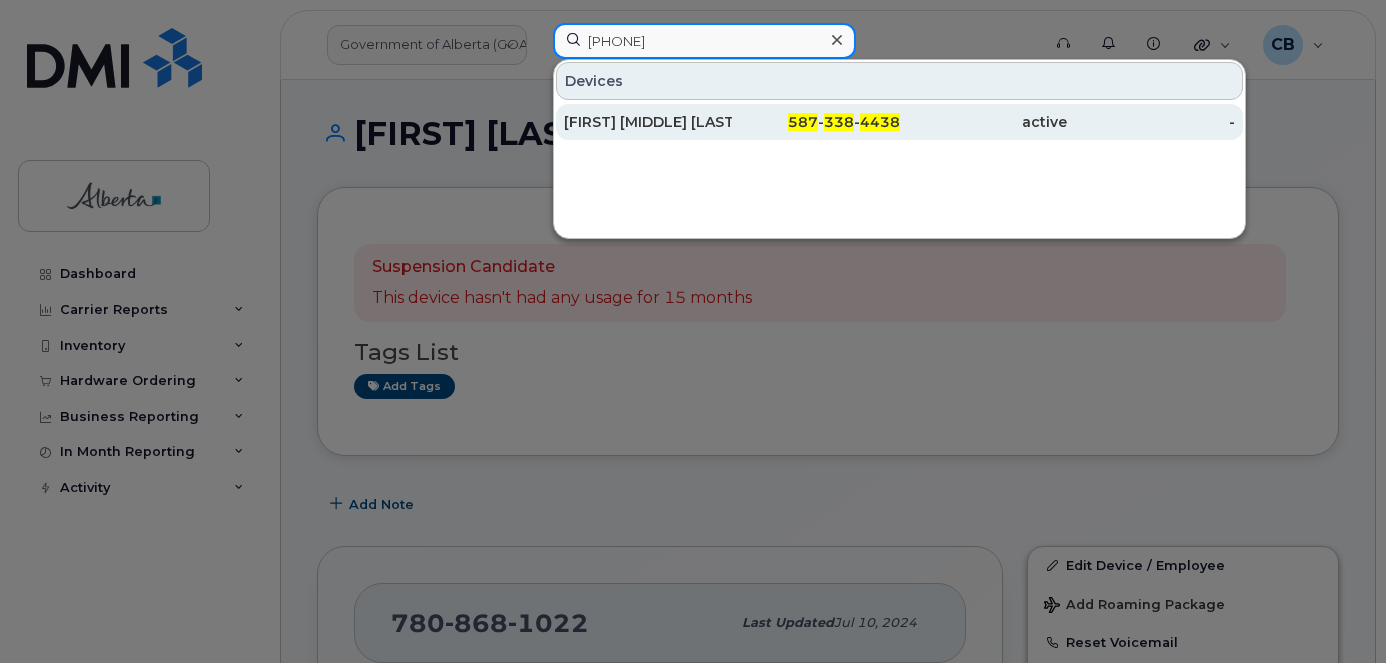 type on "5873384438" 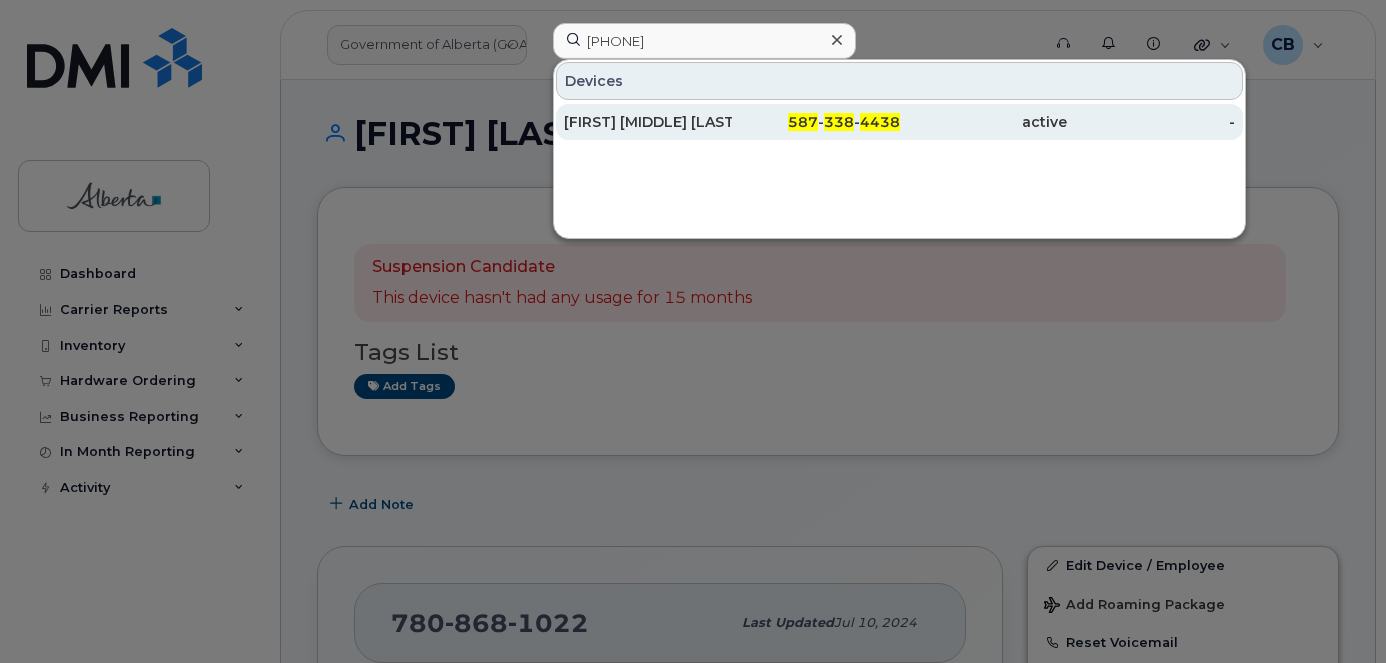 click on "Bruno M. Chikeka" at bounding box center [648, 122] 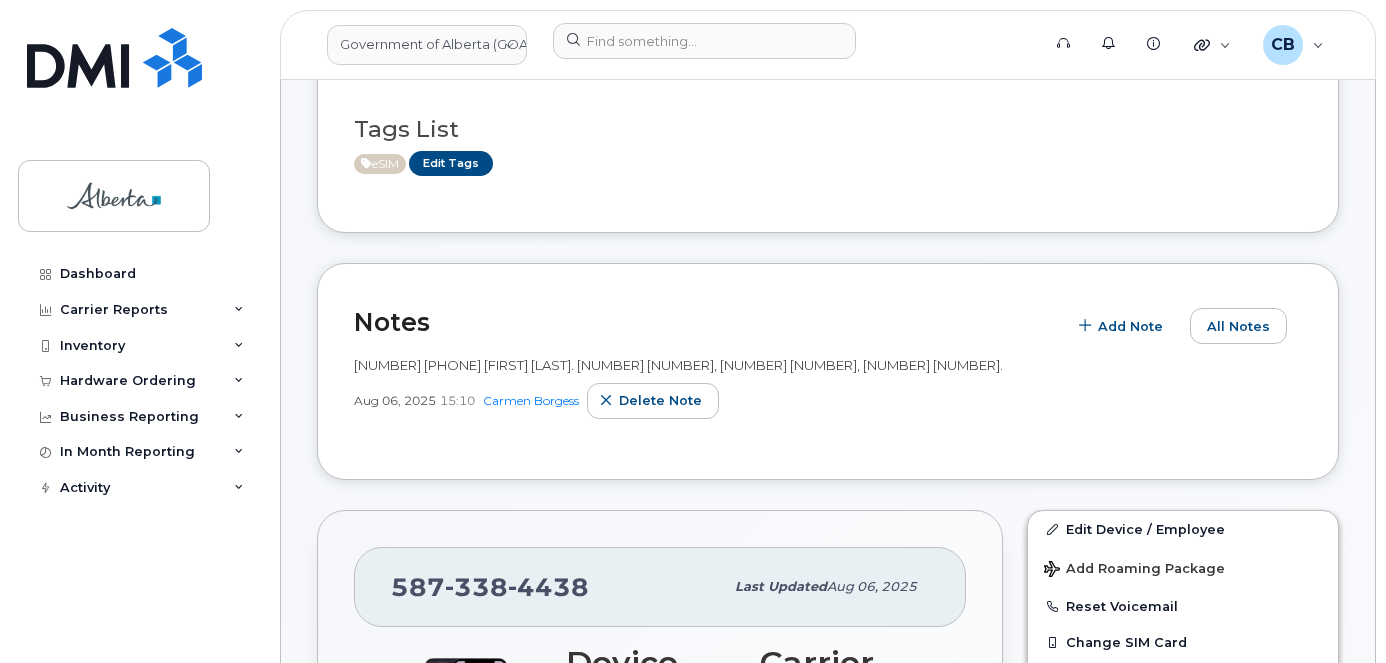 scroll, scrollTop: 100, scrollLeft: 0, axis: vertical 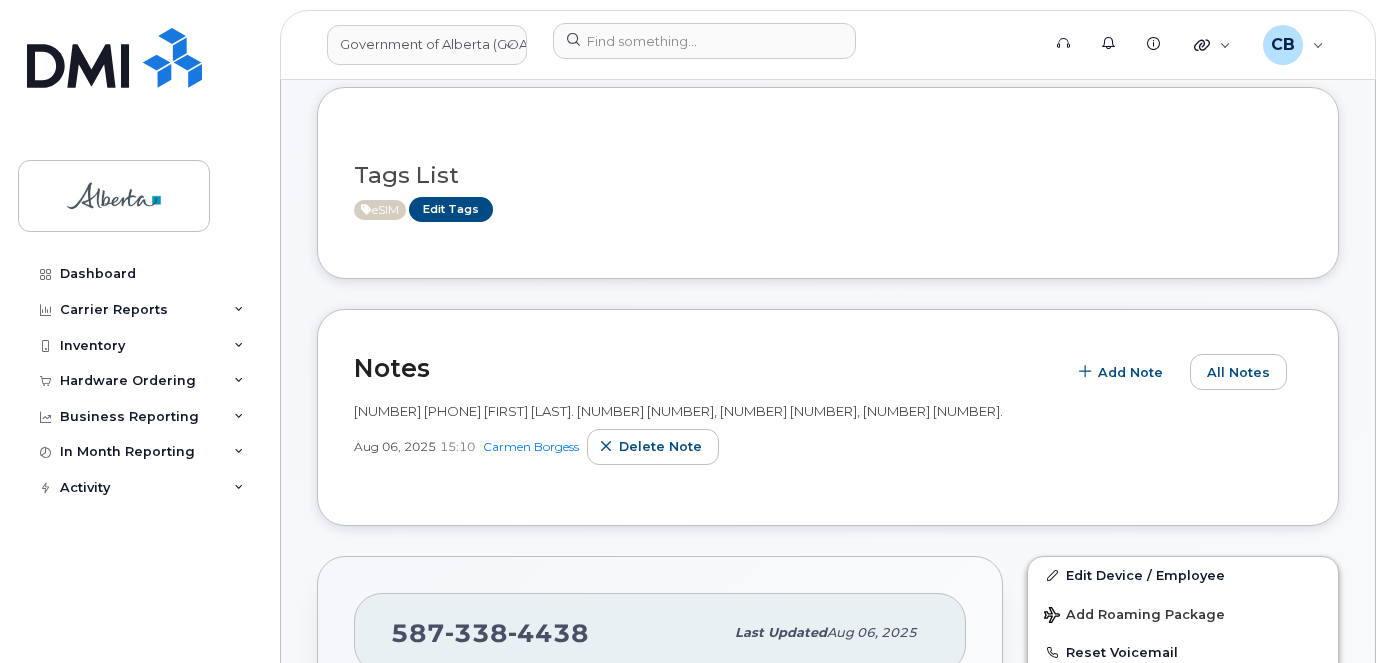 click on "[NUMBER] [PHONE] [FIRST] [LAST]. [NUMBER] [NUMBER], [NUMBER] [NUMBER], [NUMBER] [NUMBER]." at bounding box center [678, 411] 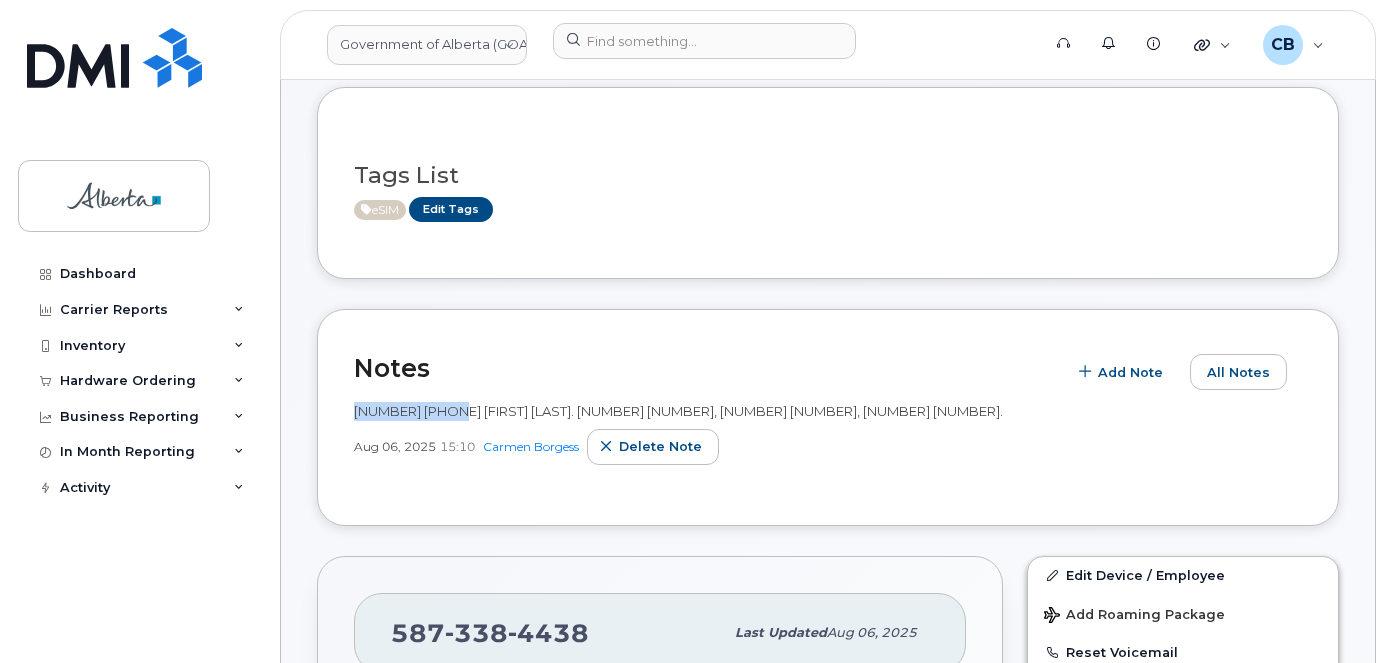 click on "[NUMBER] [PHONE] [FIRST] [LAST]. [NUMBER] [NUMBER], [NUMBER] [NUMBER], [NUMBER] [NUMBER]." at bounding box center [678, 411] 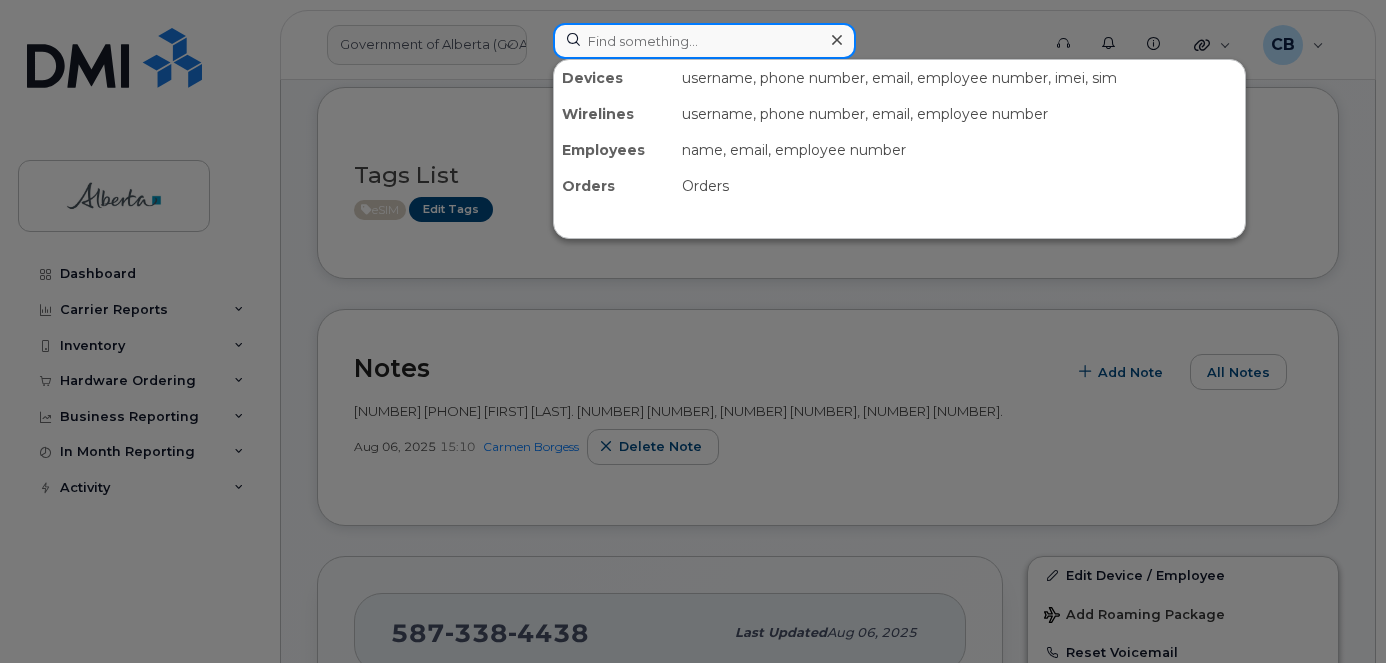 click at bounding box center (704, 41) 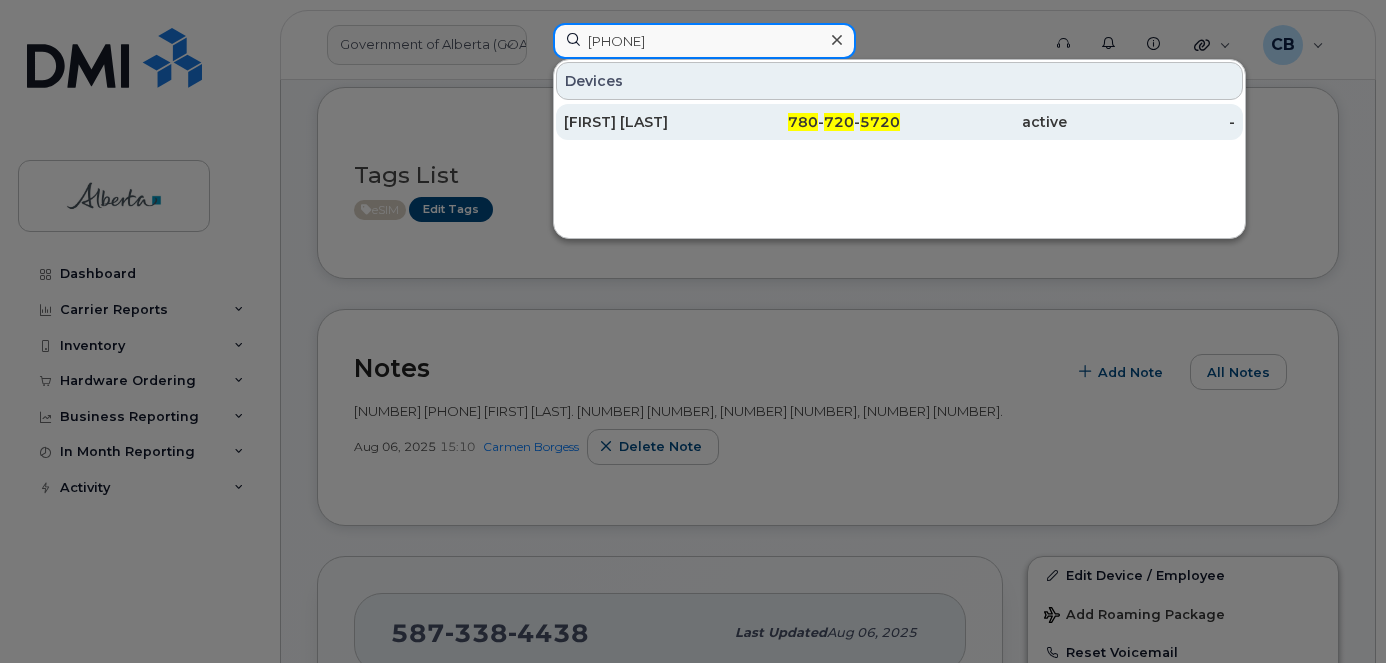 type on "[PHONE]" 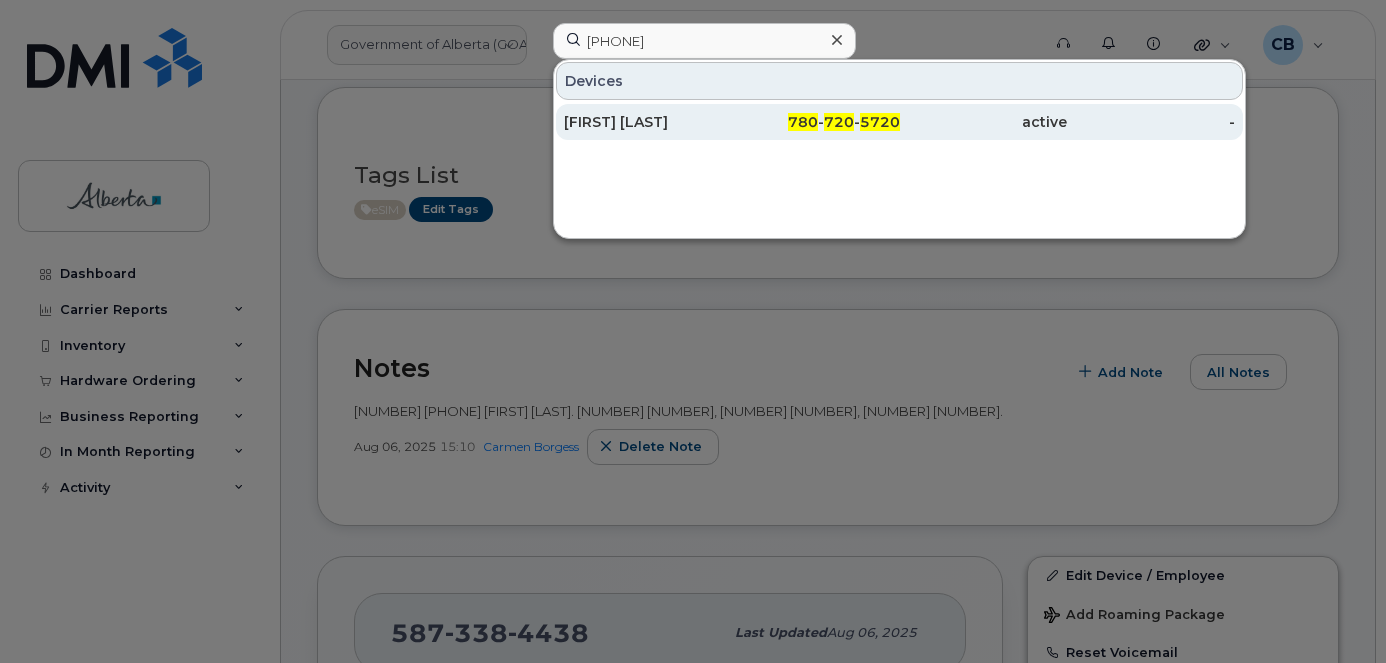 click on "[FIRST] [LAST]" at bounding box center [648, 122] 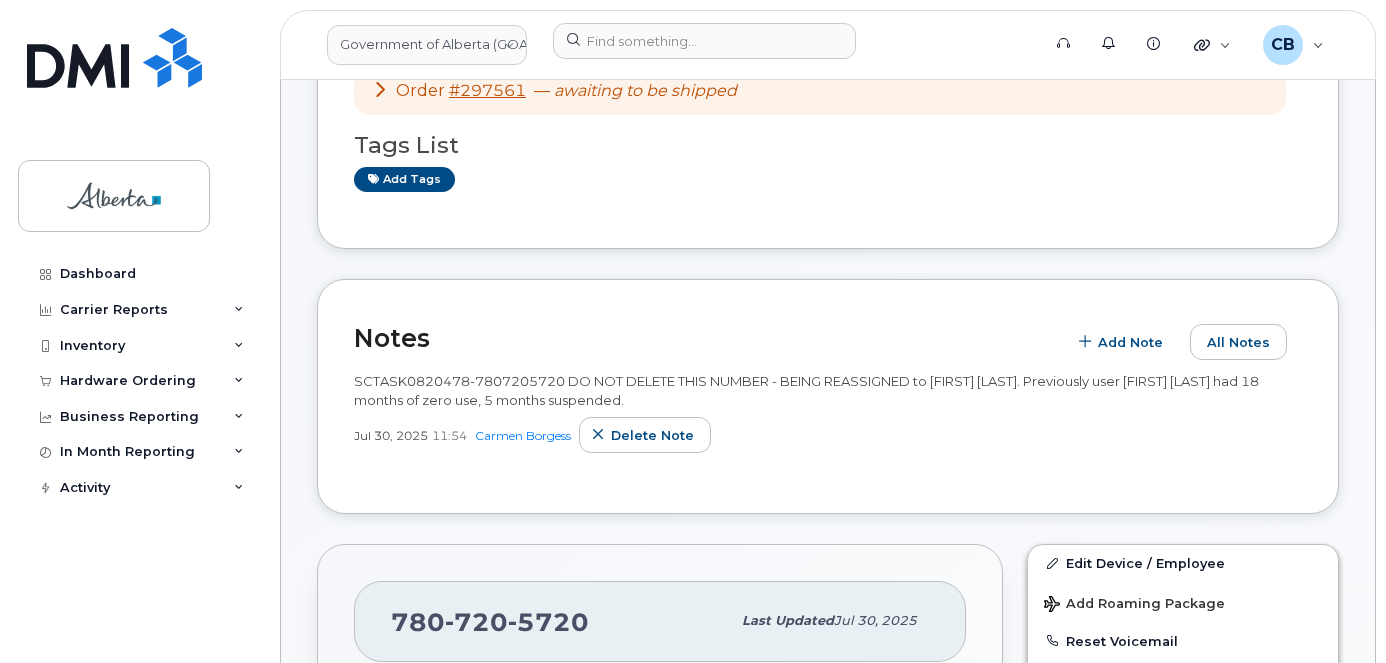 scroll, scrollTop: 0, scrollLeft: 0, axis: both 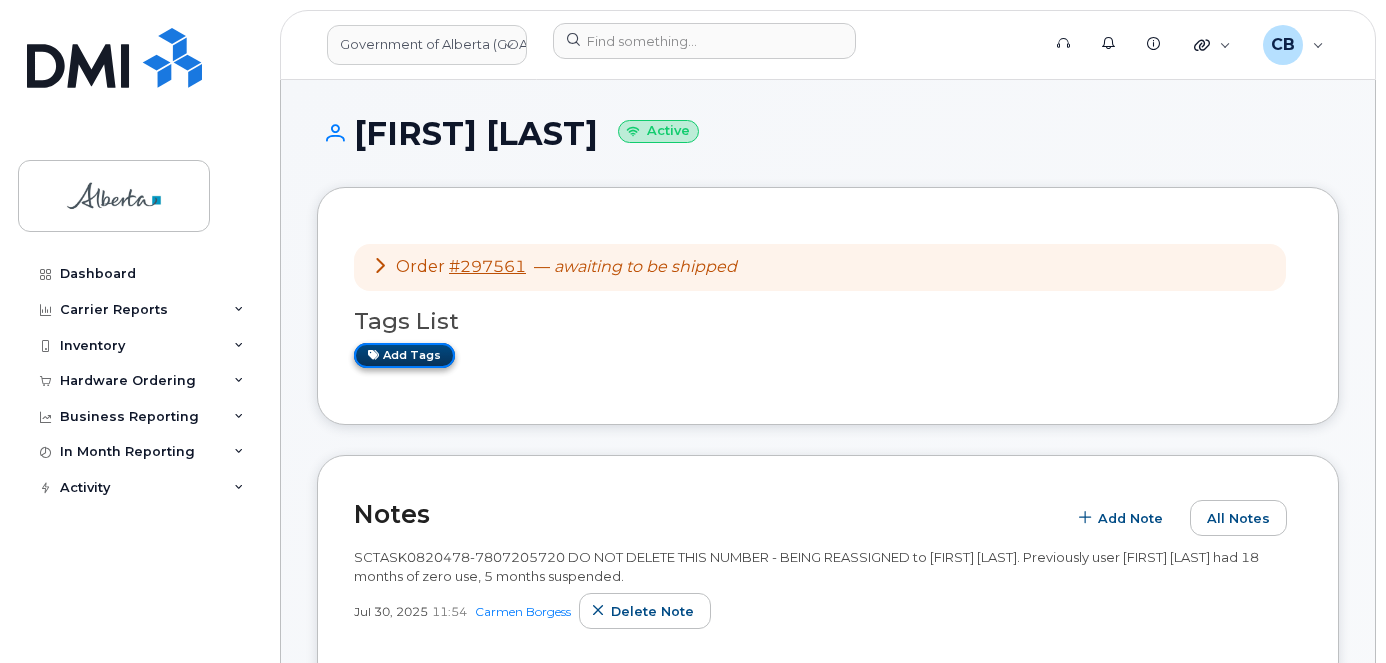 click on "Add tags" at bounding box center [404, 355] 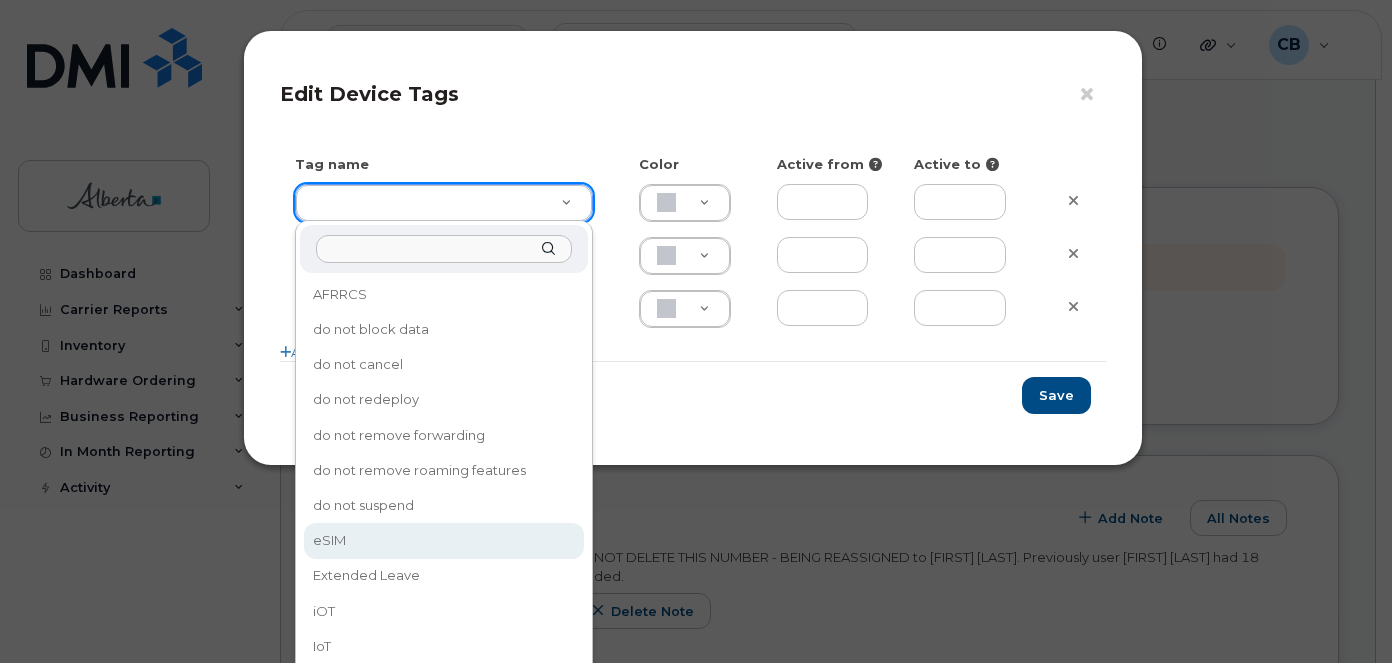 type on "eSIM" 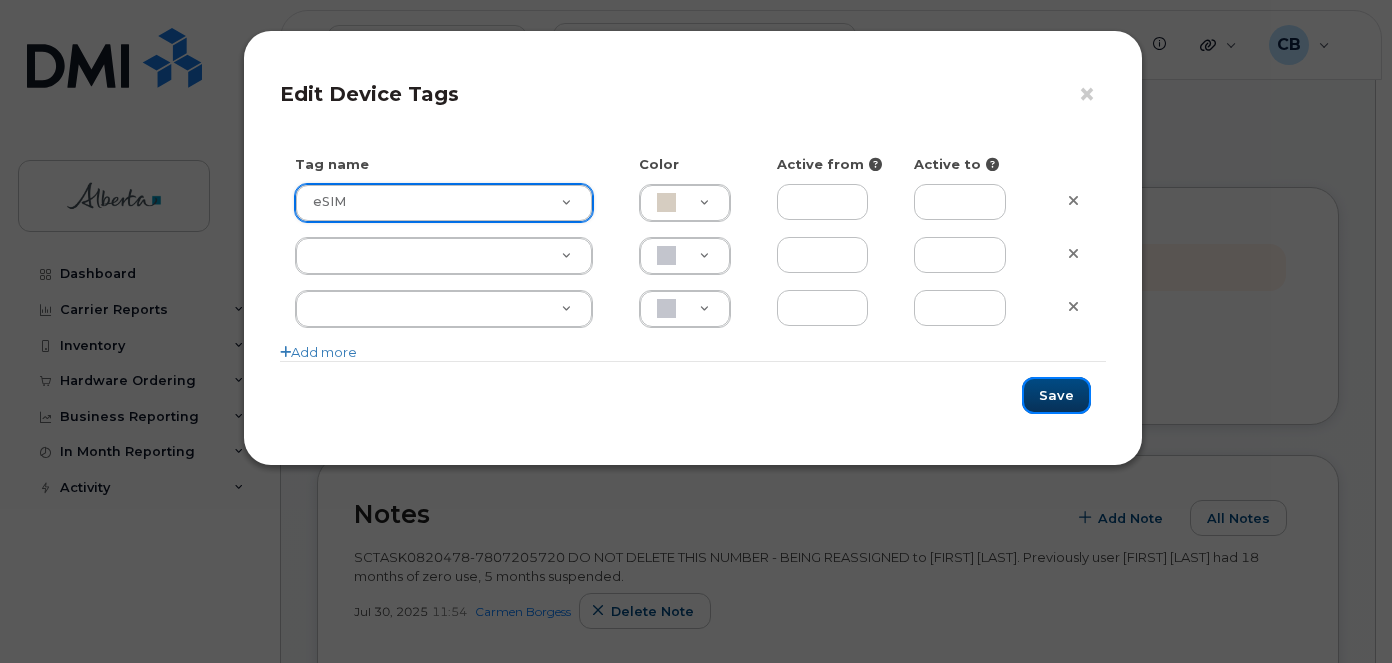 click on "Save" at bounding box center (1056, 395) 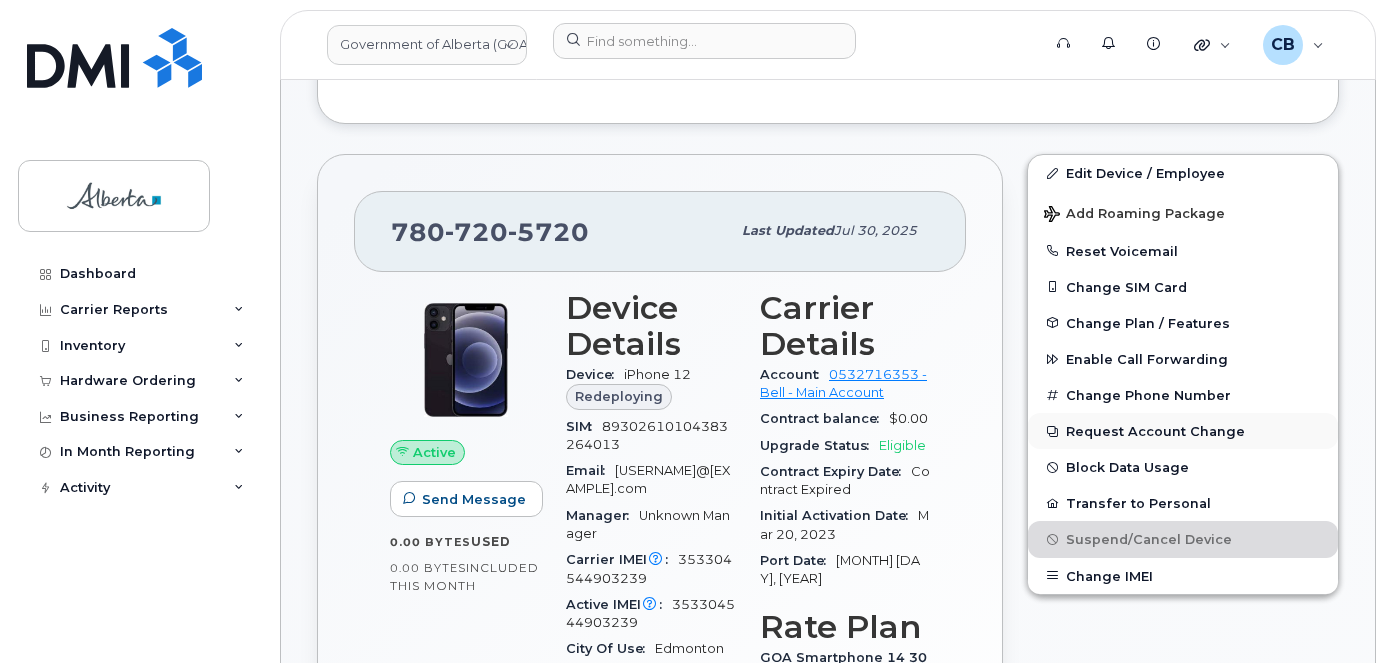 scroll, scrollTop: 500, scrollLeft: 0, axis: vertical 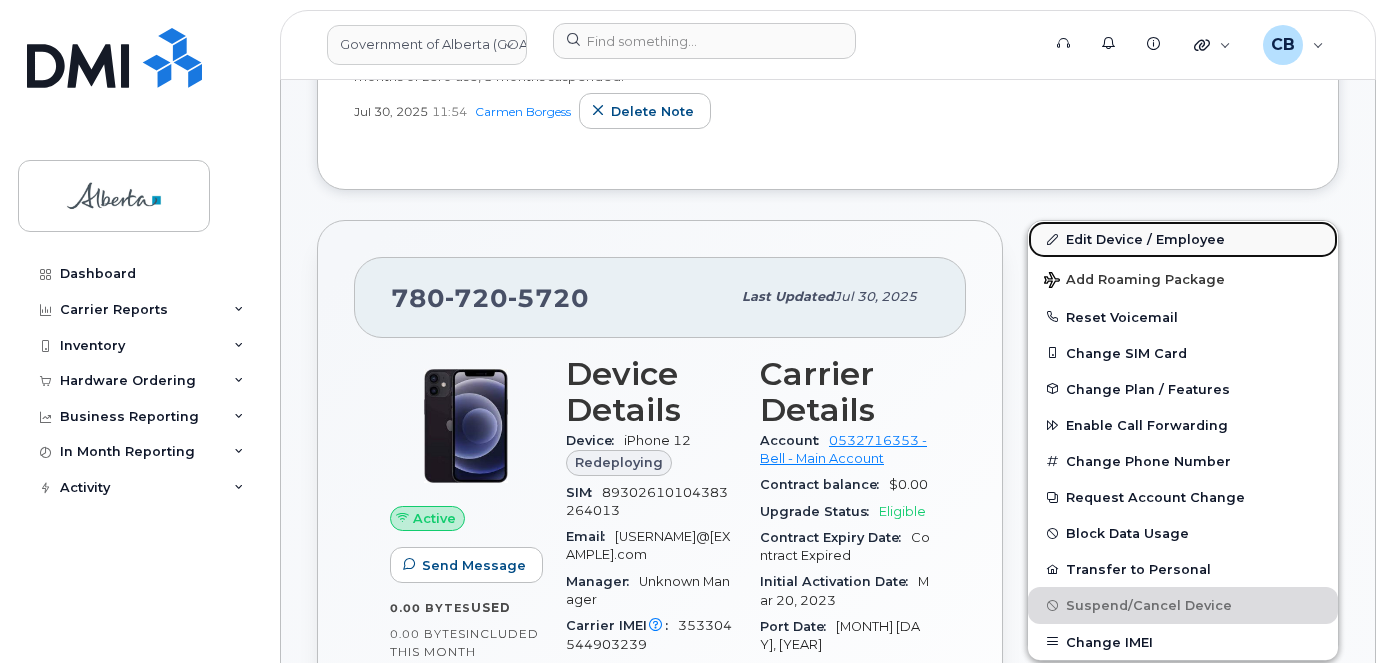 click on "Edit Device / Employee" at bounding box center [1183, 239] 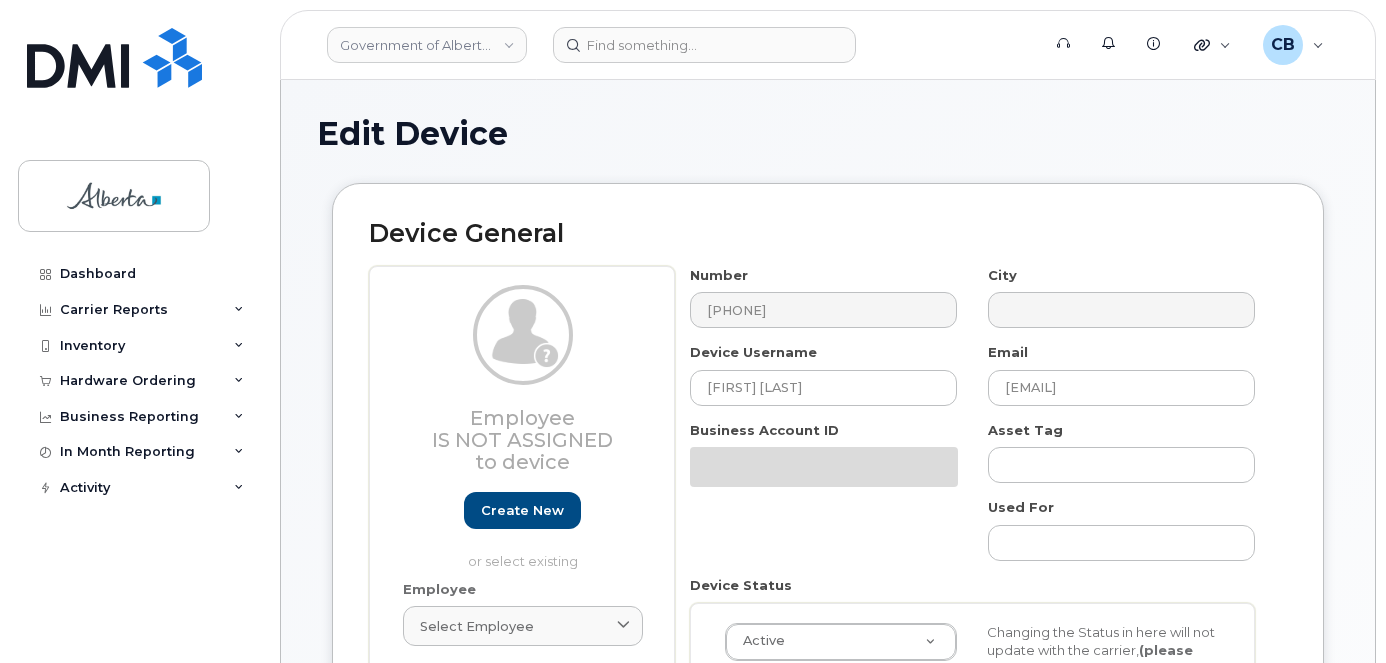 select on "4749739" 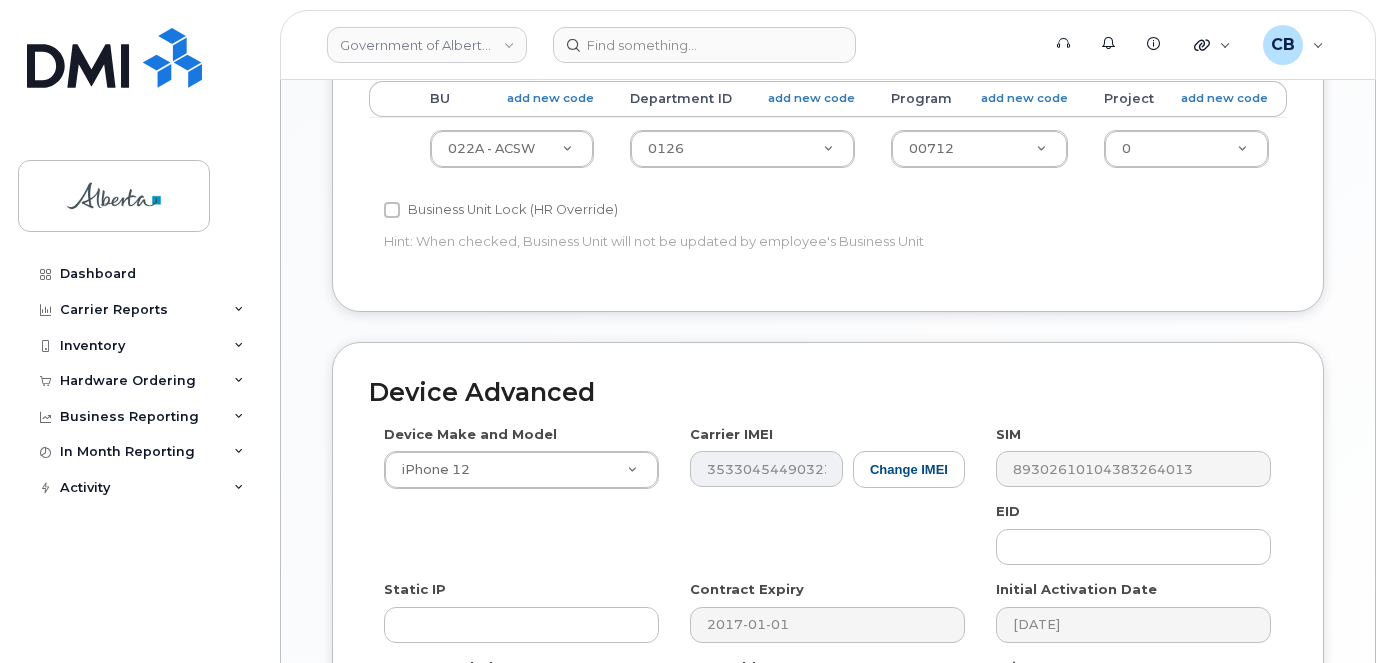 scroll, scrollTop: 1100, scrollLeft: 0, axis: vertical 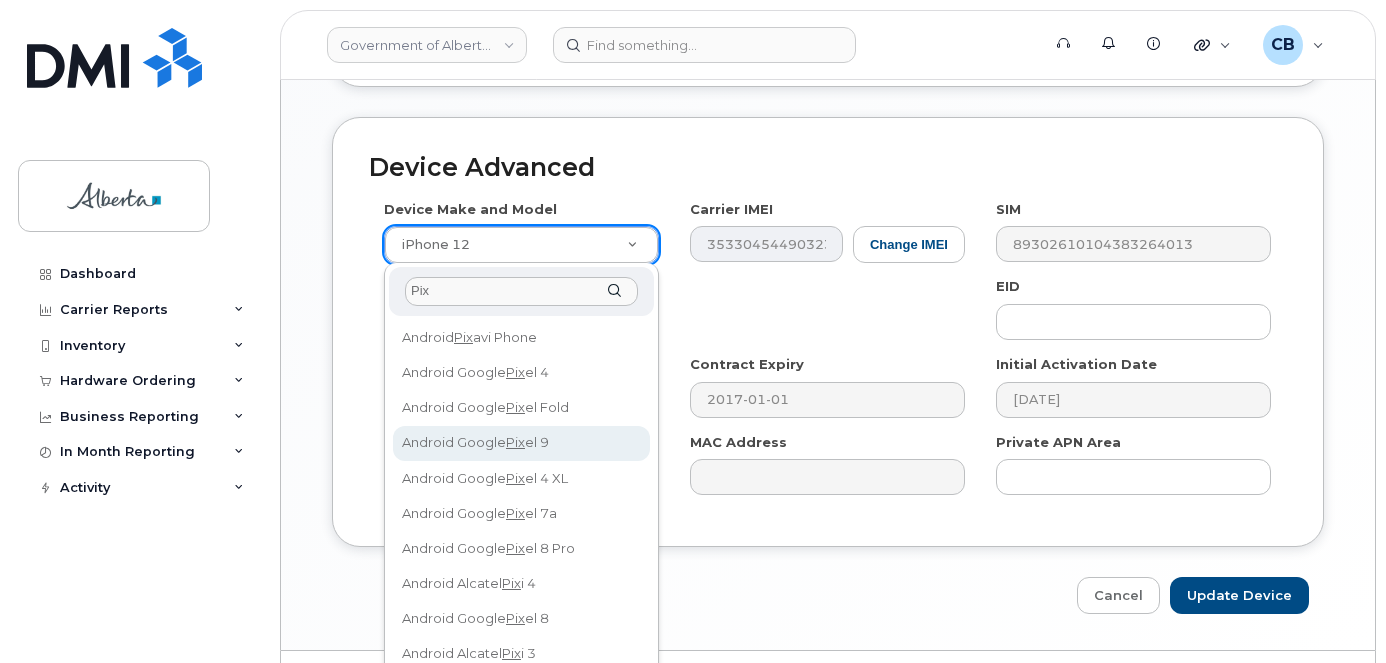 type on "Pix" 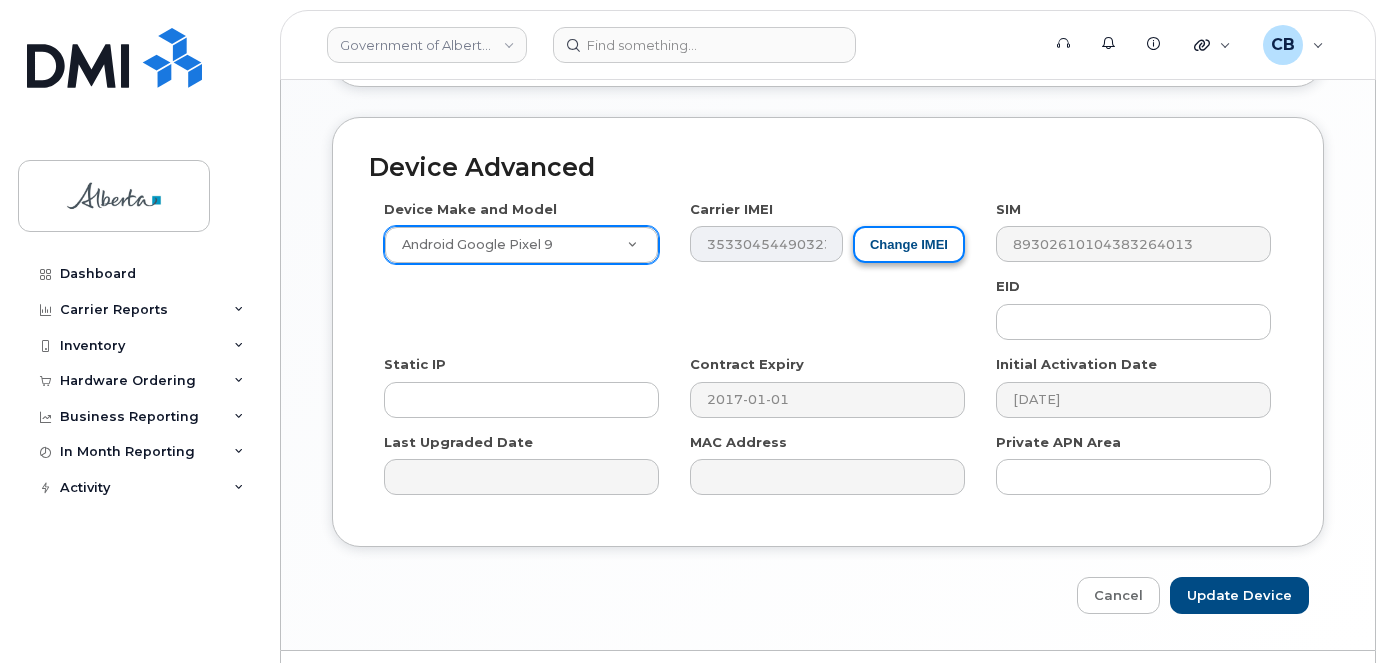 click on "Change IMEI" at bounding box center (909, 244) 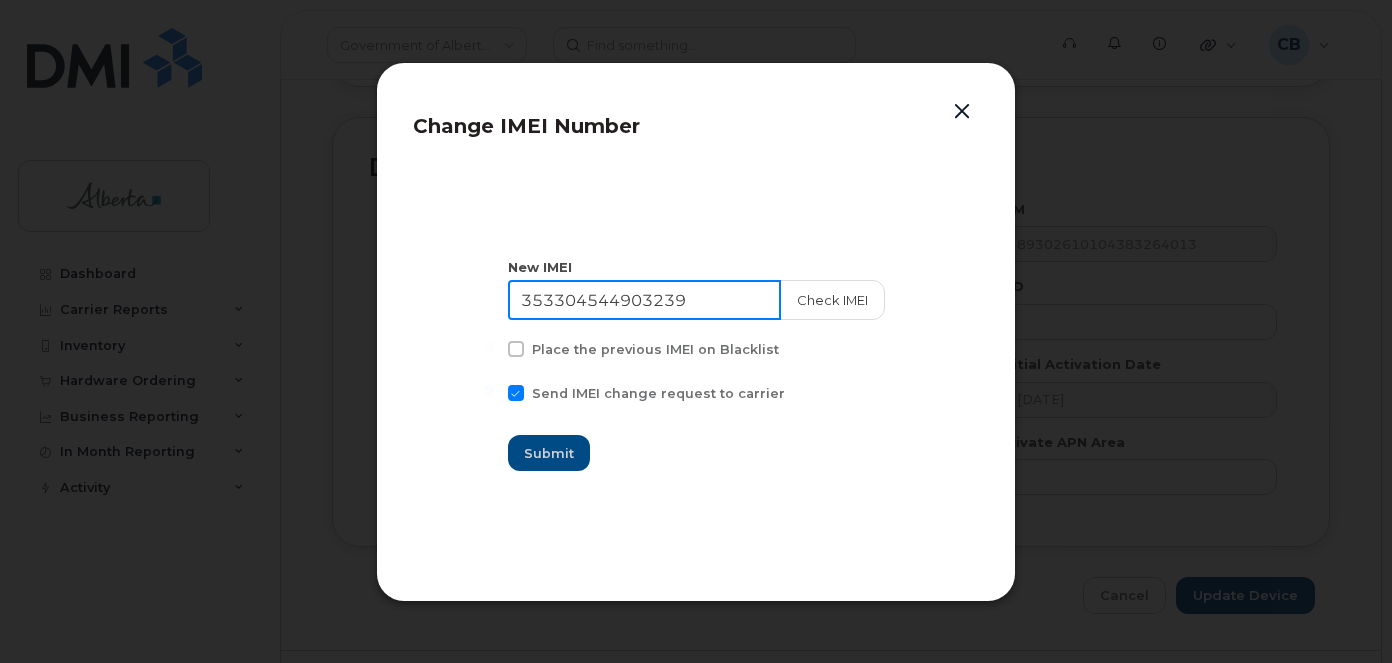 click on "353304544903239" at bounding box center [644, 300] 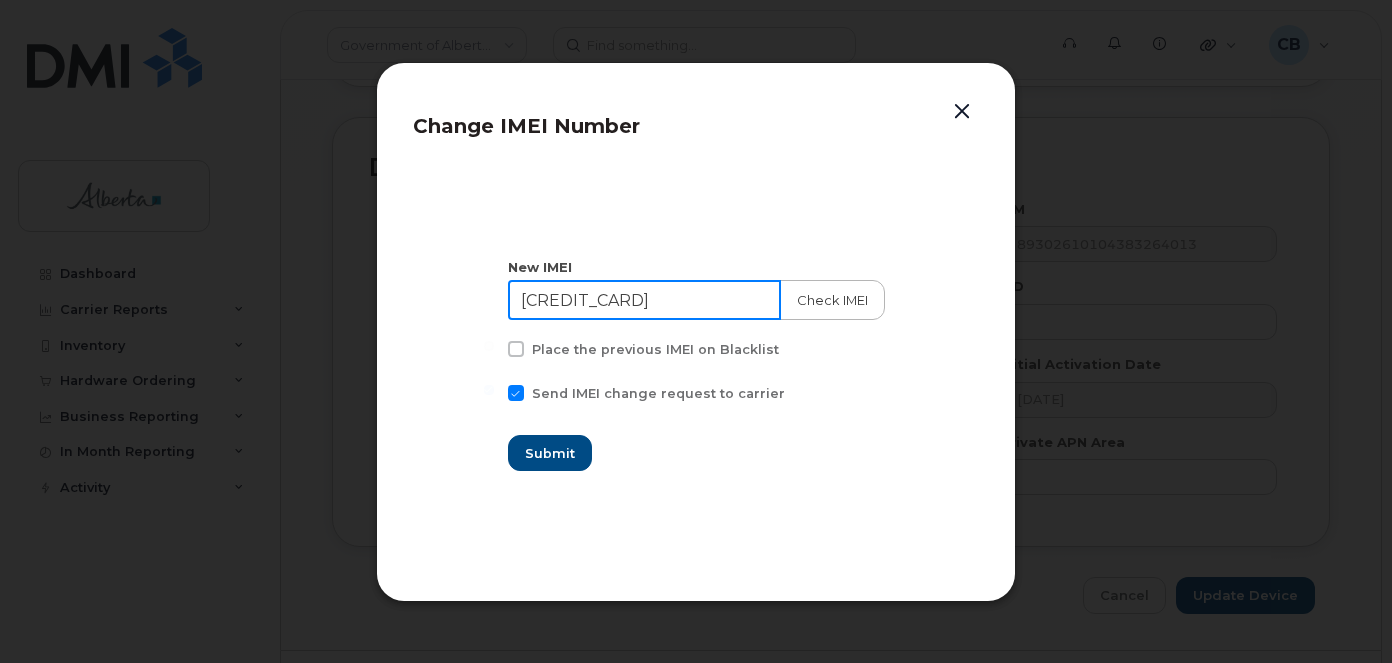 type on "354965916912484" 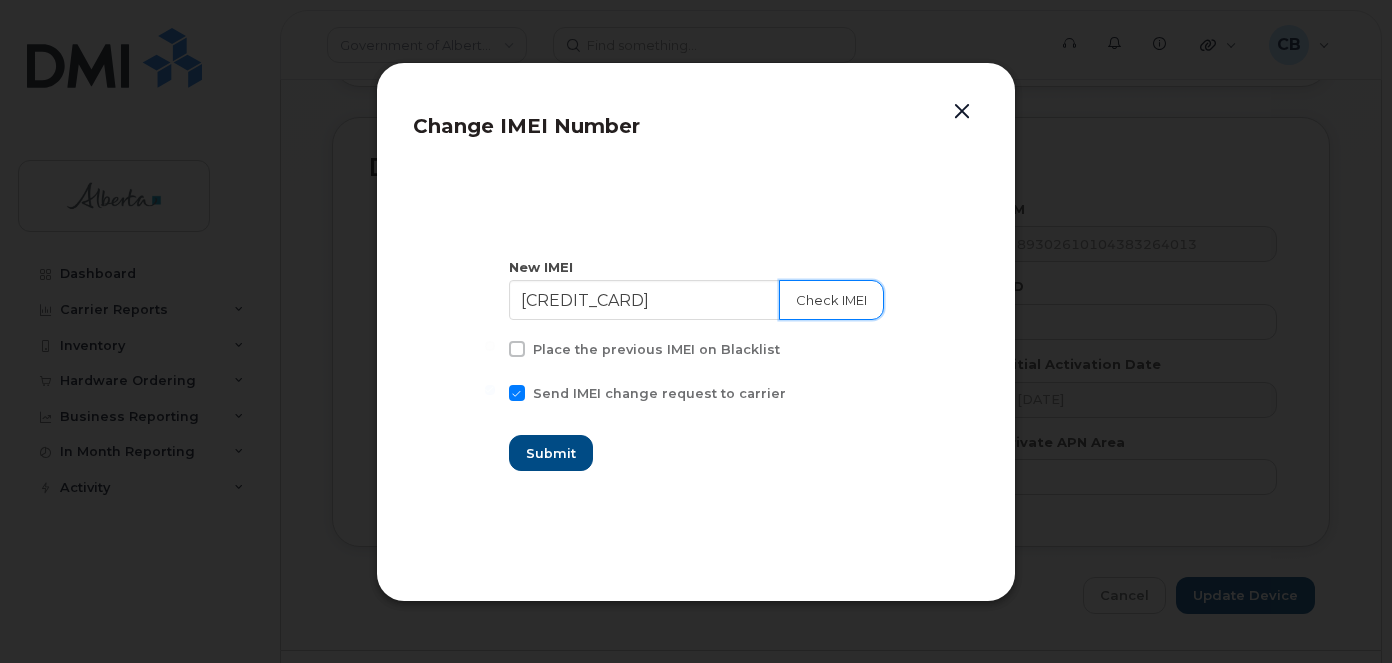 drag, startPoint x: 825, startPoint y: 302, endPoint x: 831, endPoint y: 345, distance: 43.416588 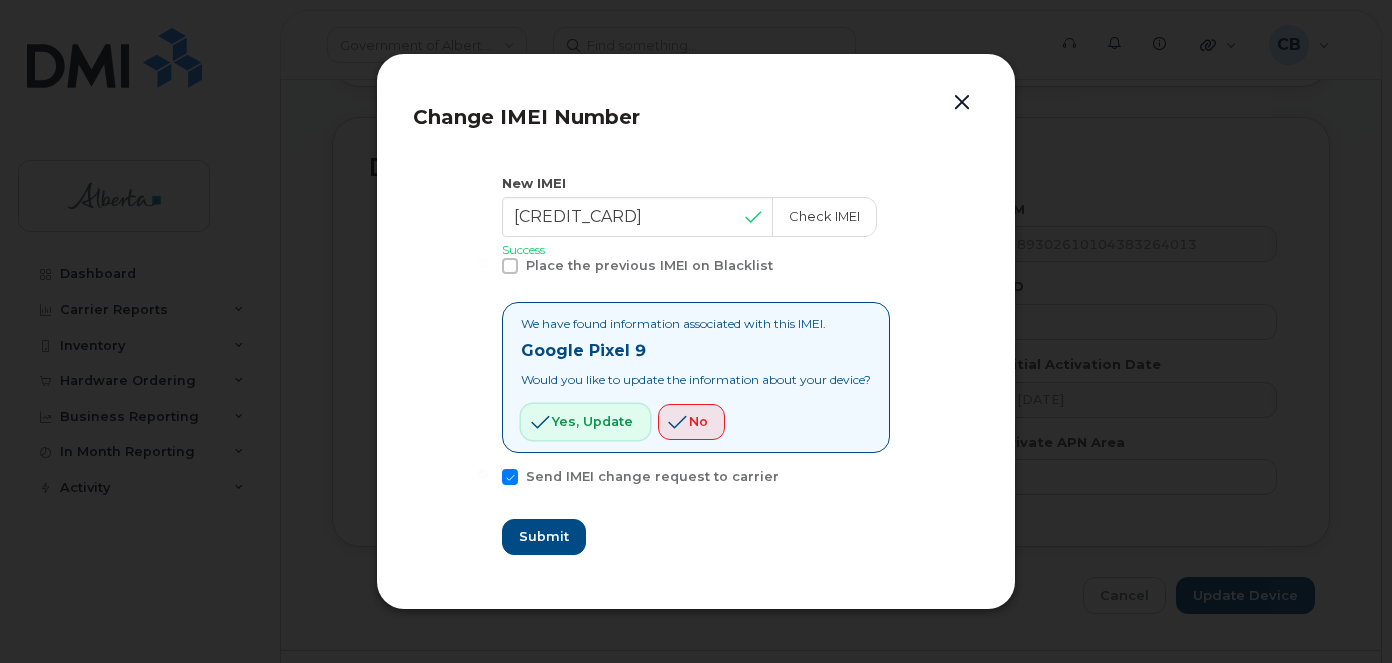 click on "Yes, update" at bounding box center (592, 421) 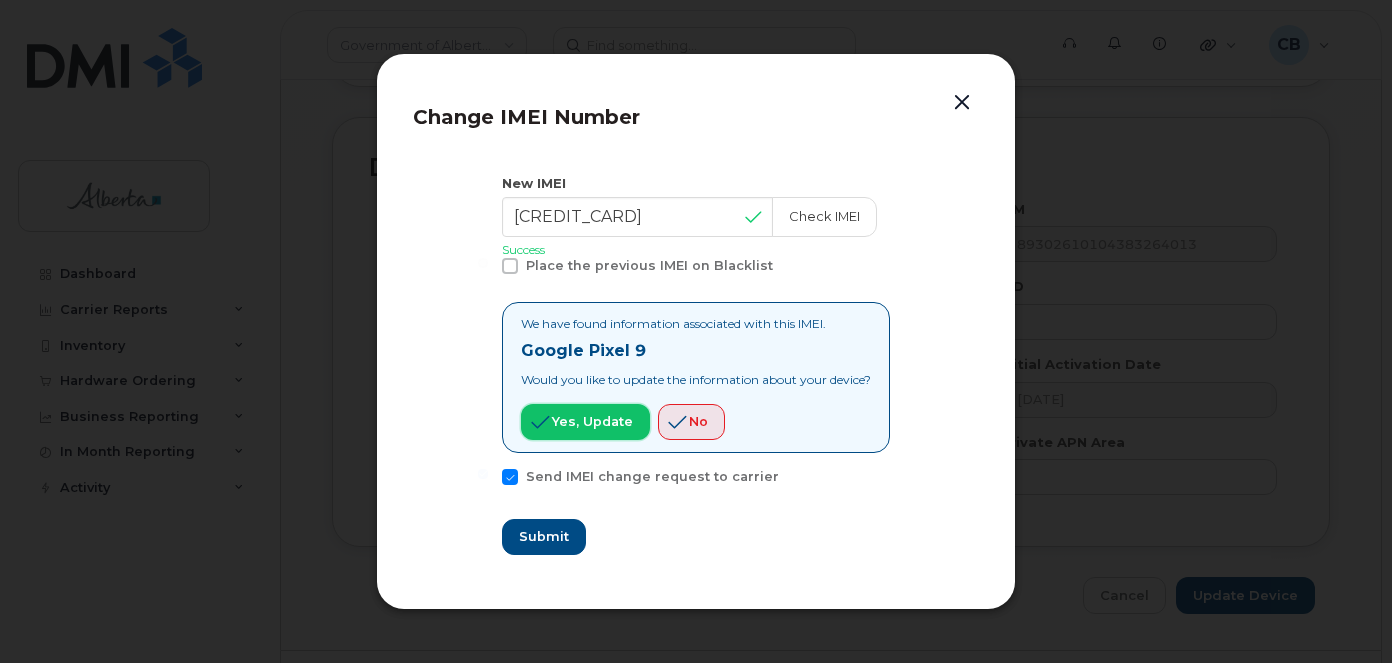 click on "Yes, update" at bounding box center (592, 421) 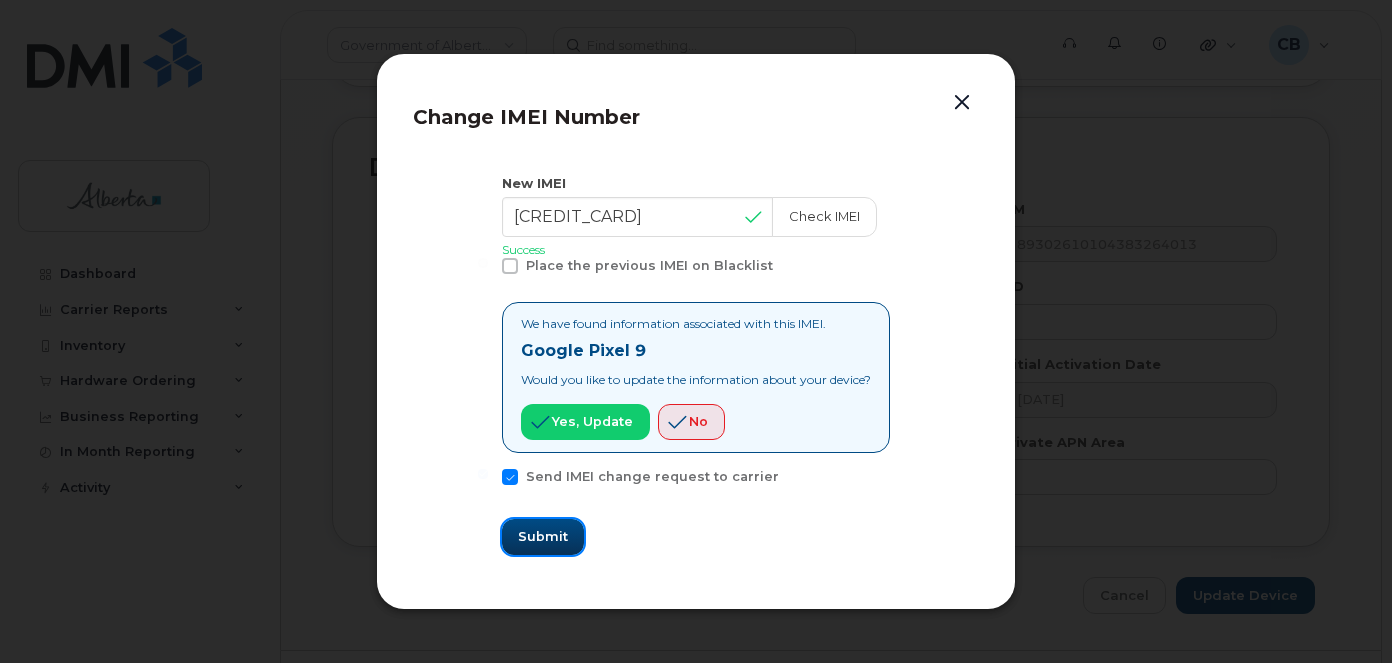 click on "Submit" at bounding box center [543, 536] 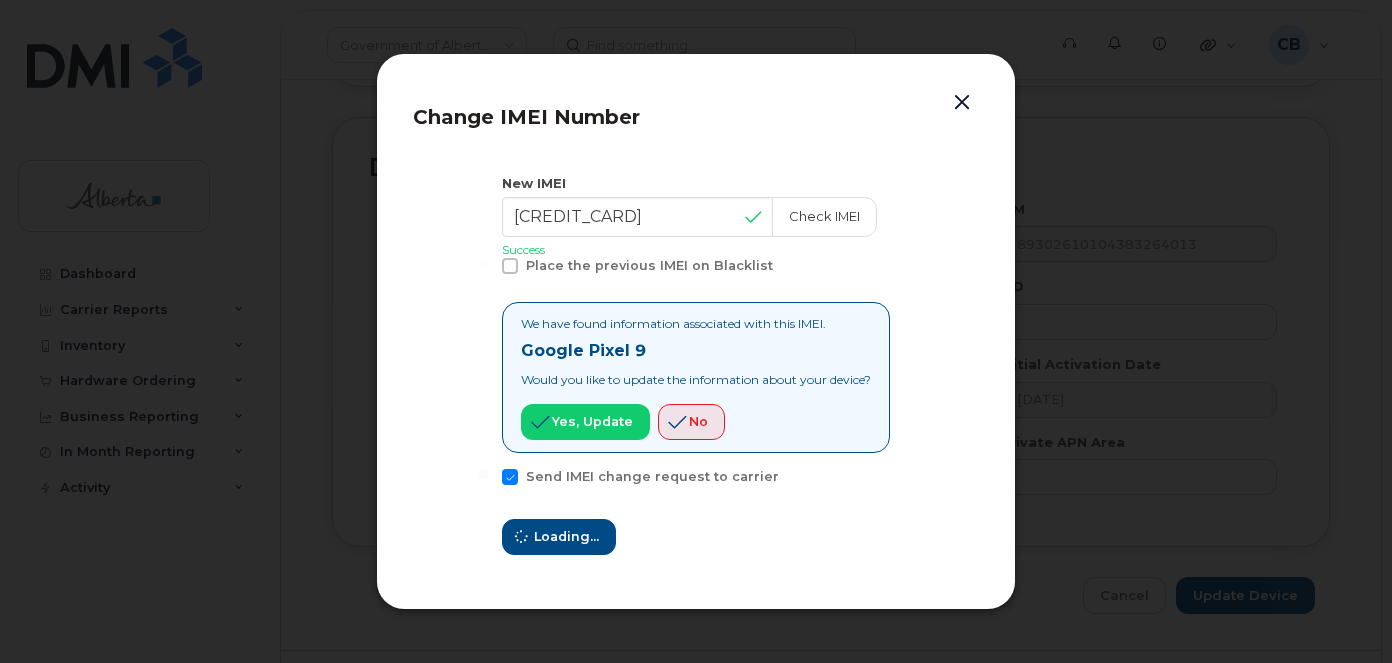 type on "354965916912484" 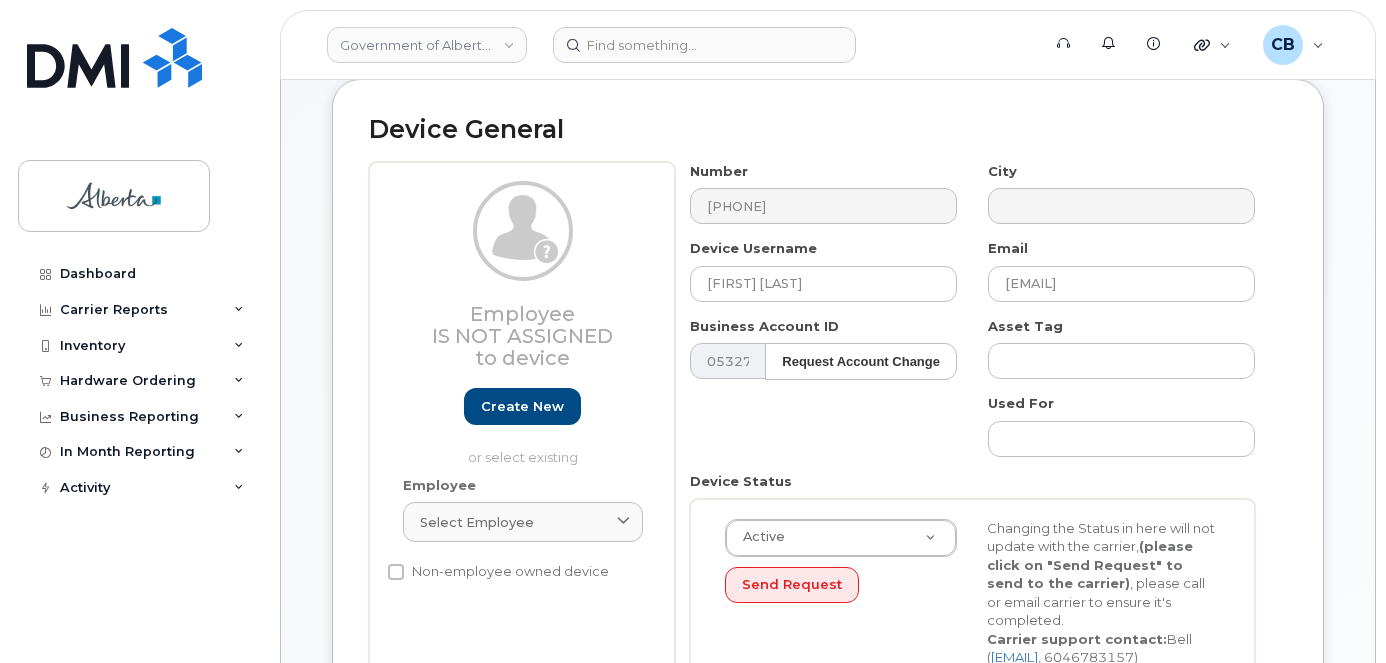 scroll, scrollTop: 19, scrollLeft: 0, axis: vertical 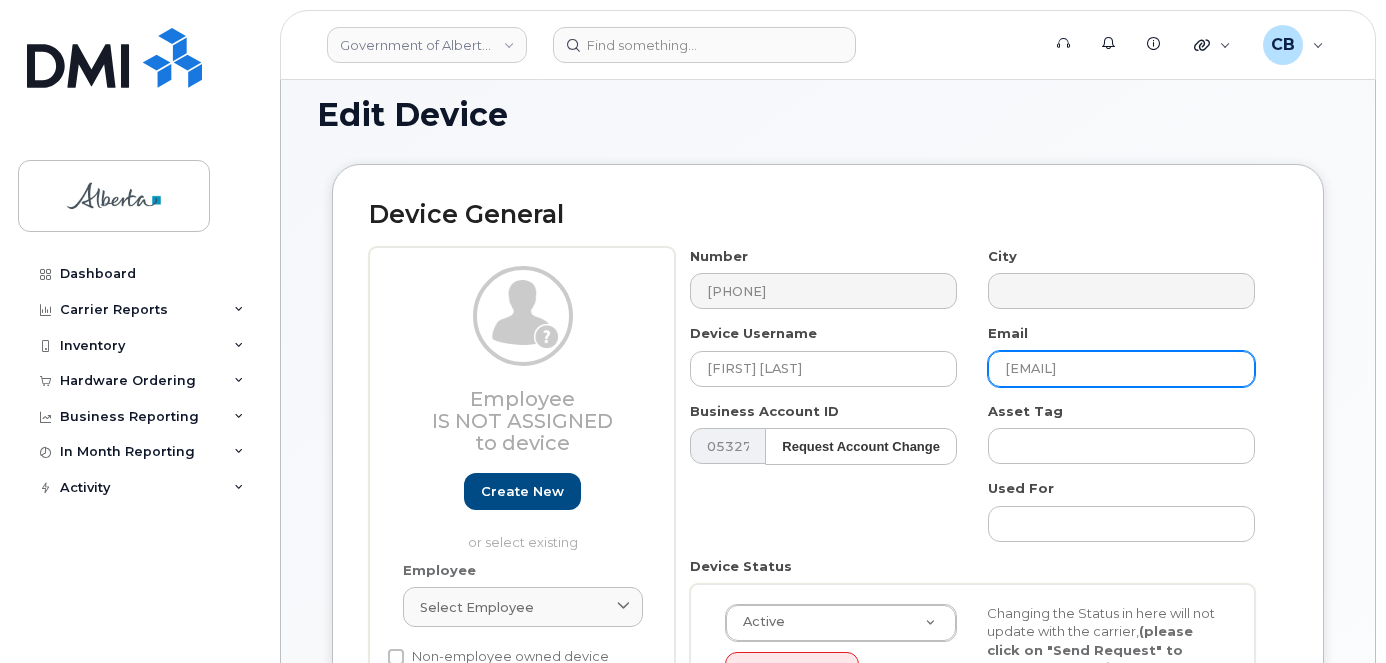 click on "Mike.Ameyaw@gov.ab.ca" at bounding box center [1121, 369] 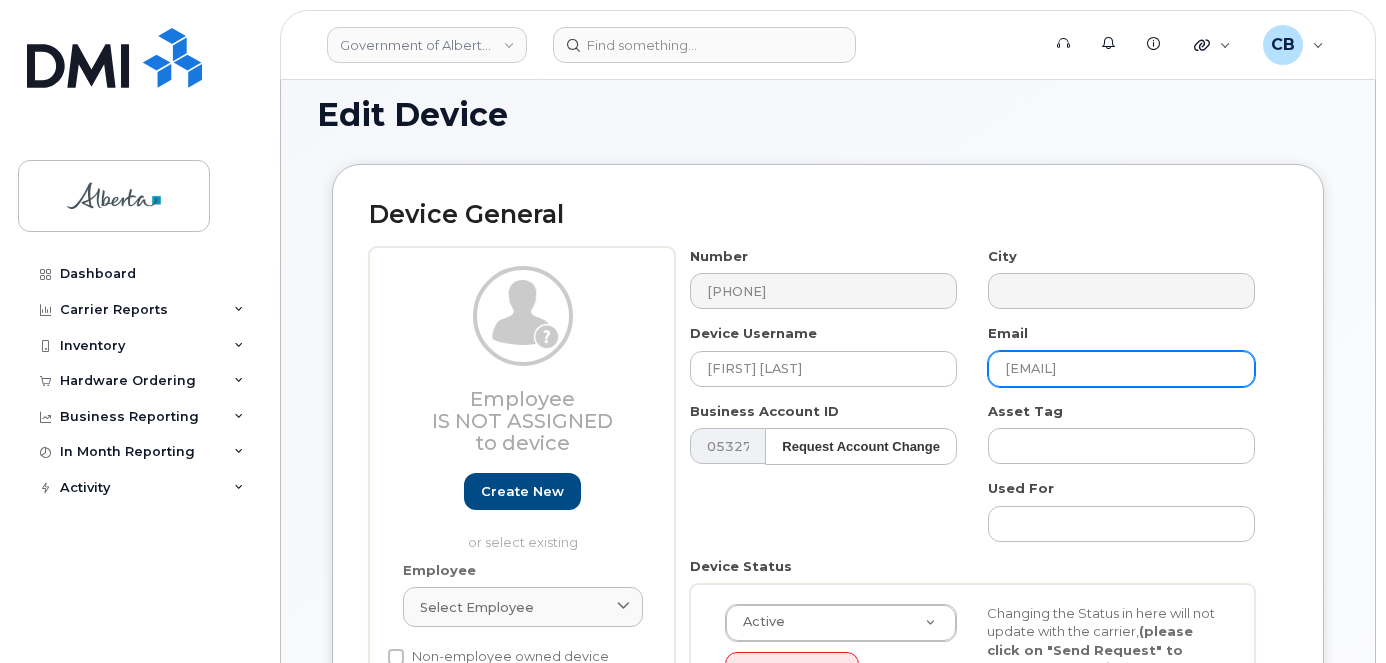 paste on "chael" 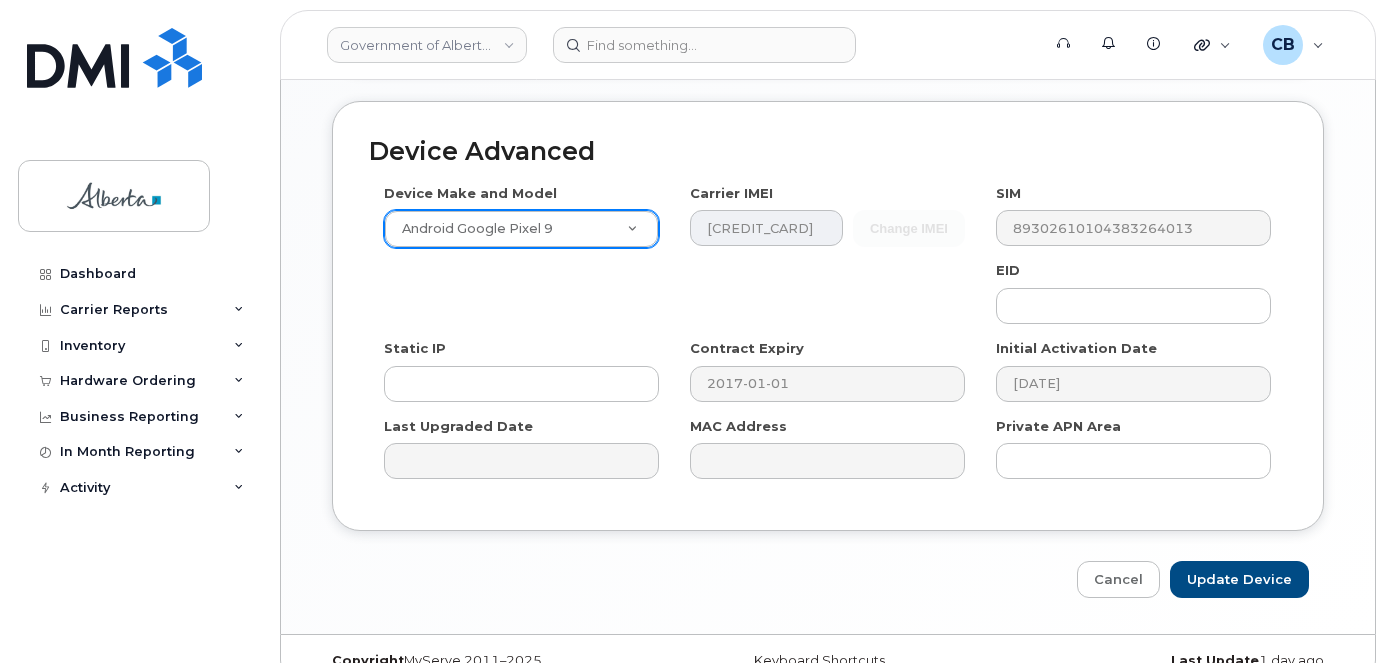 scroll, scrollTop: 1151, scrollLeft: 0, axis: vertical 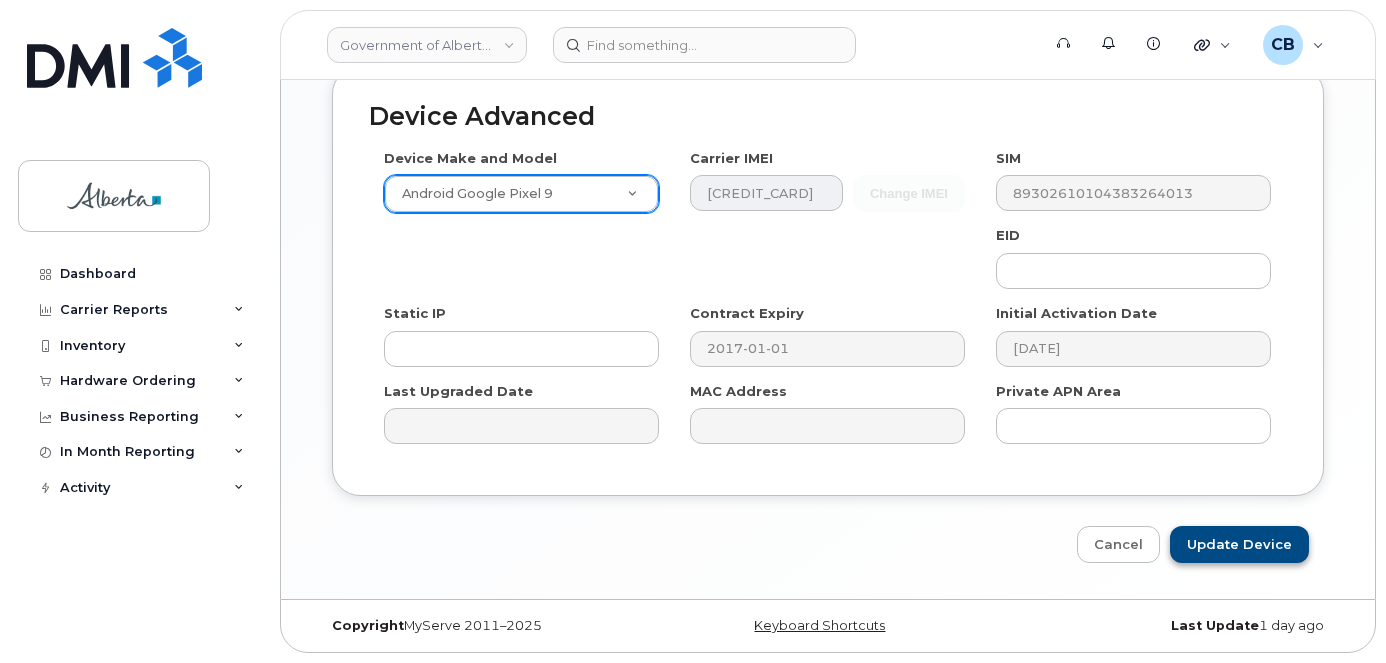 type on "Michael.Ameyaw@gov.ab.ca" 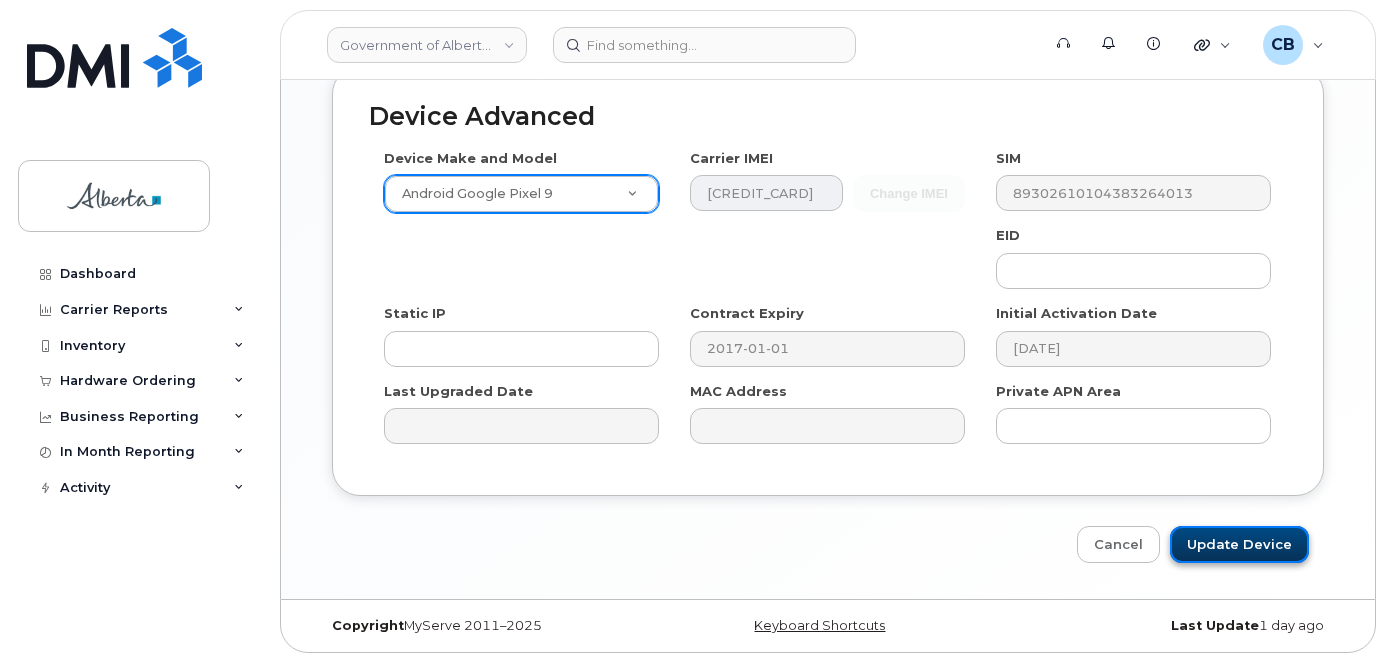 click on "Update Device" at bounding box center [1239, 544] 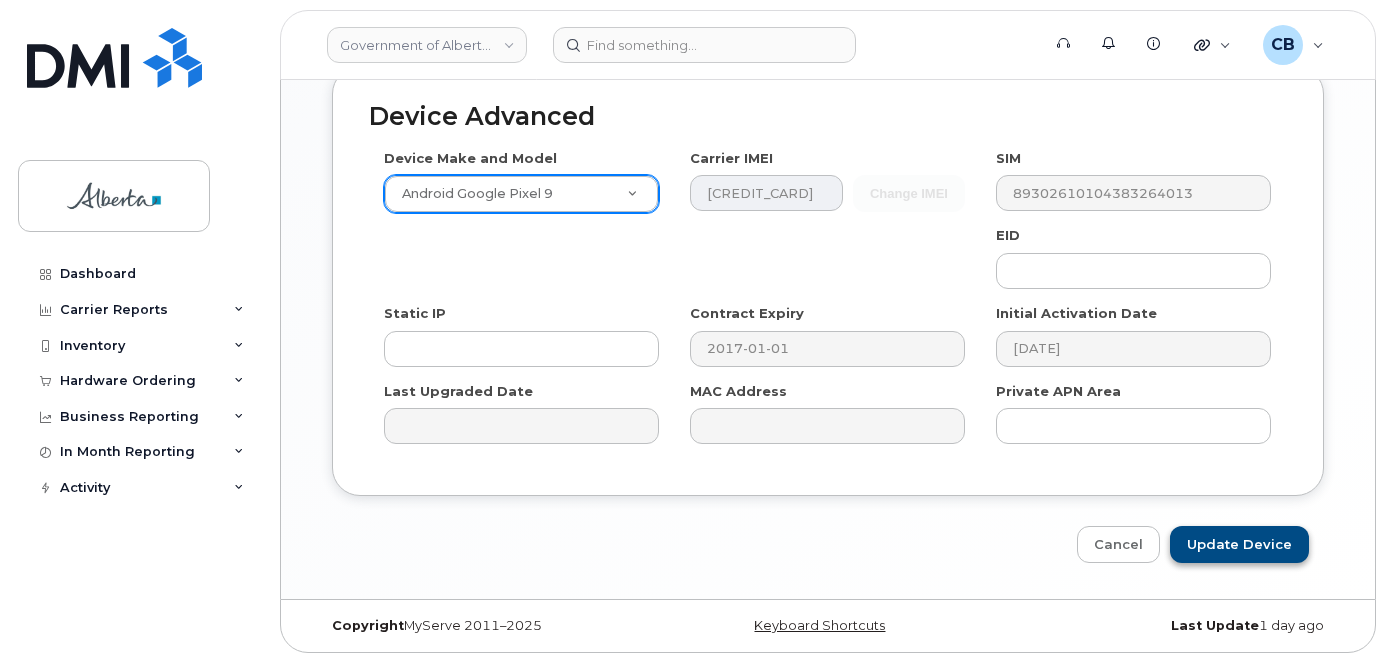 type on "Saving..." 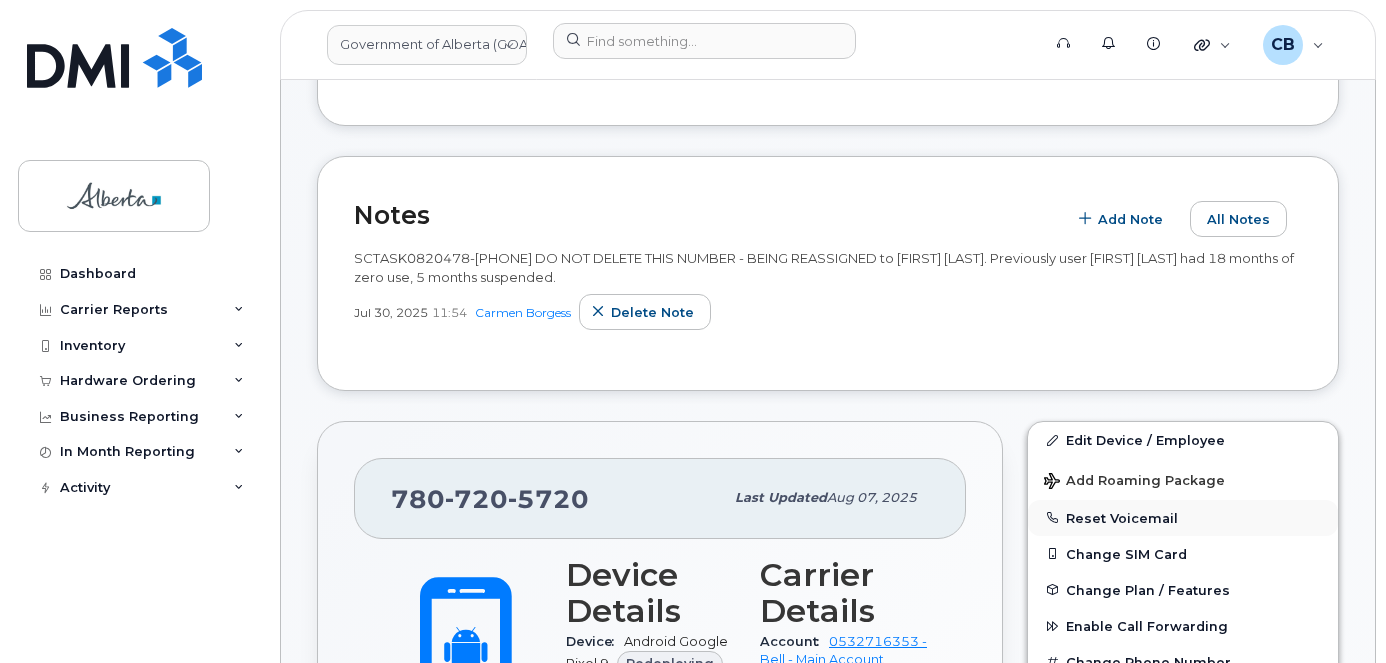 scroll, scrollTop: 100, scrollLeft: 0, axis: vertical 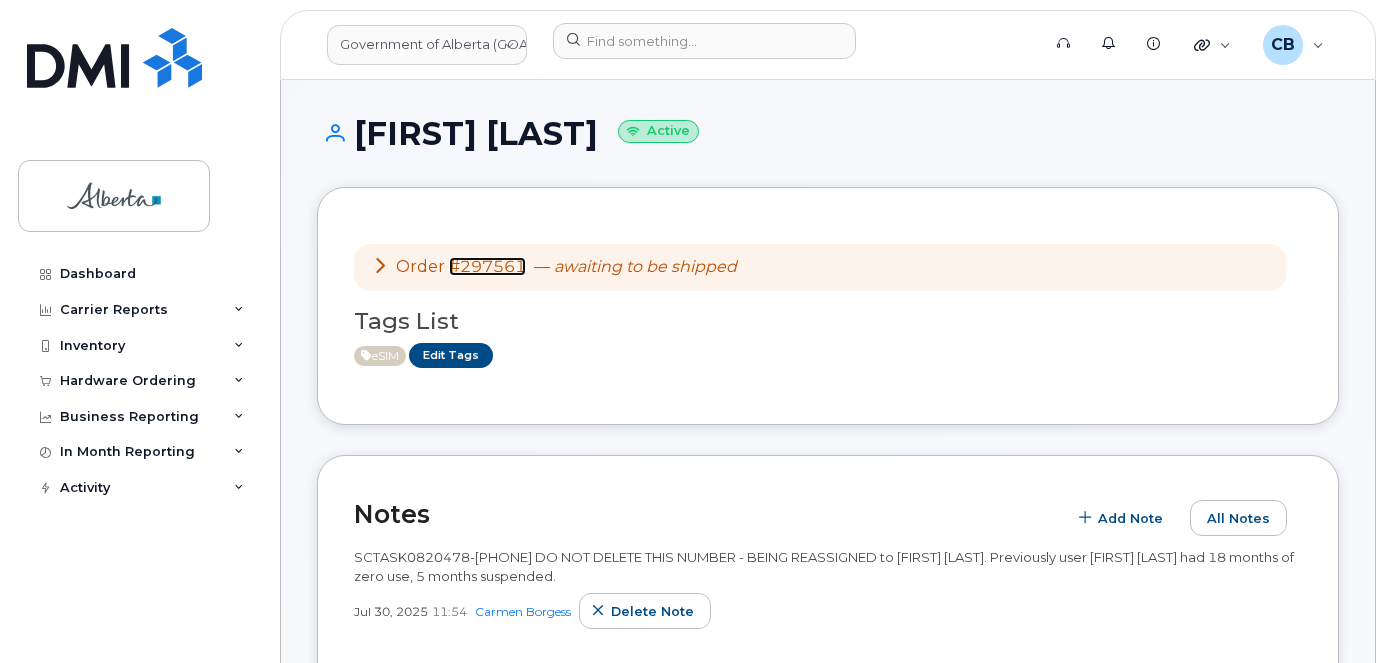 click on "#297561" at bounding box center (487, 266) 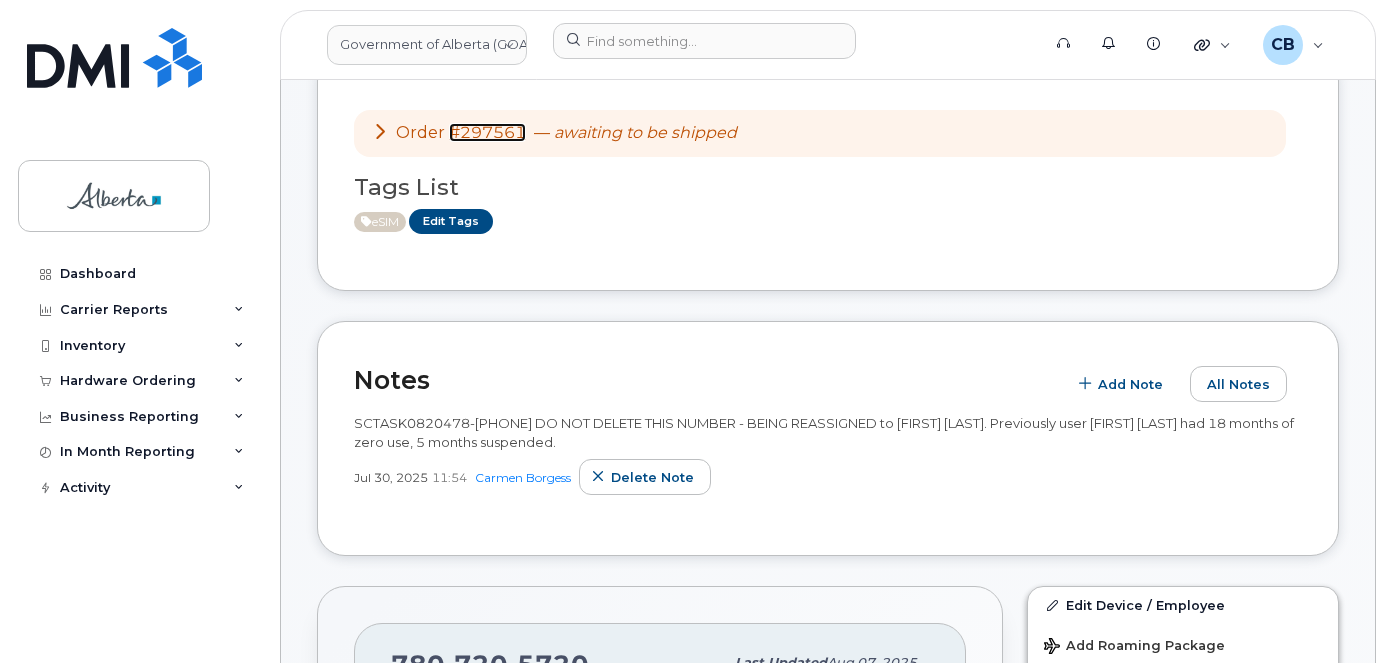 scroll, scrollTop: 0, scrollLeft: 0, axis: both 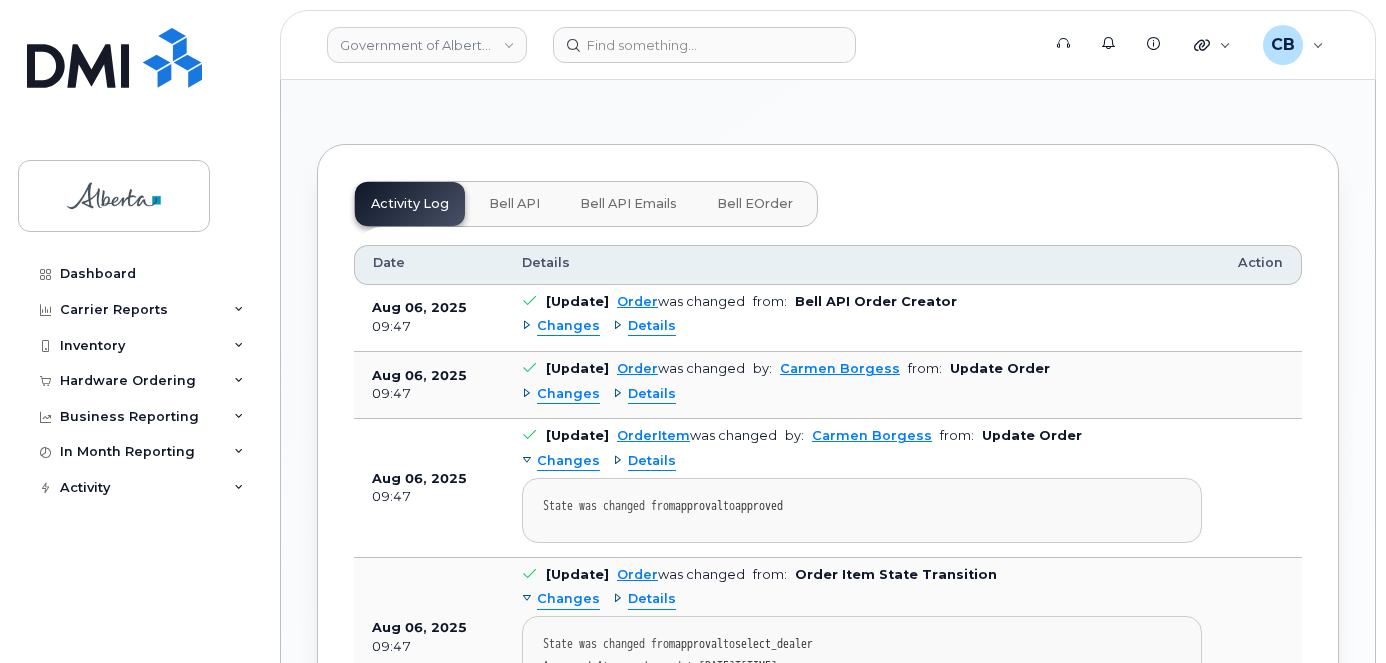 click on "[UPDATE] Order was changed by: [FIRST] [LAST] from: Update Order Changes Details" at bounding box center (862, 385) 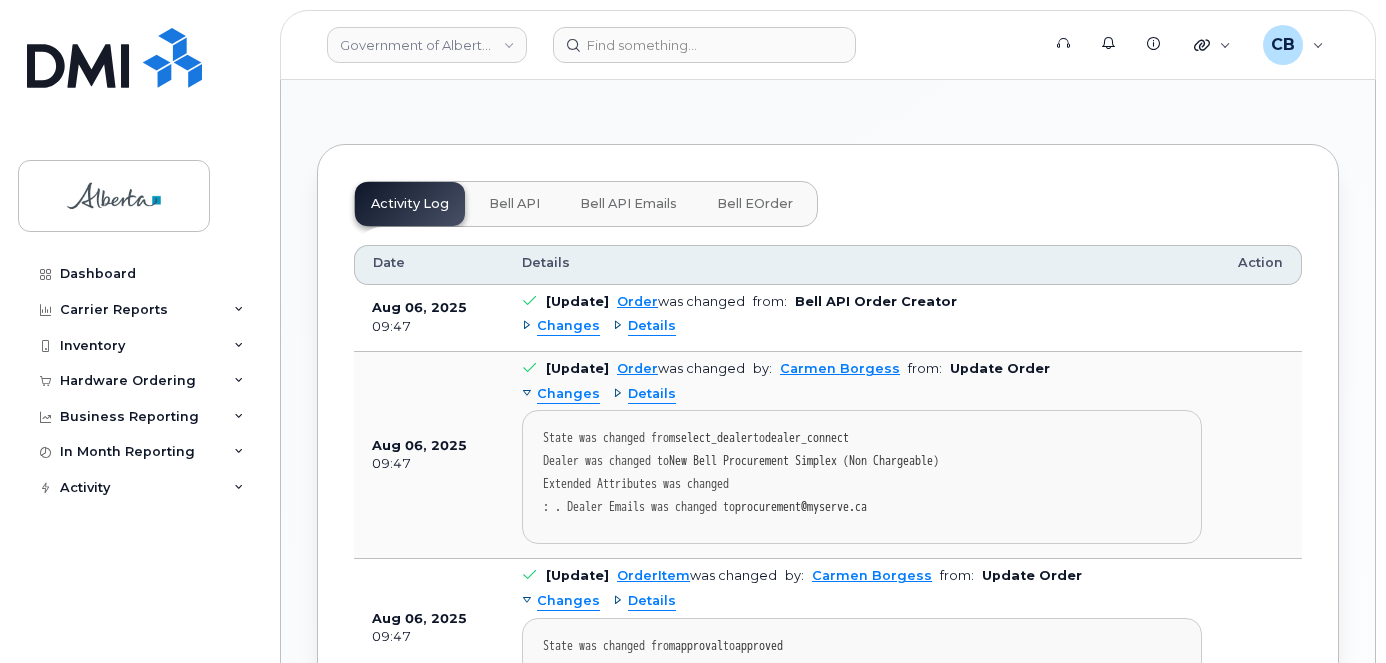 click on "Changes" at bounding box center [561, 394] 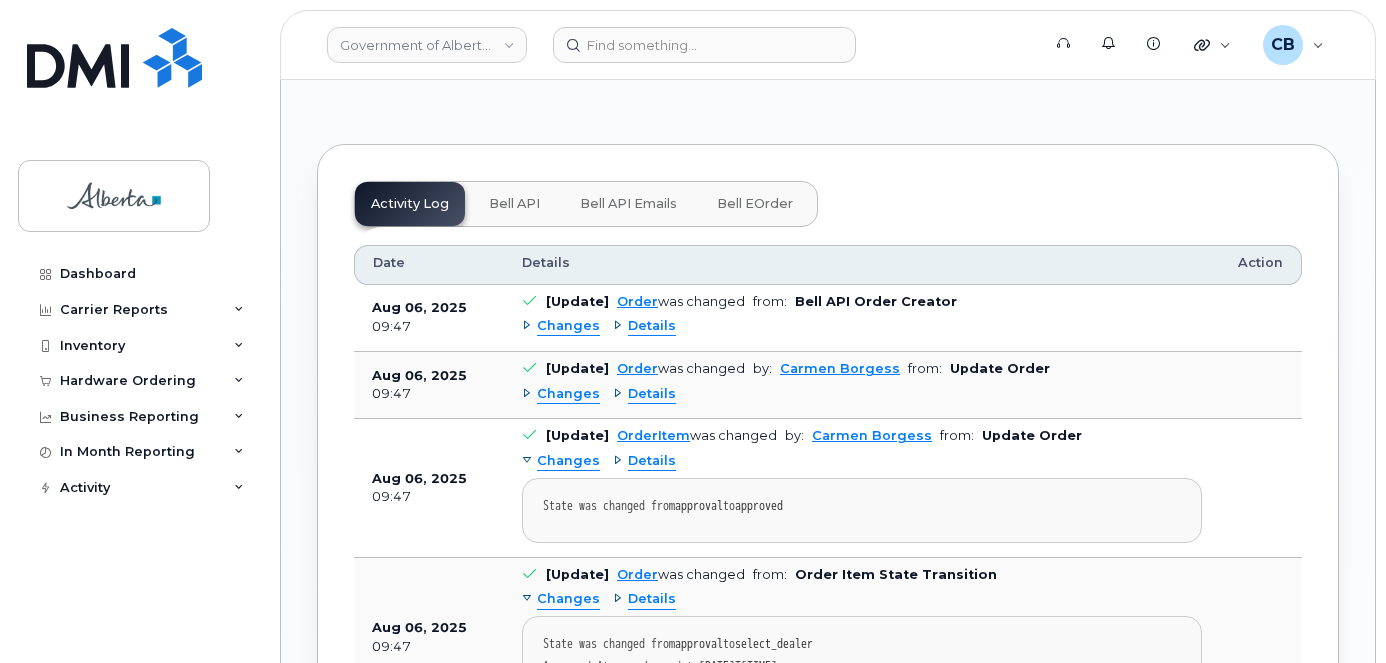 click on "Changes" at bounding box center (561, 326) 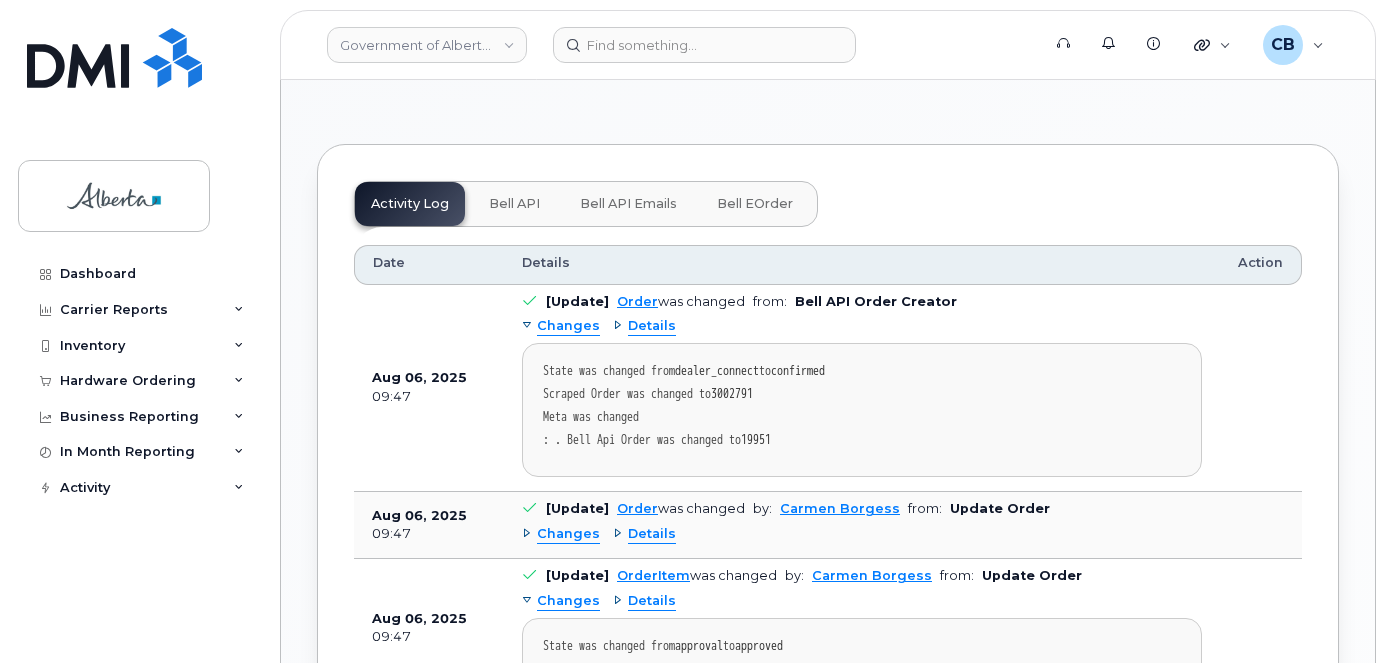 click on "Changes" at bounding box center (561, 326) 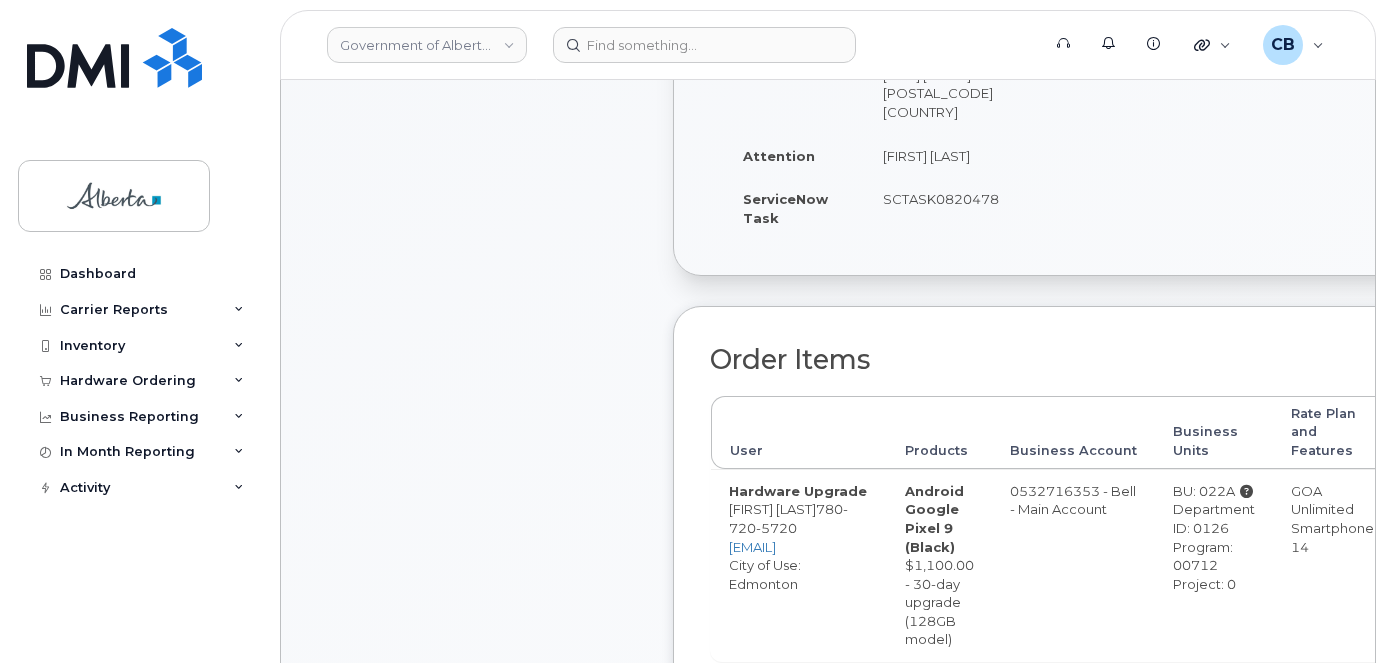 scroll, scrollTop: 0, scrollLeft: 0, axis: both 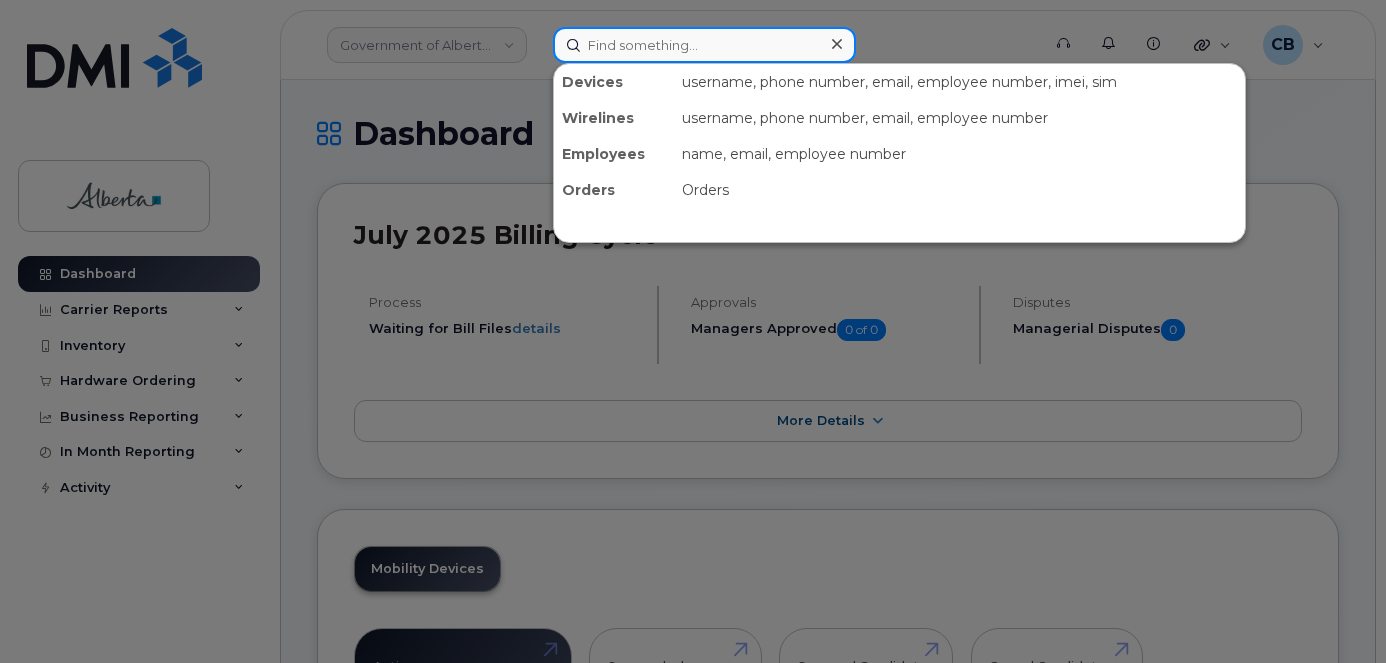 click at bounding box center (704, 45) 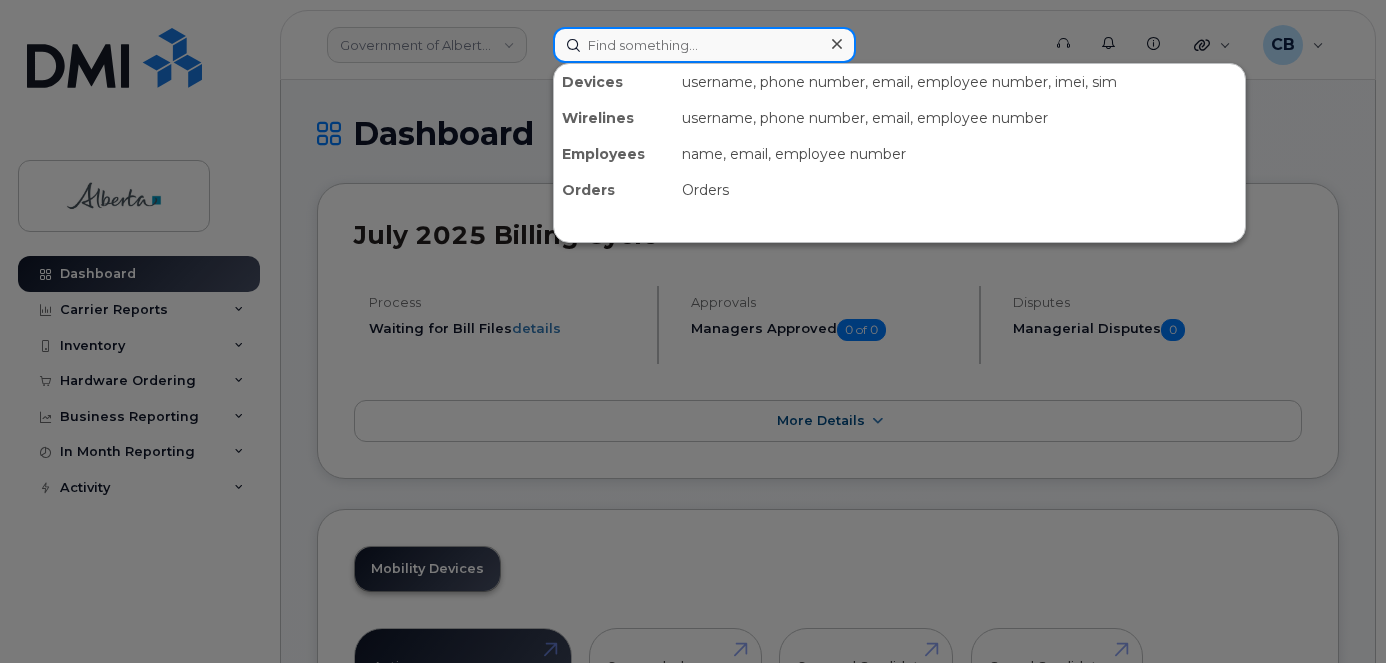 paste on "[PHONE]" 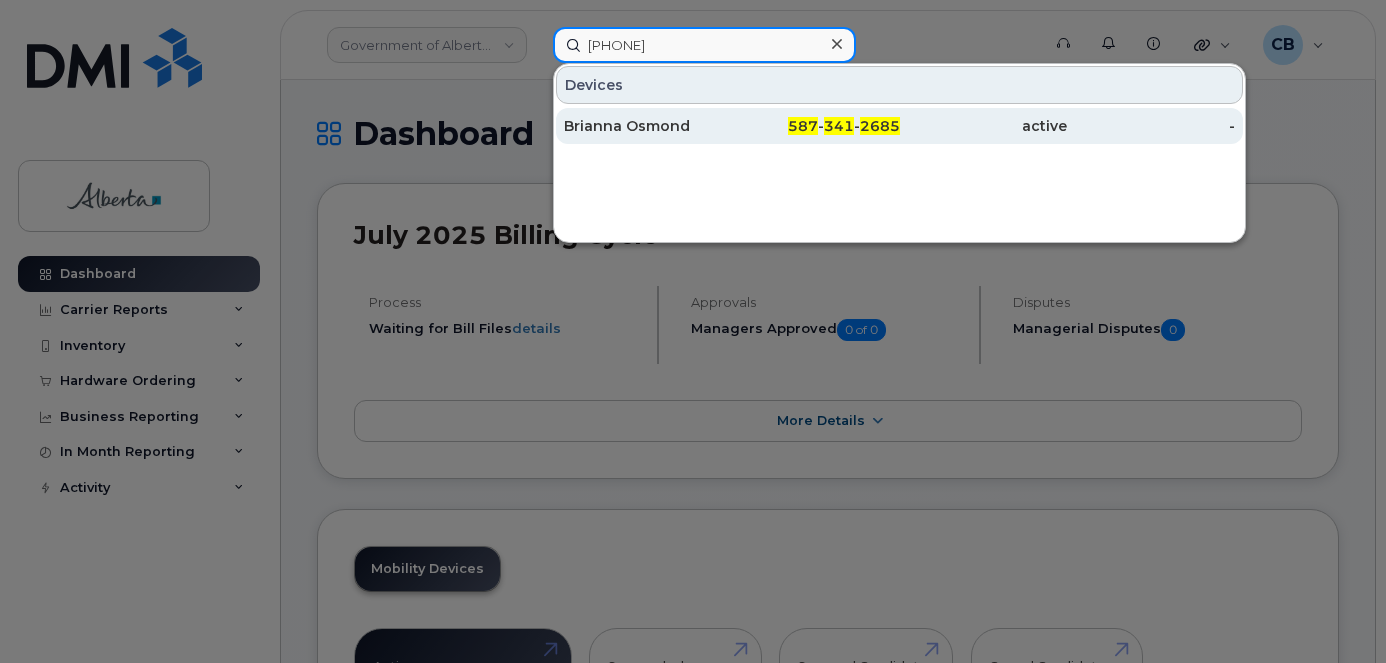 type on "[PHONE]" 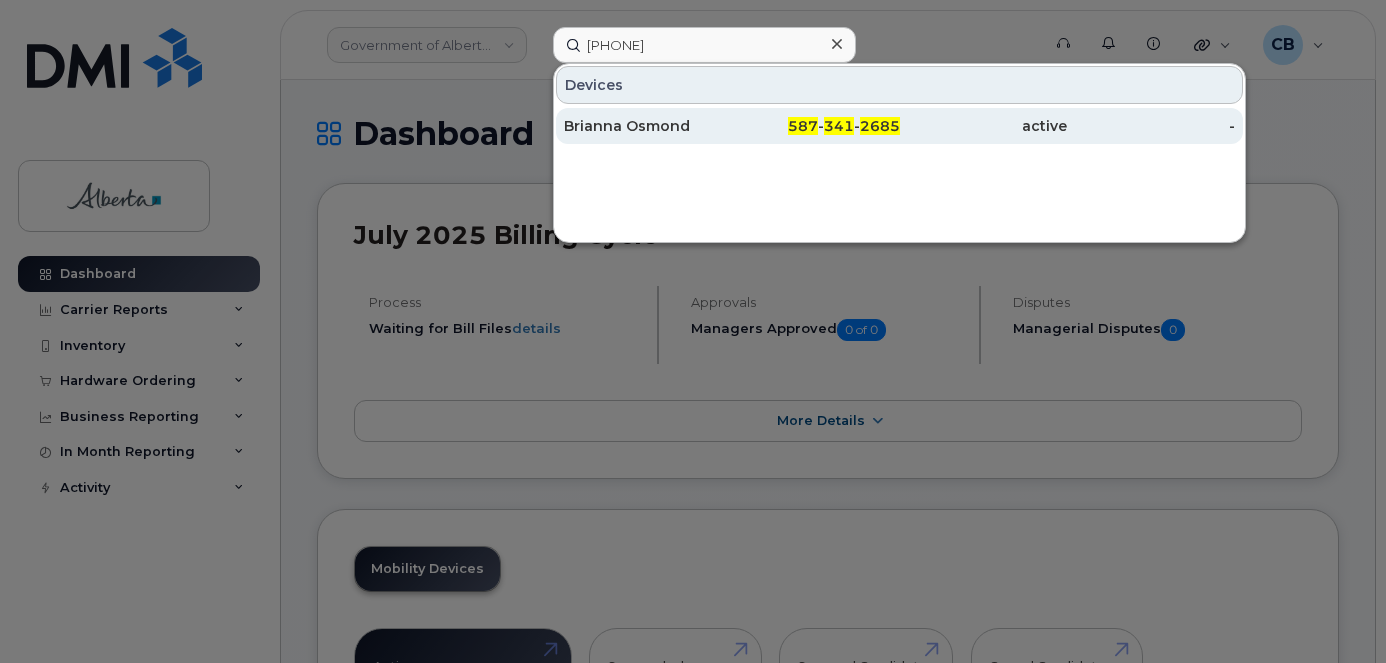 click on "Brianna Osmond" at bounding box center [648, 126] 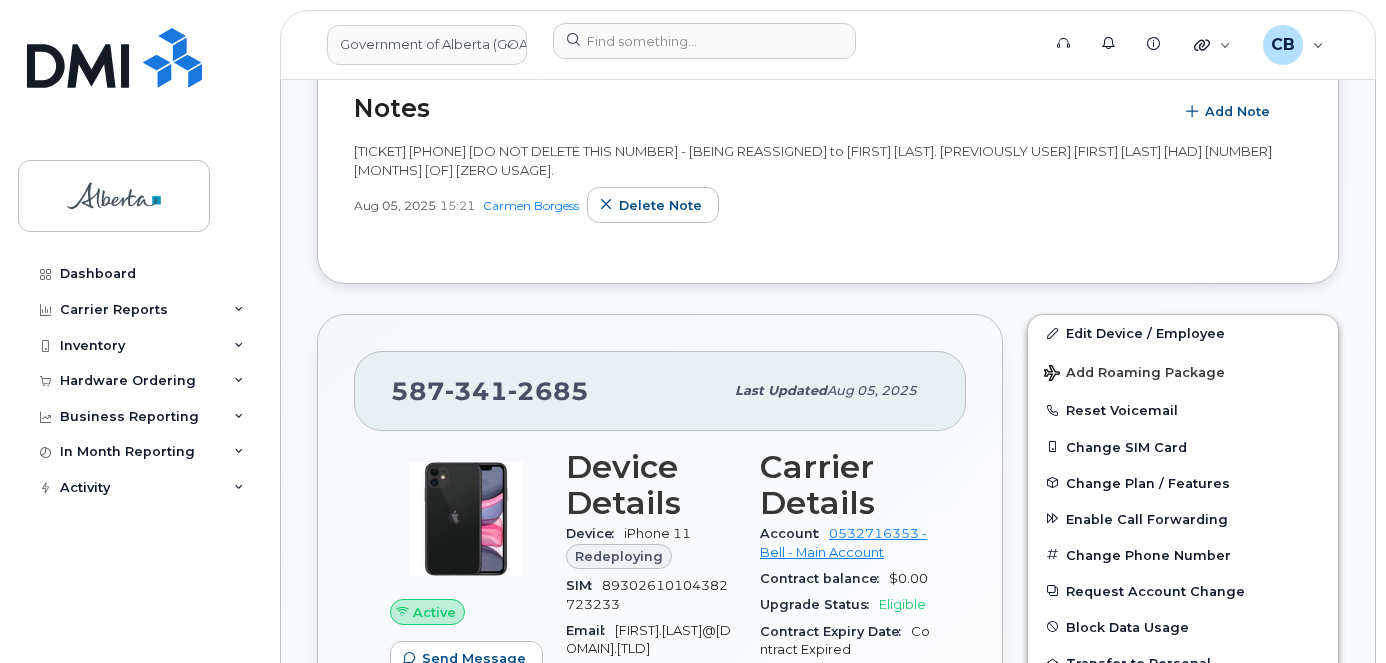 scroll, scrollTop: 400, scrollLeft: 0, axis: vertical 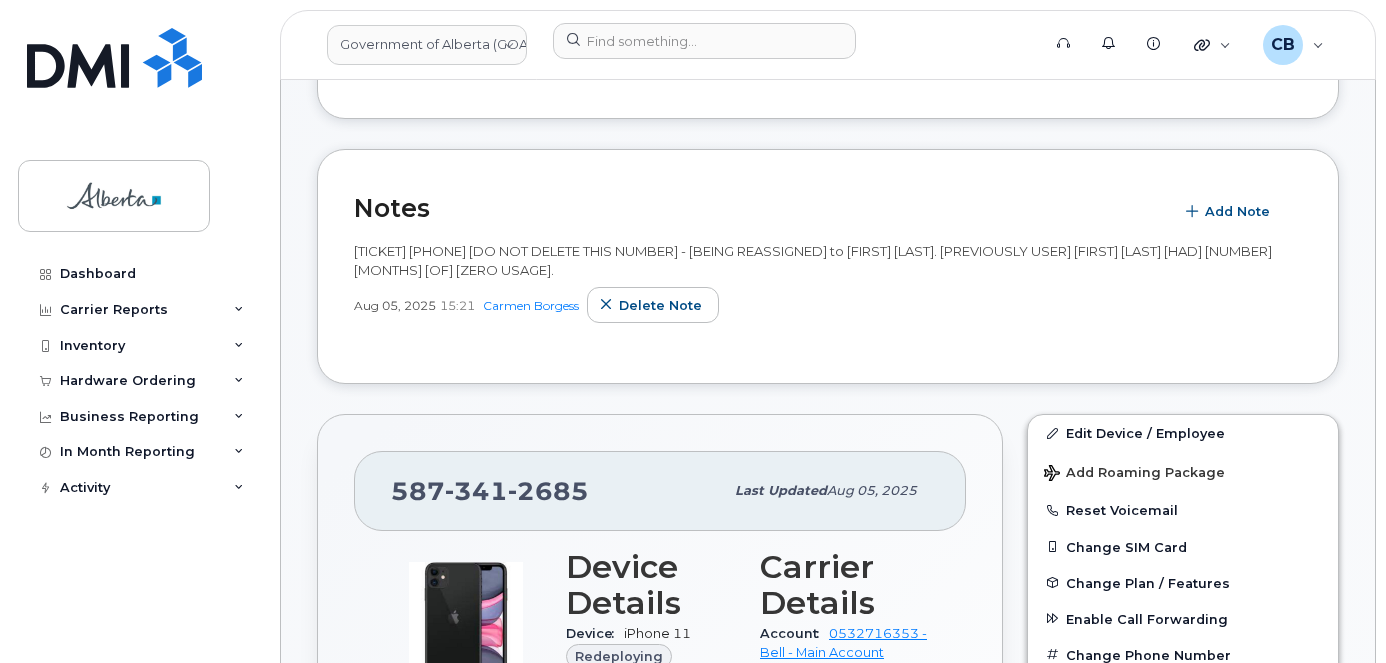 click on "[TICKET] [PHONE] [DO NOT DELETE THIS NUMBER] - [BEING REASSIGNED] to [FIRST] [LAST]. [PREVIOUSLY USER] [FIRST] [LAST] [HAD] [NUMBER] [MONTHS] [OF] [ZERO USAGE]." at bounding box center [813, 260] 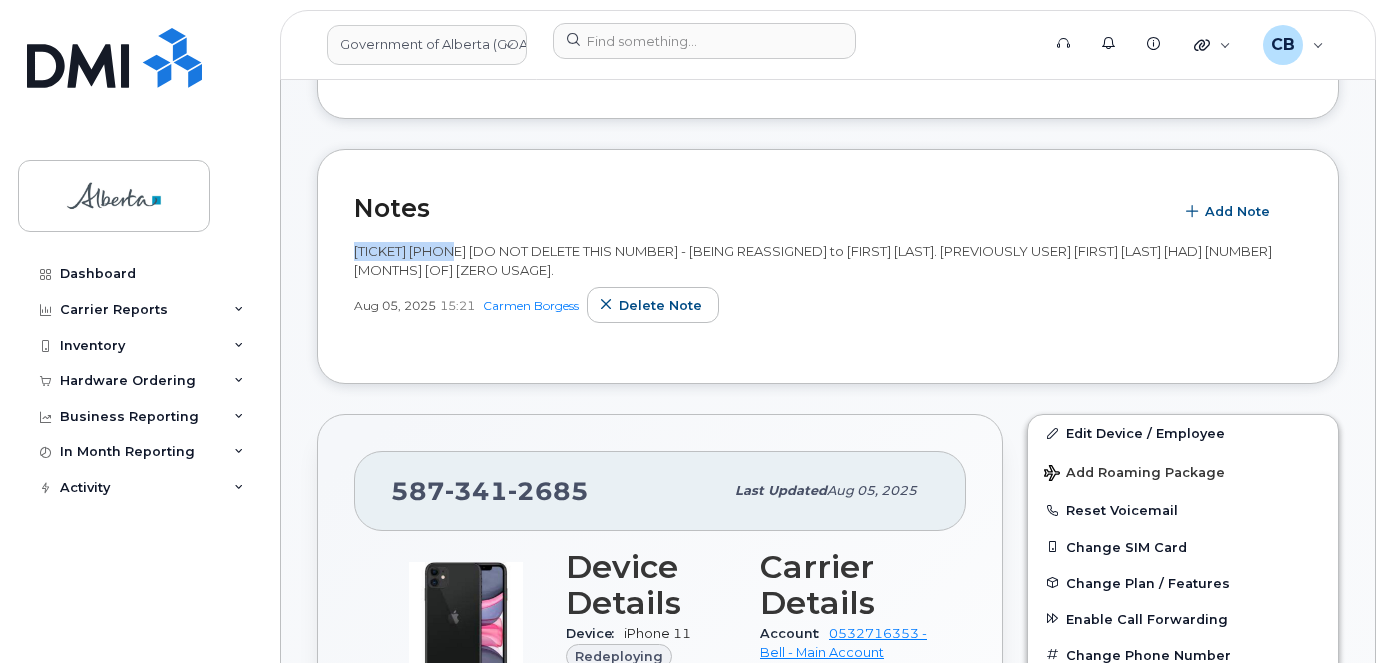 click on "[TICKET] [PHONE] [DO NOT DELETE THIS NUMBER] - [BEING REASSIGNED] to [FIRST] [LAST]. [PREVIOUSLY USER] [FIRST] [LAST] [HAD] [NUMBER] [MONTHS] [OF] [ZERO USAGE]." at bounding box center [813, 260] 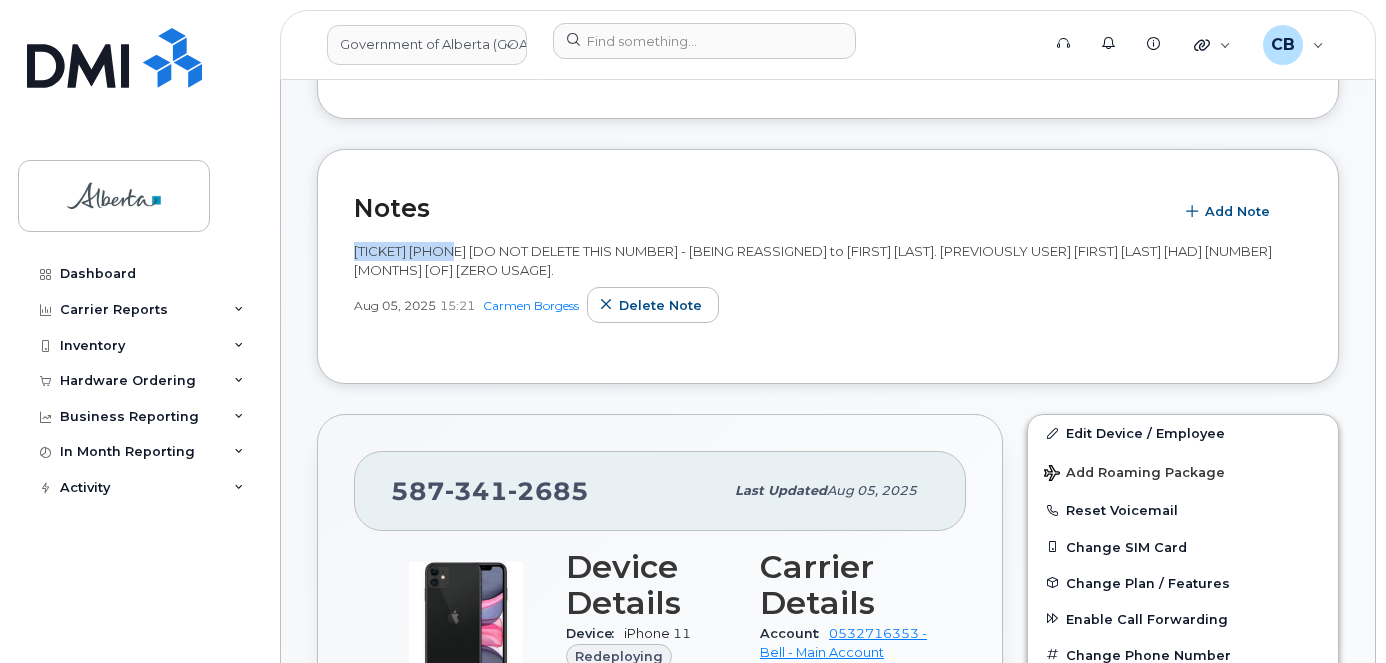 click on "[TICKET] [PHONE] [DO NOT DELETE THIS NUMBER] - [BEING REASSIGNED] to [FIRST] [LAST]. [PREVIOUSLY USER] [FIRST] [LAST] [HAD] [NUMBER] [MONTHS] [OF] [ZERO USAGE]." at bounding box center [813, 260] 